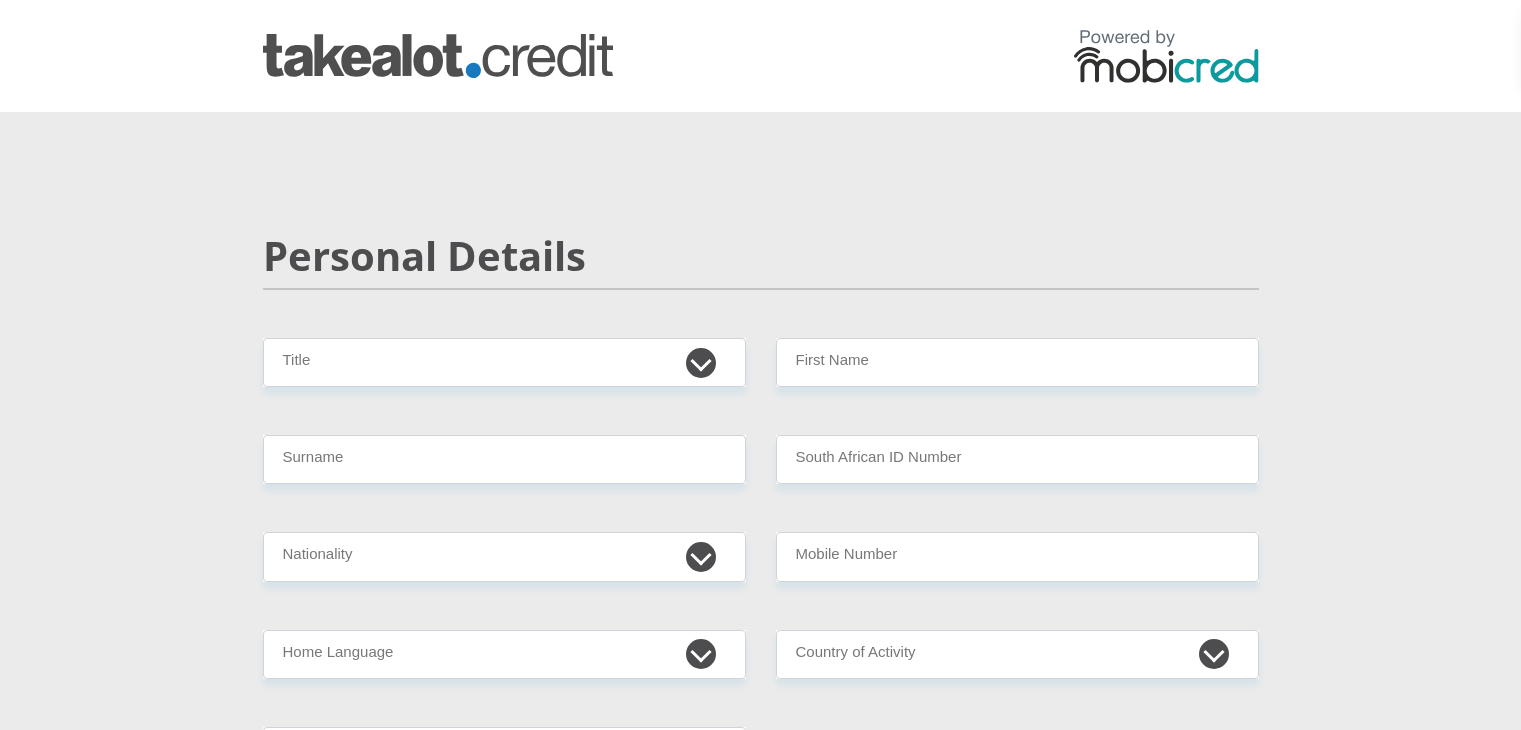 scroll, scrollTop: 0, scrollLeft: 0, axis: both 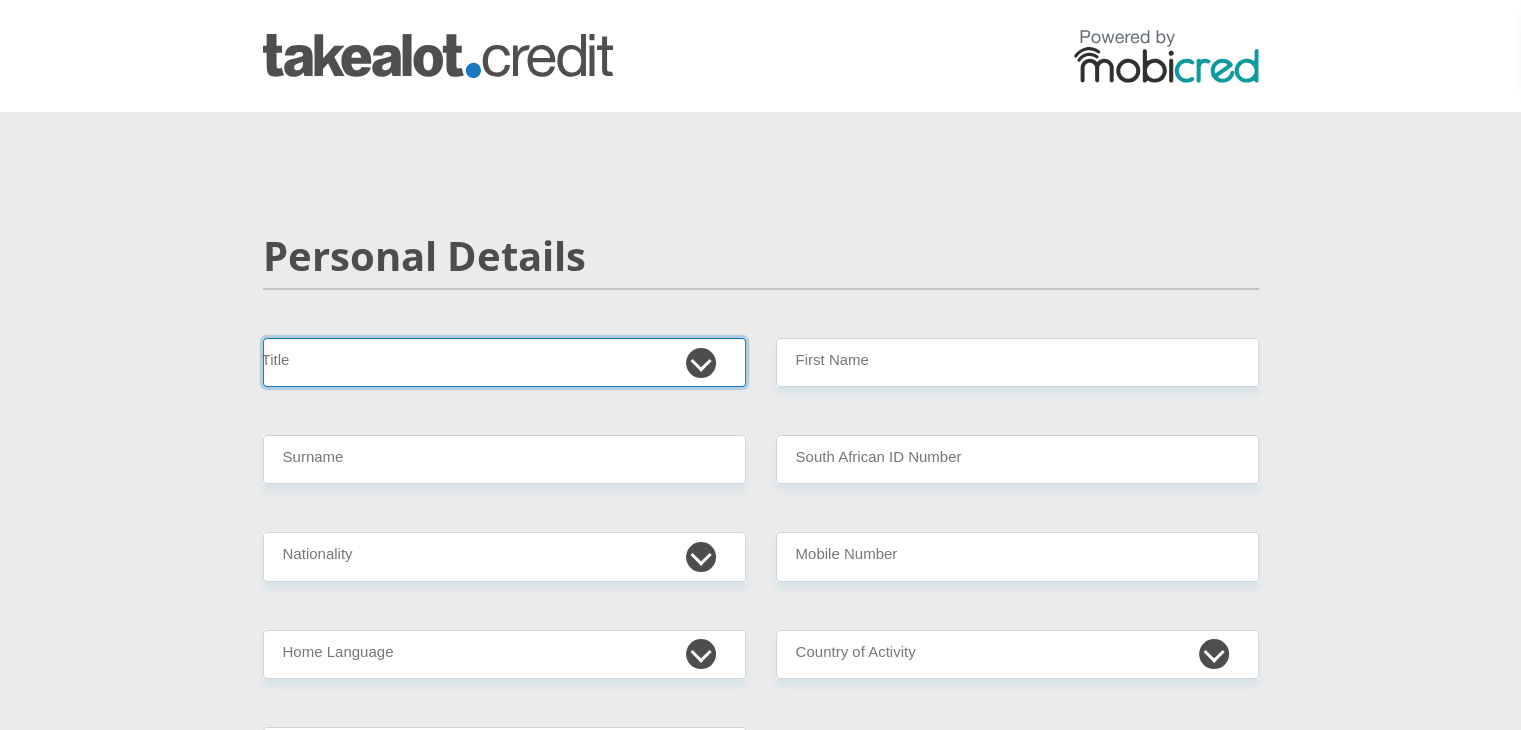 click on "Mr
Ms
Mrs
Dr
Other" at bounding box center [504, 362] 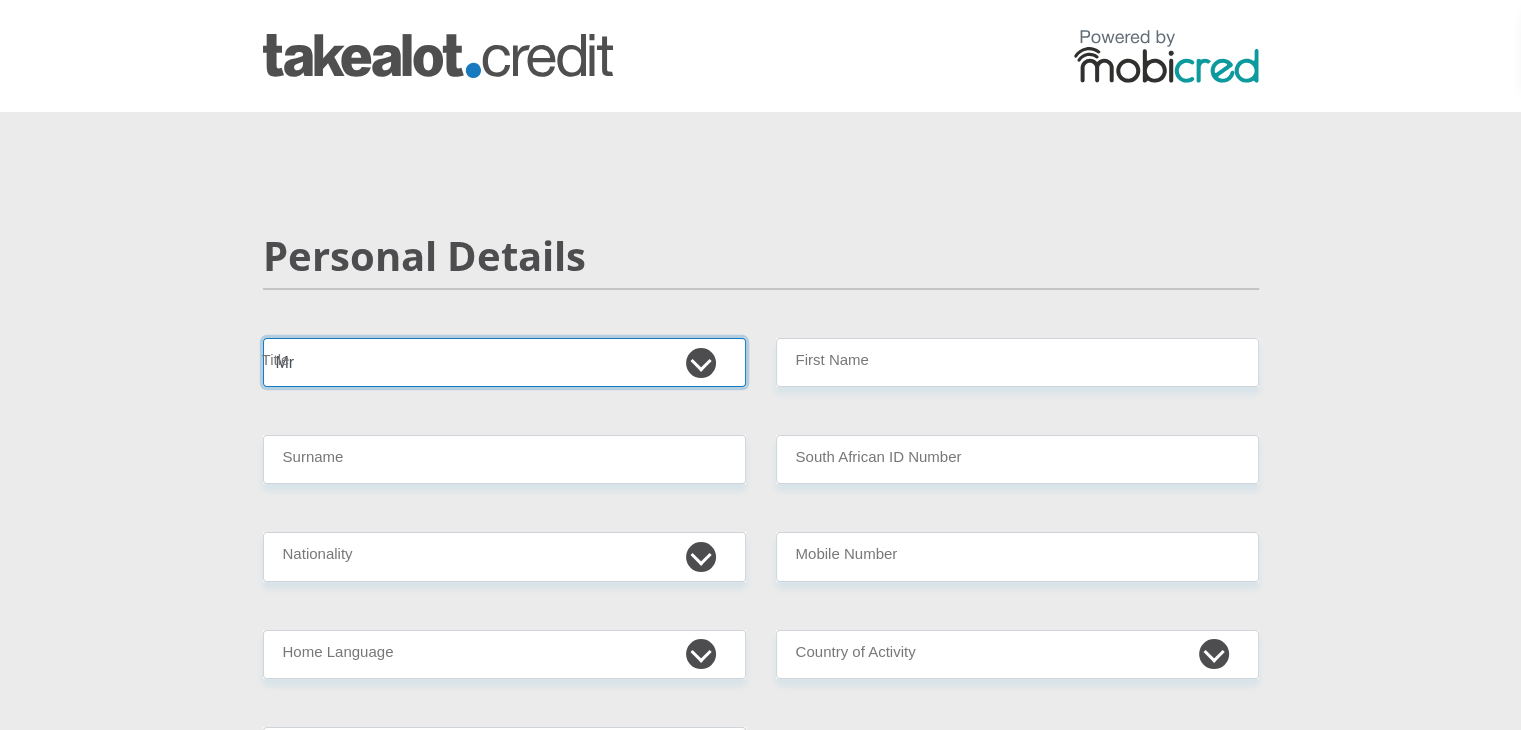 click on "Mr
Ms
Mrs
Dr
Other" at bounding box center (504, 362) 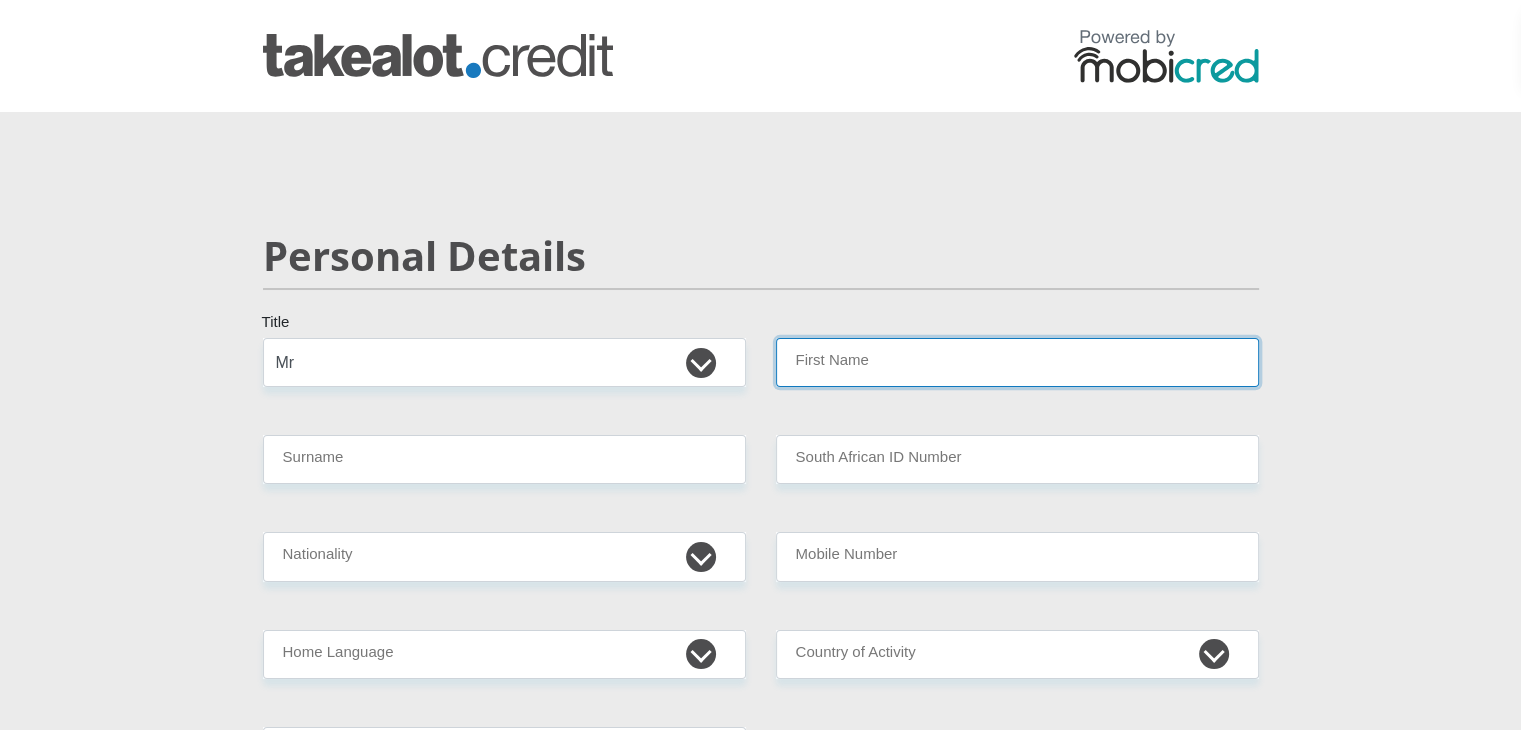 click on "First Name" at bounding box center [1017, 362] 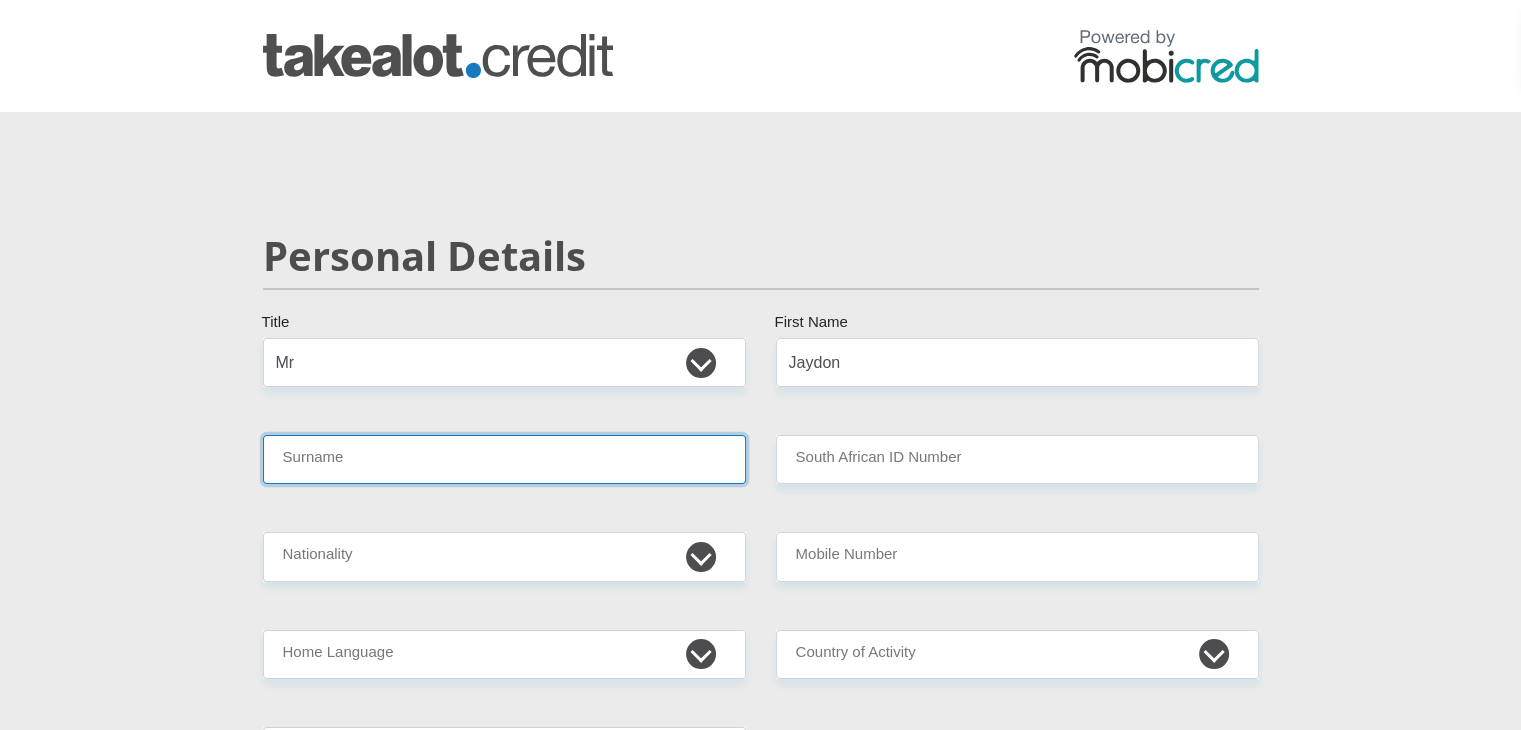 type on "Genga" 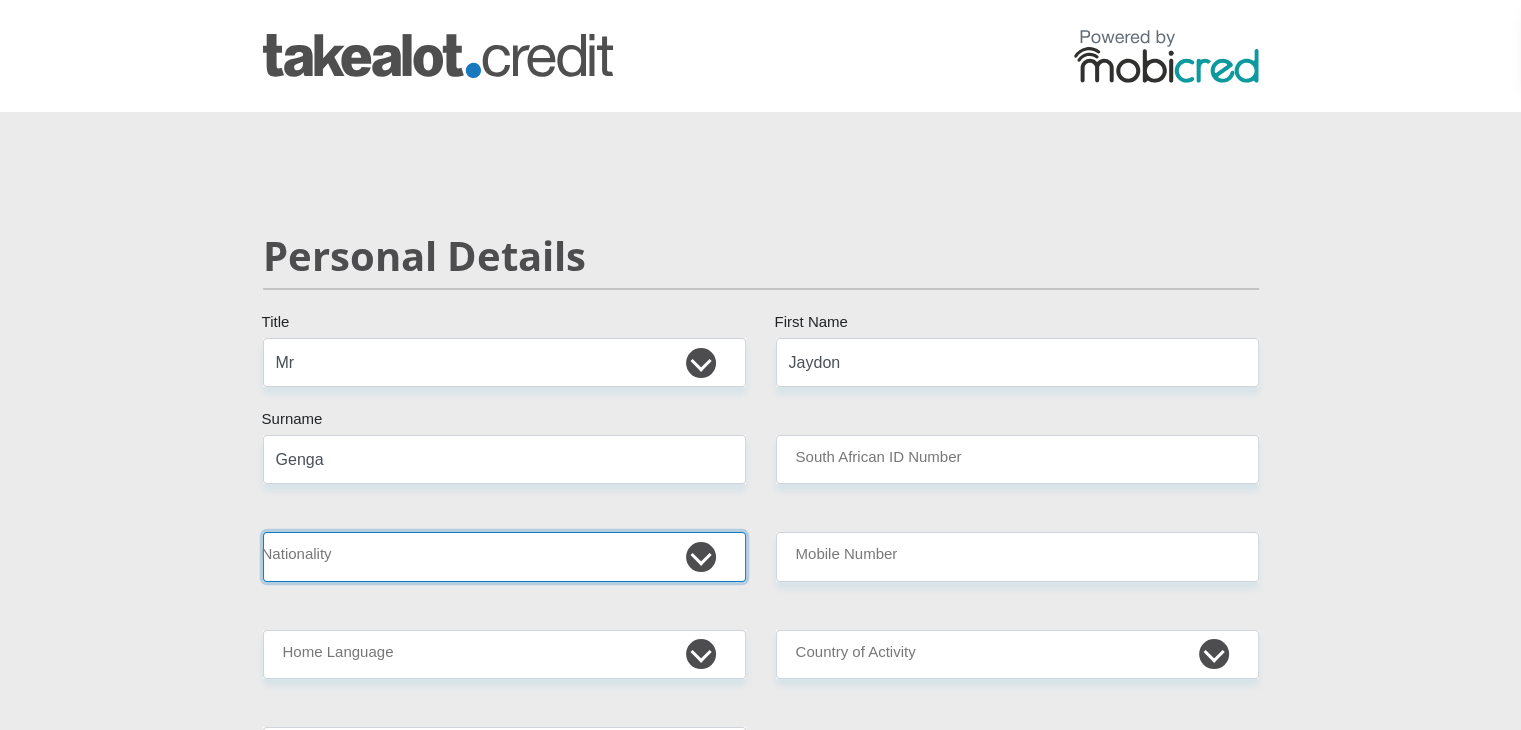 select on "ZAF" 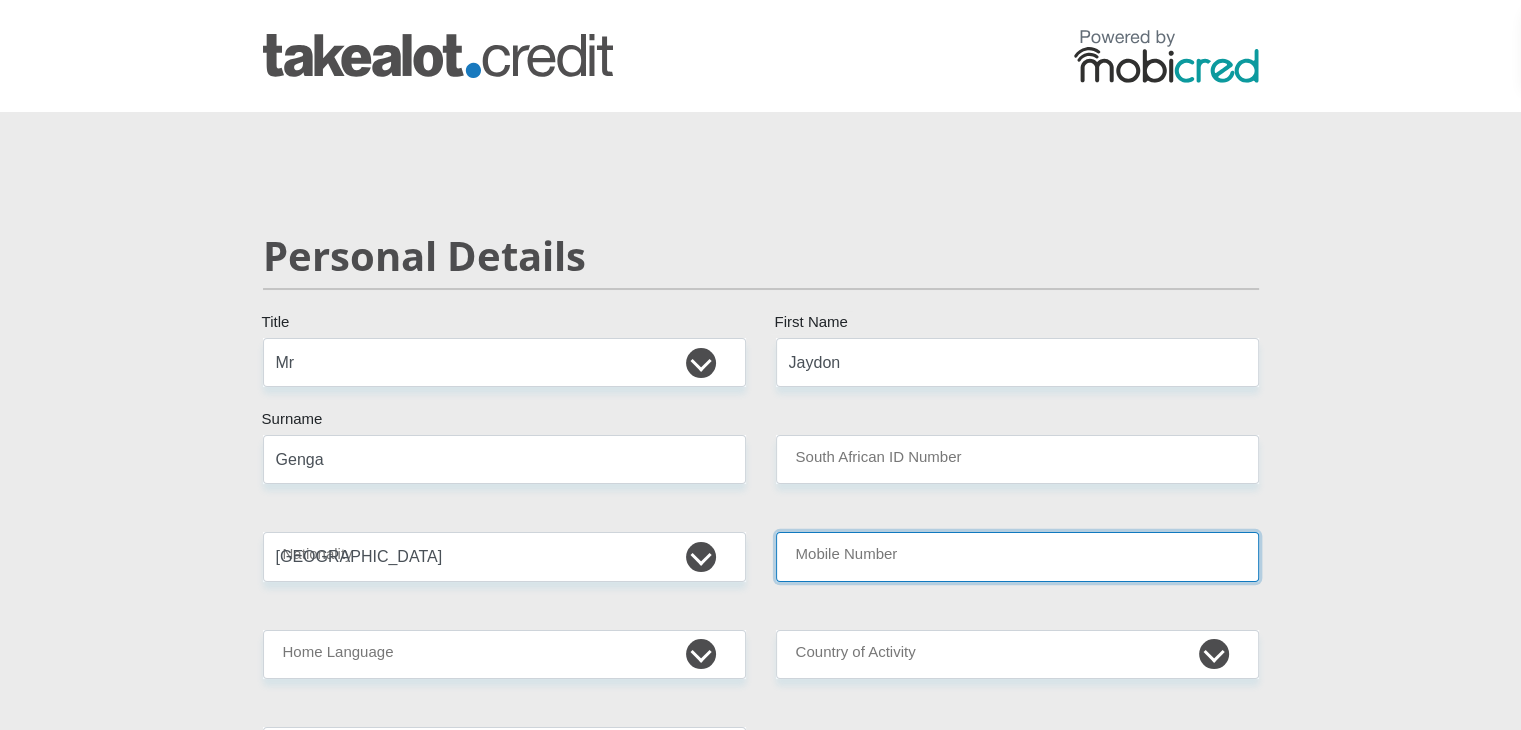 type on "0672657478" 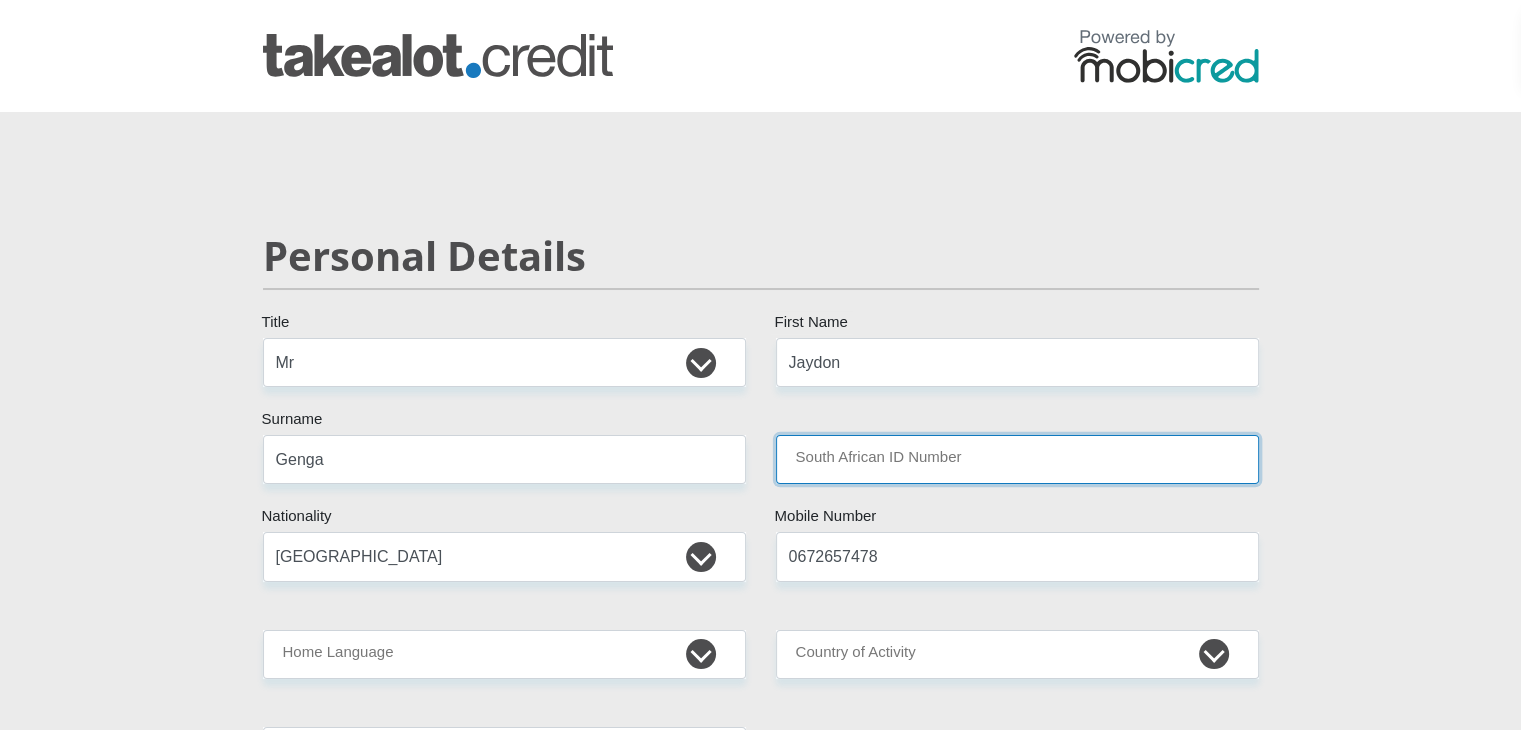 click on "South African ID Number" at bounding box center (1017, 459) 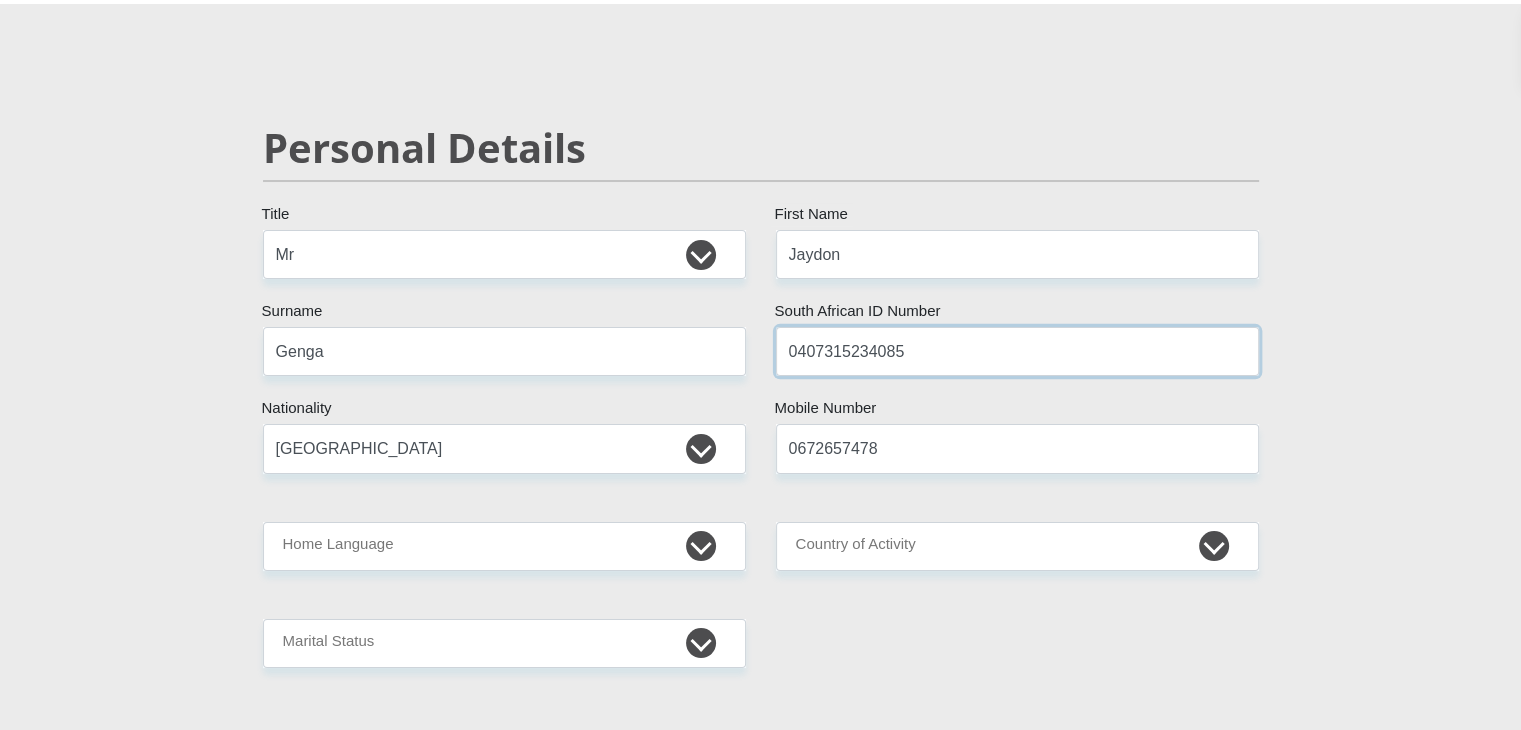 scroll, scrollTop: 110, scrollLeft: 0, axis: vertical 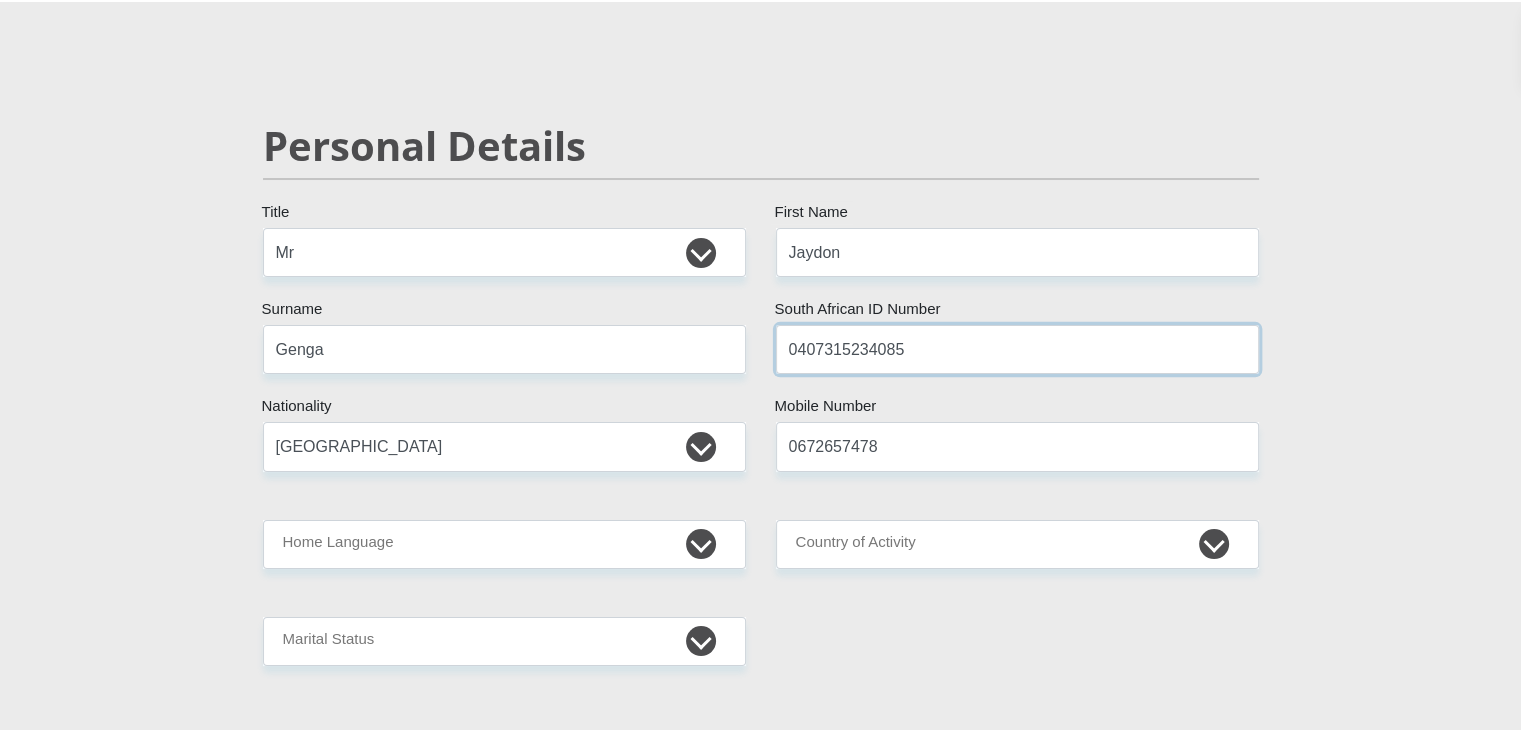 type on "0407315234085" 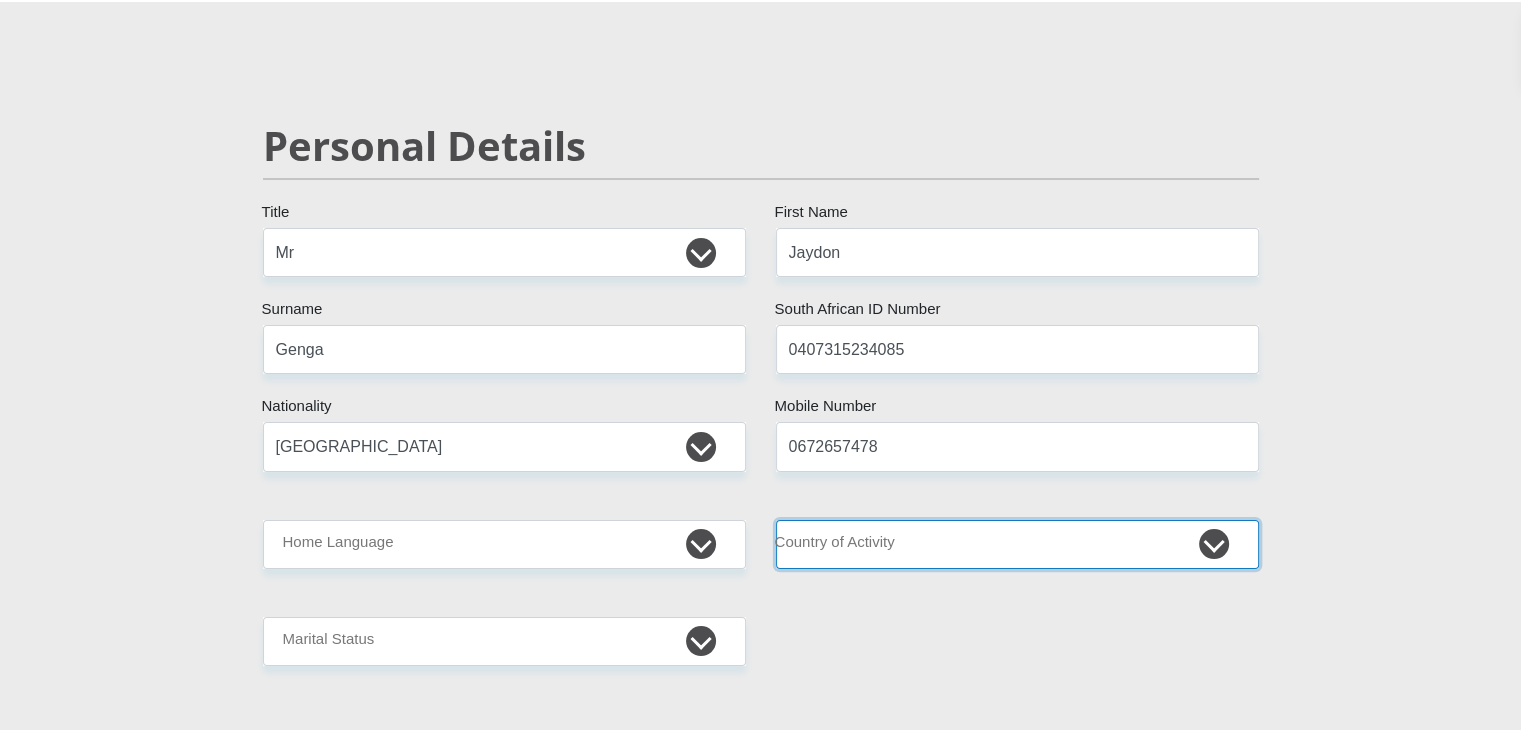 click on "South Africa
Afghanistan
Aland Islands
Albania
Algeria
America Samoa
American Virgin Islands
Andorra
Angola
Anguilla
Antarctica
Antigua and Barbuda
Argentina
Armenia
Aruba
Ascension Island
Australia
Austria
Azerbaijan
Chad" at bounding box center (1017, 544) 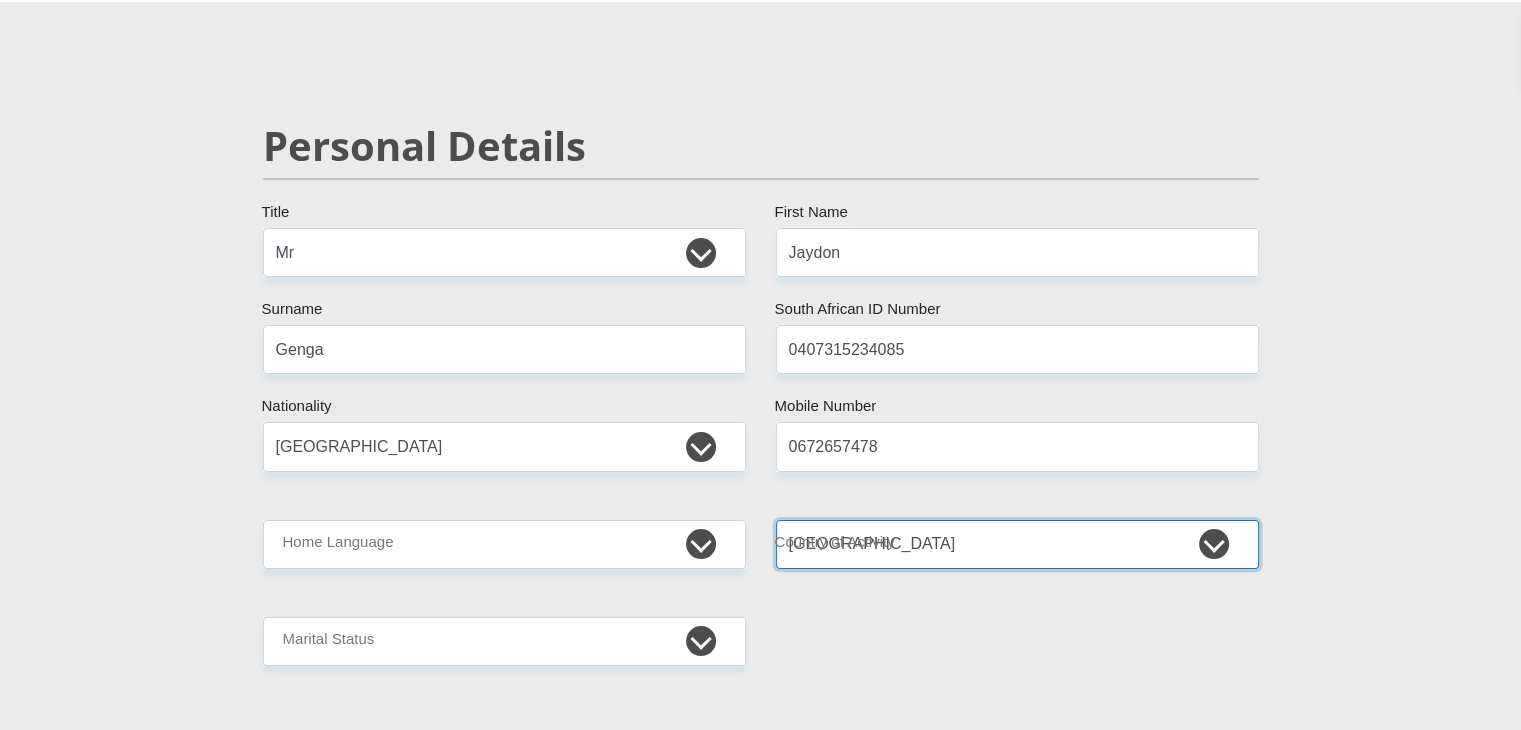 click on "South Africa
Afghanistan
Aland Islands
Albania
Algeria
America Samoa
American Virgin Islands
Andorra
Angola
Anguilla
Antarctica
Antigua and Barbuda
Argentina
Armenia
Aruba
Ascension Island
Australia
Austria
Azerbaijan
Chad" at bounding box center [1017, 544] 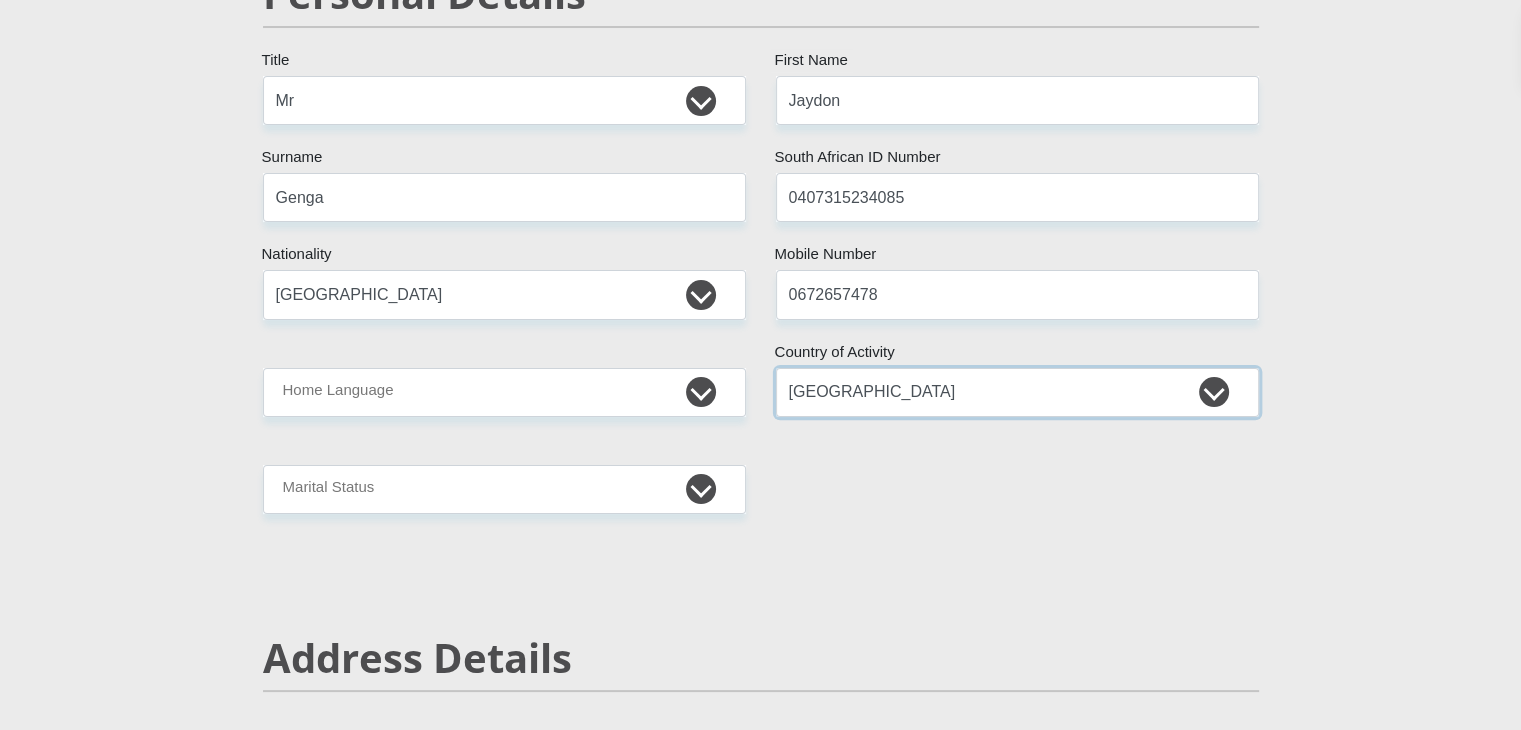 scroll, scrollTop: 267, scrollLeft: 0, axis: vertical 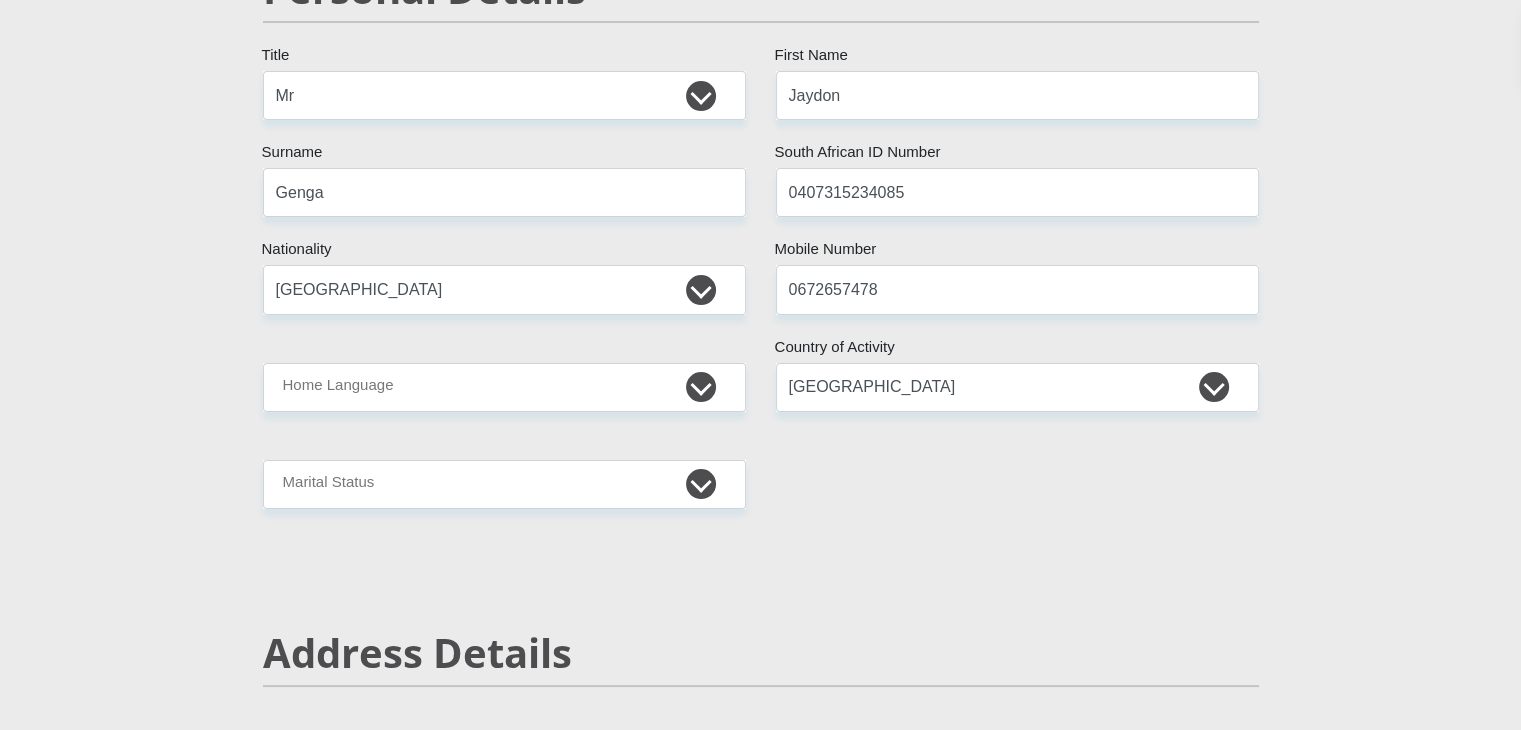 click on "Mr
Ms
Mrs
Dr
Other
Title
Jaydon
First Name
Genga
Surname
0407315234085
South African ID Number
Please input valid ID number
South Africa
Afghanistan
Aland Islands
Albania
Algeria
America Samoa
American Virgin Islands
Andorra
Angola
Anguilla
Antarctica
Antigua and Barbuda
Argentina" at bounding box center (761, 2923) 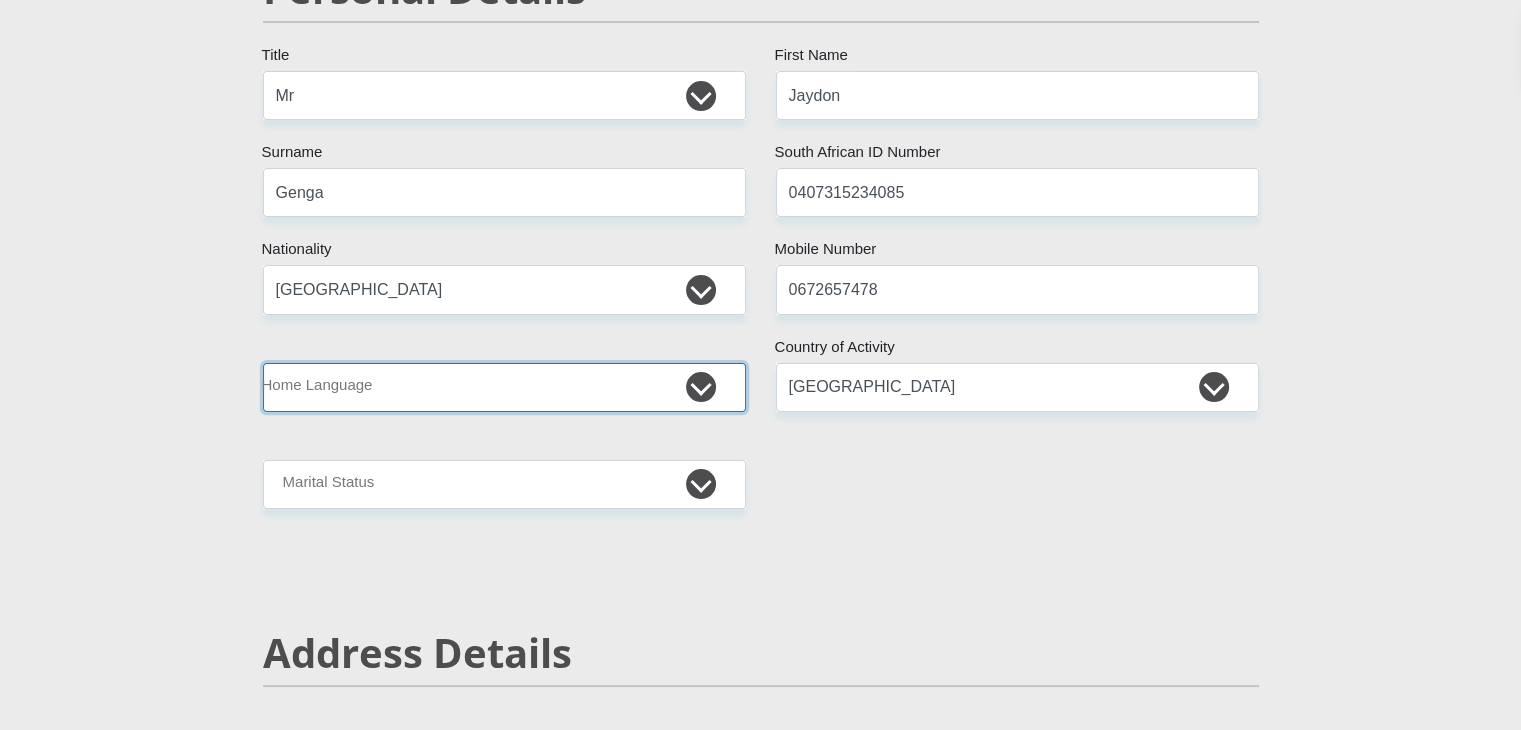 click on "Afrikaans
English
Sepedi
South Ndebele
Southern Sotho
Swati
Tsonga
Tswana
Venda
Xhosa
Zulu
Other" at bounding box center (504, 387) 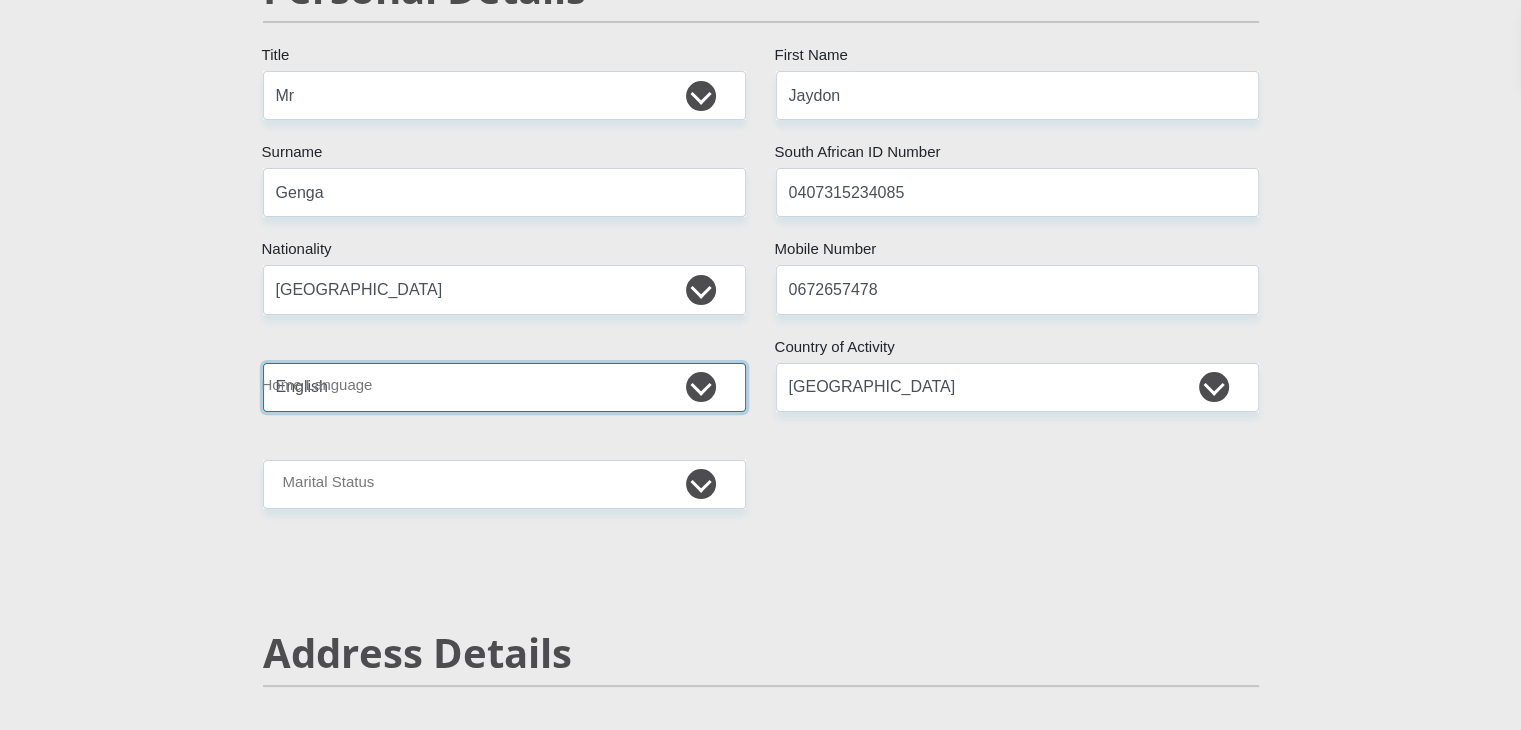 click on "Afrikaans
English
Sepedi
South Ndebele
Southern Sotho
Swati
Tsonga
Tswana
Venda
Xhosa
Zulu
Other" at bounding box center [504, 387] 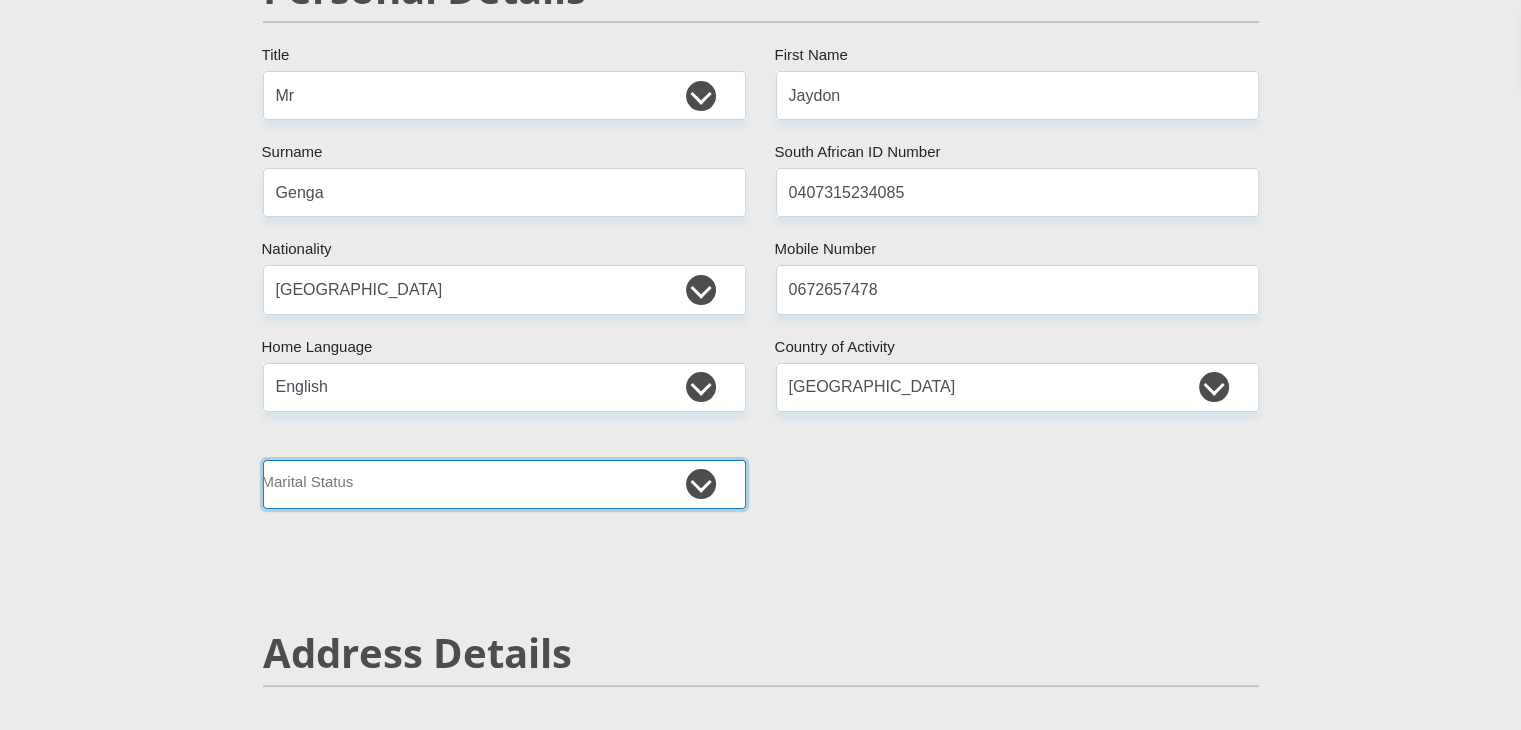 click on "Married ANC
Single
Divorced
Widowed
Married COP or Customary Law" at bounding box center [504, 484] 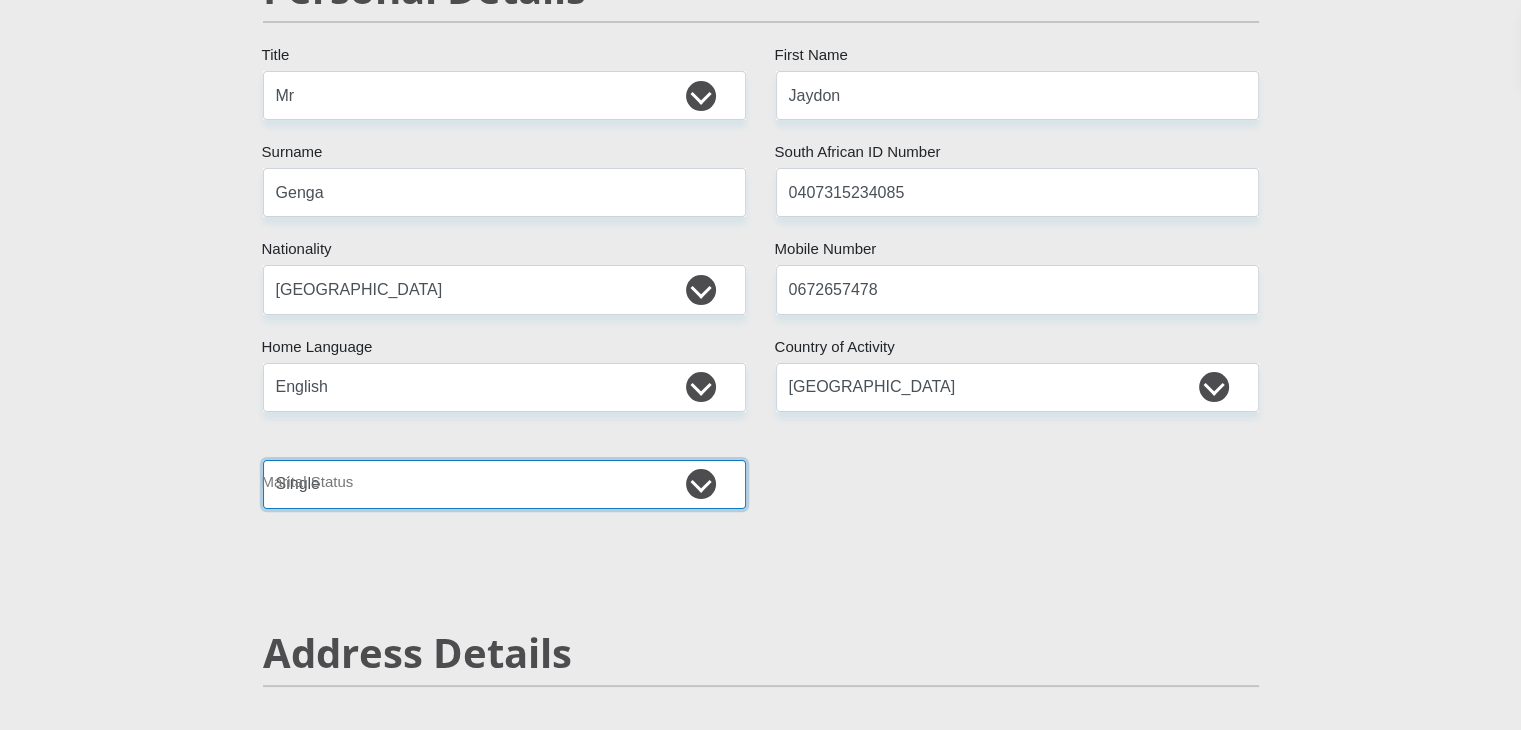 click on "Married ANC
Single
Divorced
Widowed
Married COP or Customary Law" at bounding box center (504, 484) 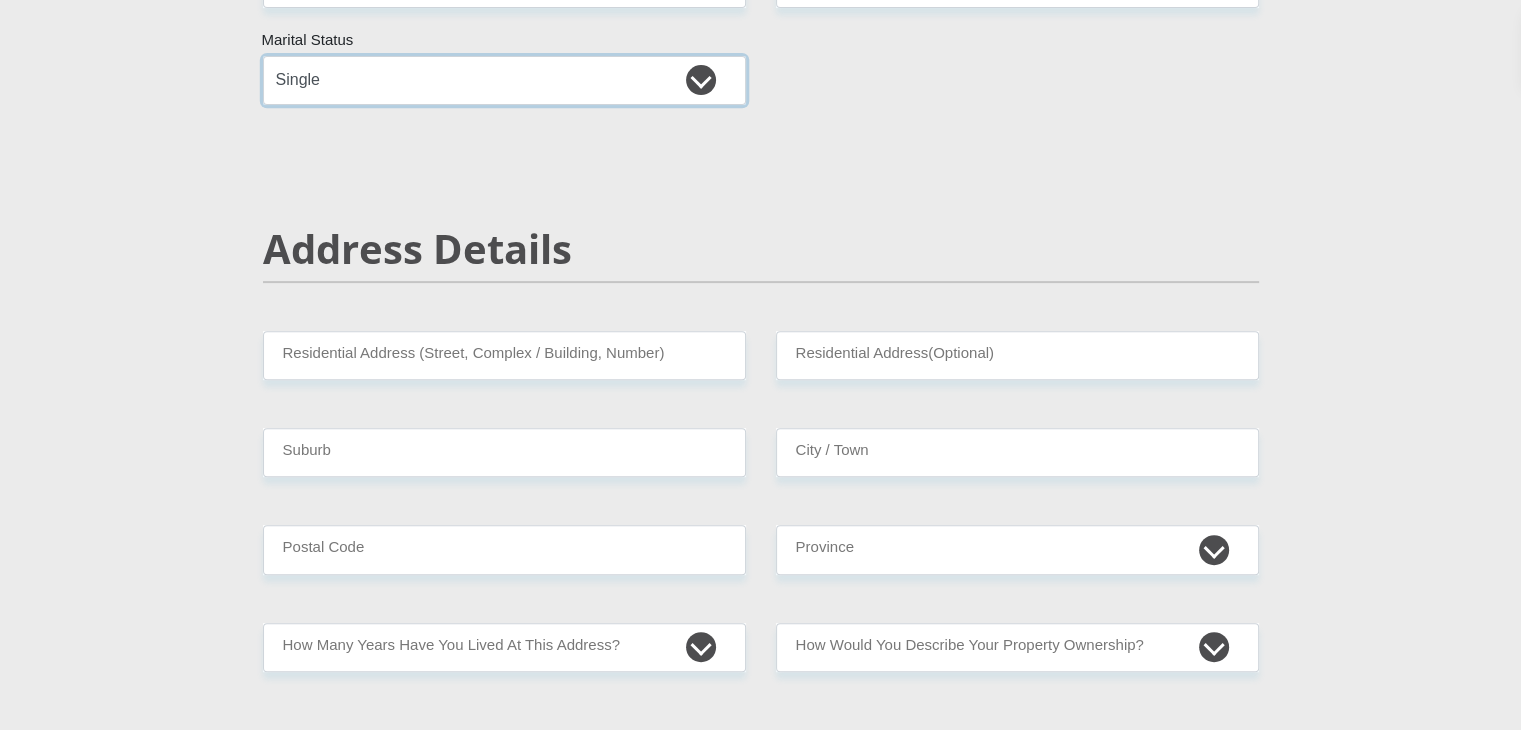 scroll, scrollTop: 702, scrollLeft: 0, axis: vertical 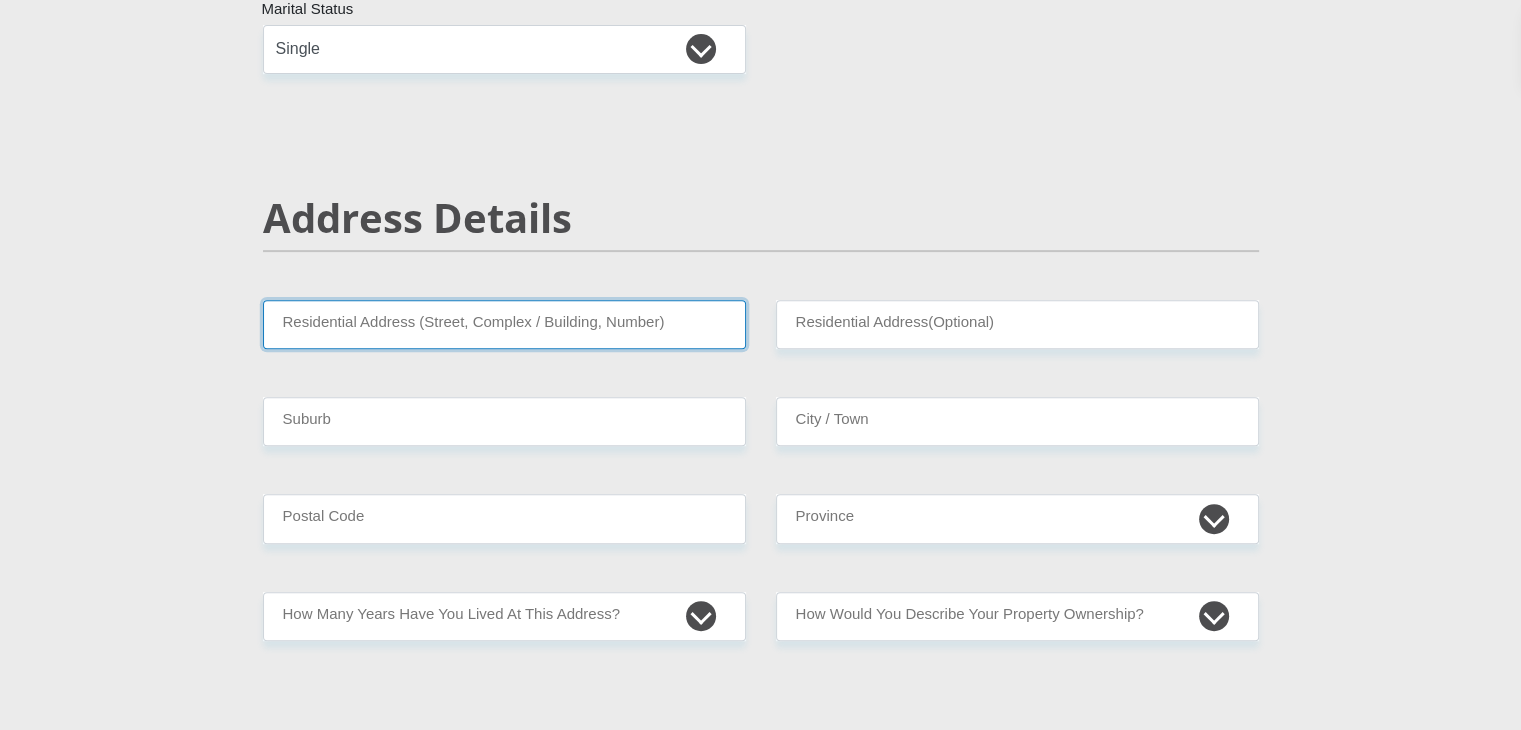 click on "Residential Address (Street, Complex / Building, Number)" at bounding box center [504, 324] 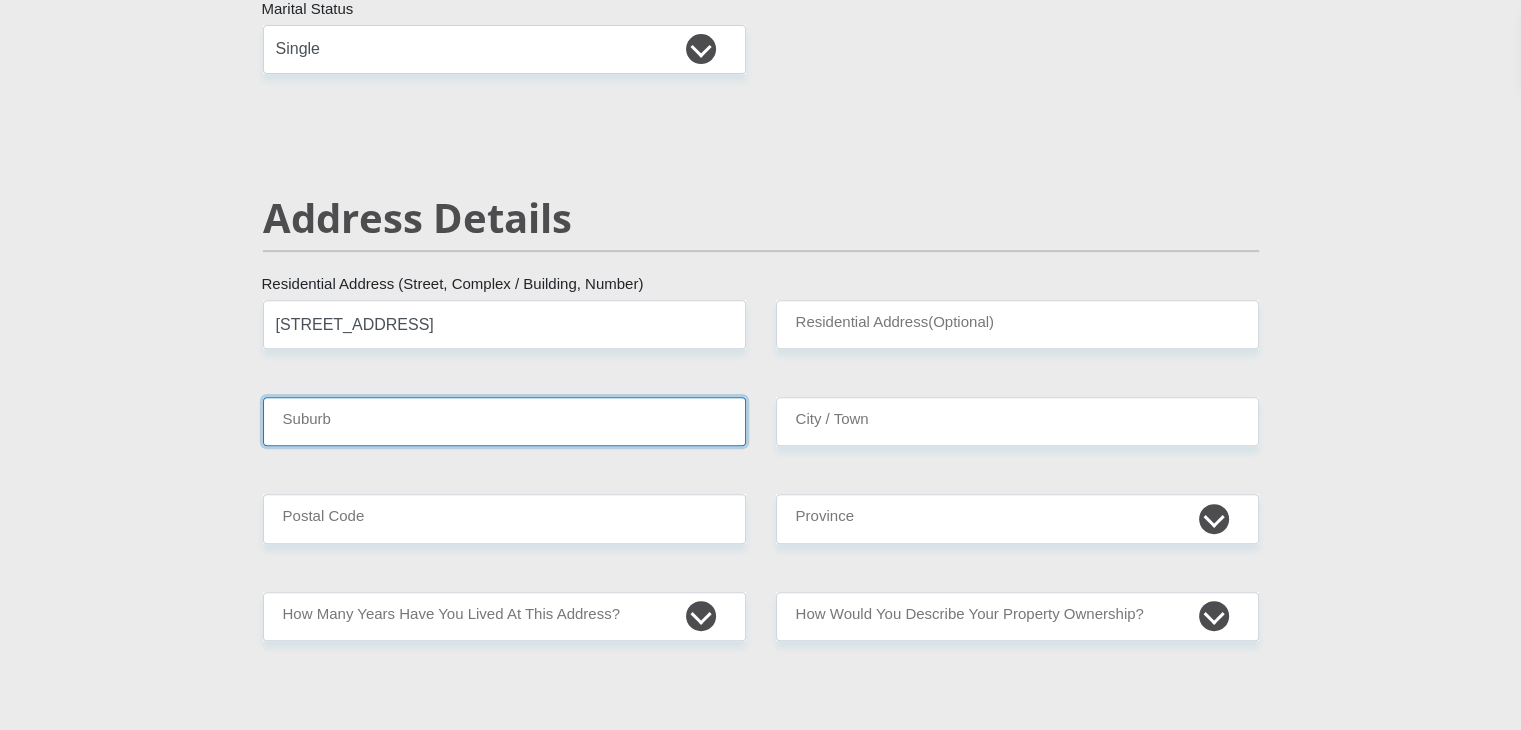 type on "Stonebridge, Phoenix" 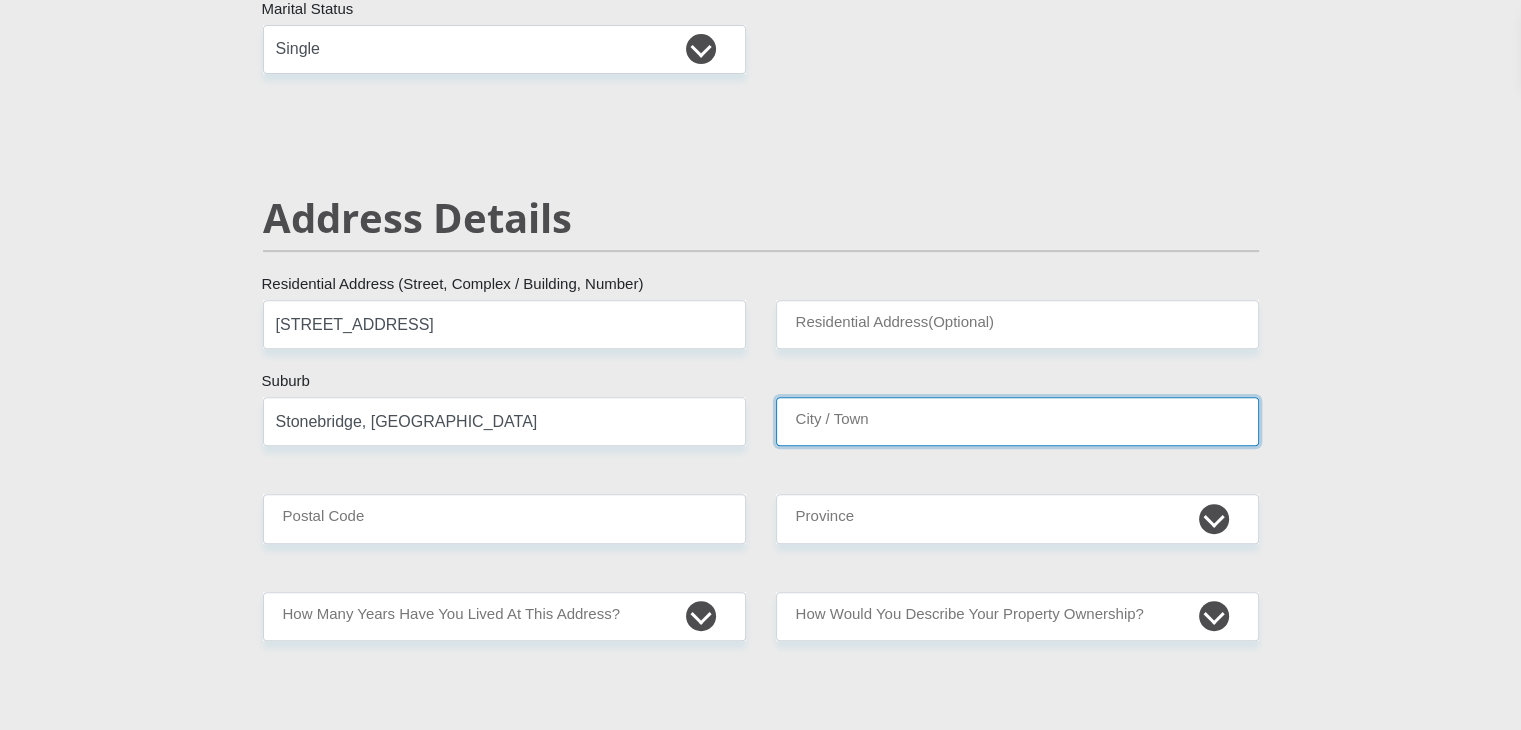 type on "Stonebridge, Phoenix" 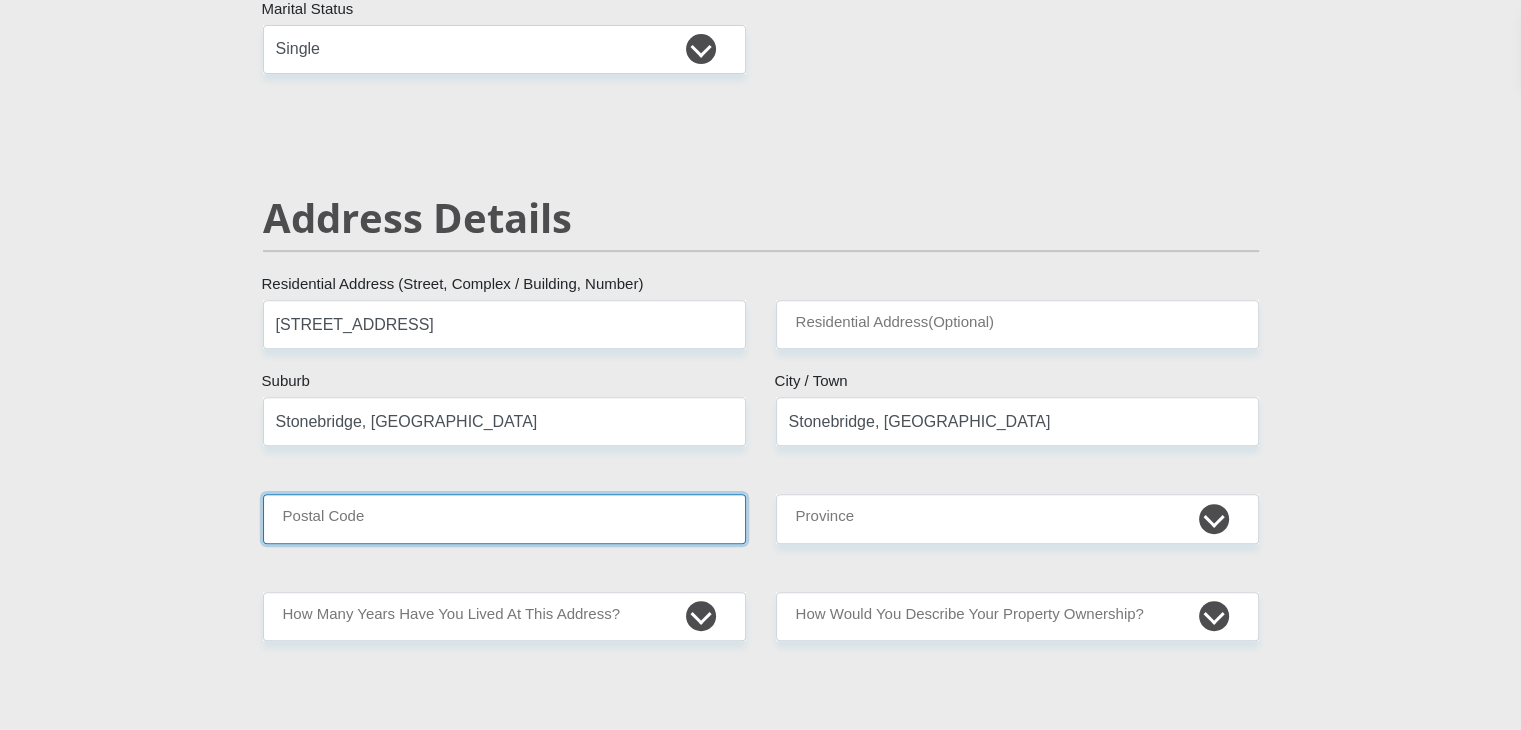 type on "4068" 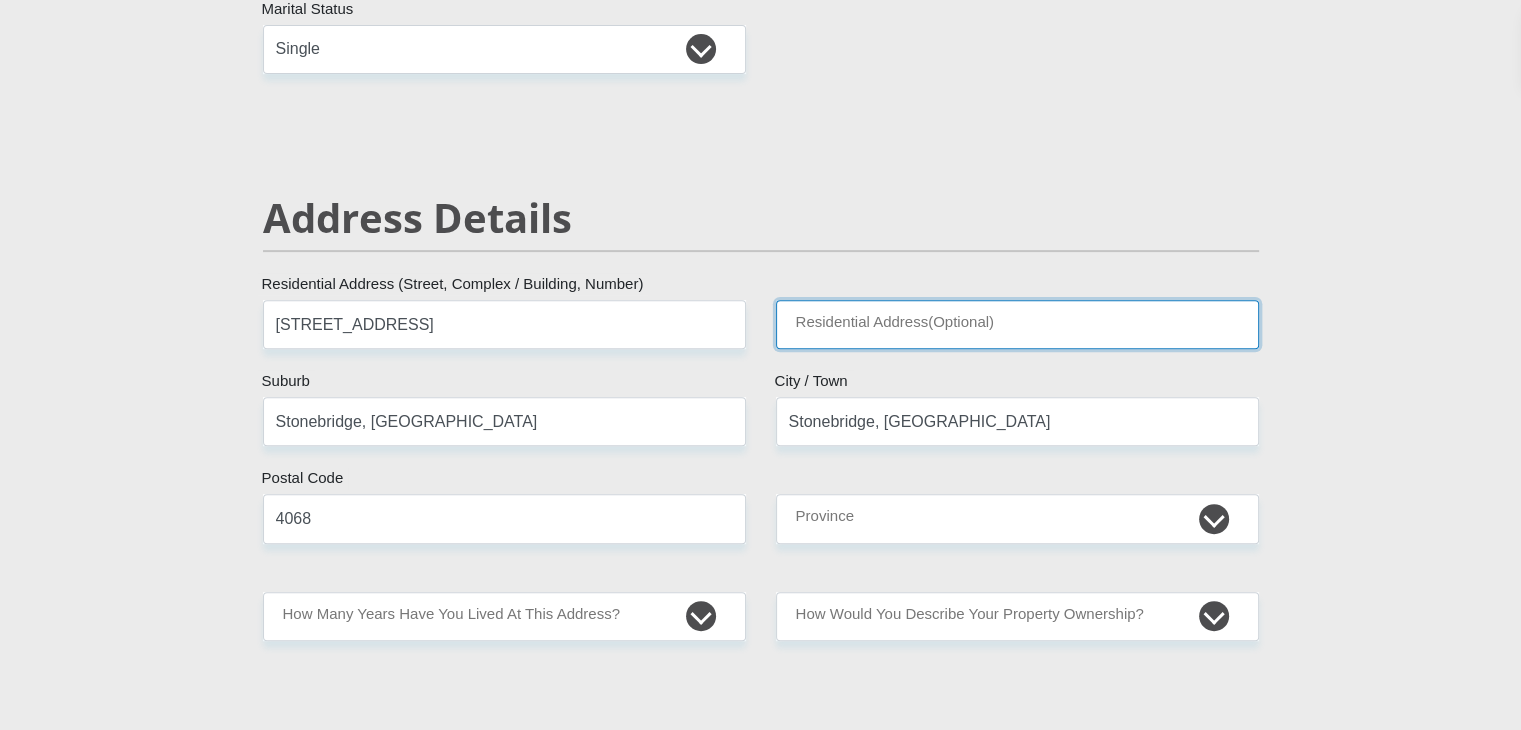 click on "Residential Address(Optional)" at bounding box center [1017, 324] 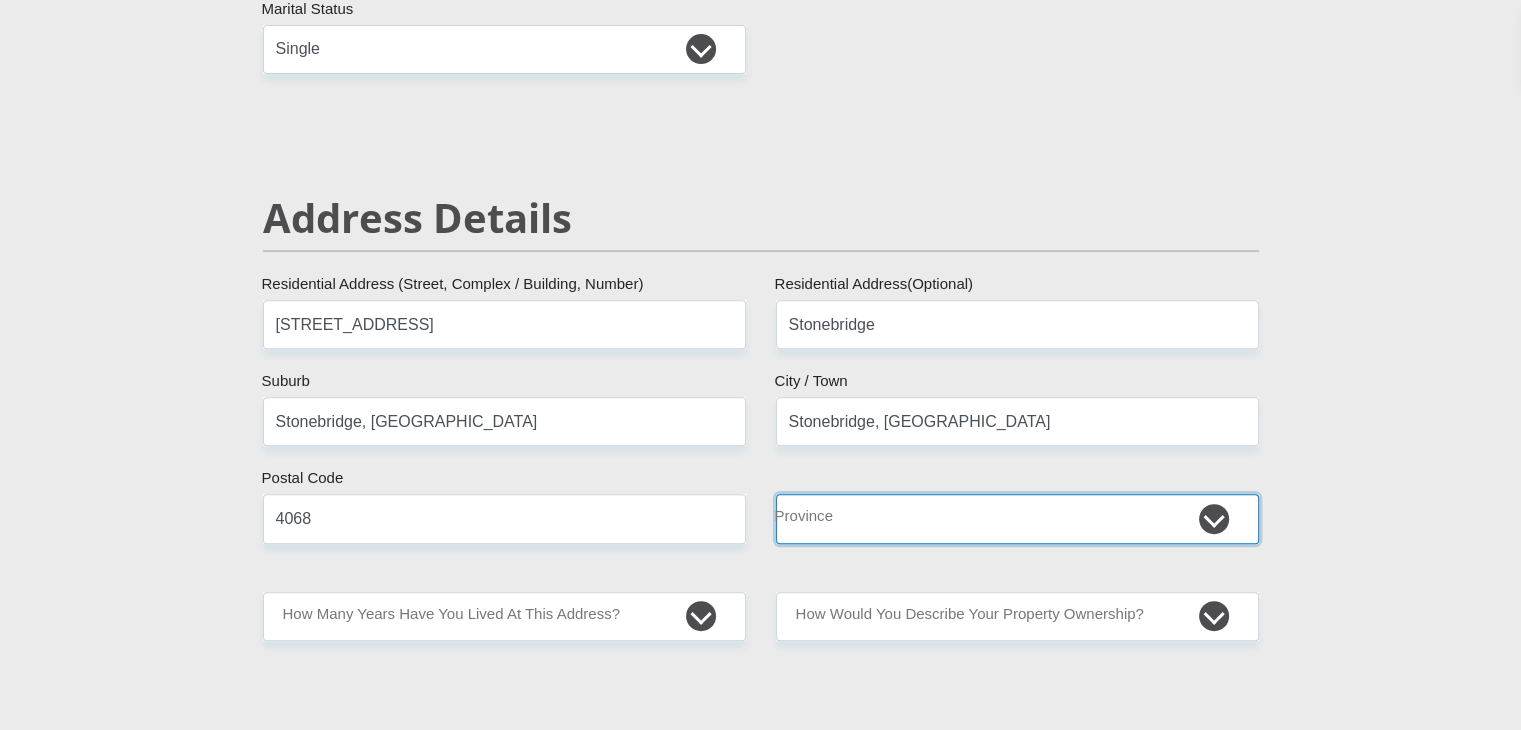 click on "Eastern Cape
Free State
Gauteng
KwaZulu-Natal
Limpopo
Mpumalanga
Northern Cape
North West
Western Cape" at bounding box center [1017, 518] 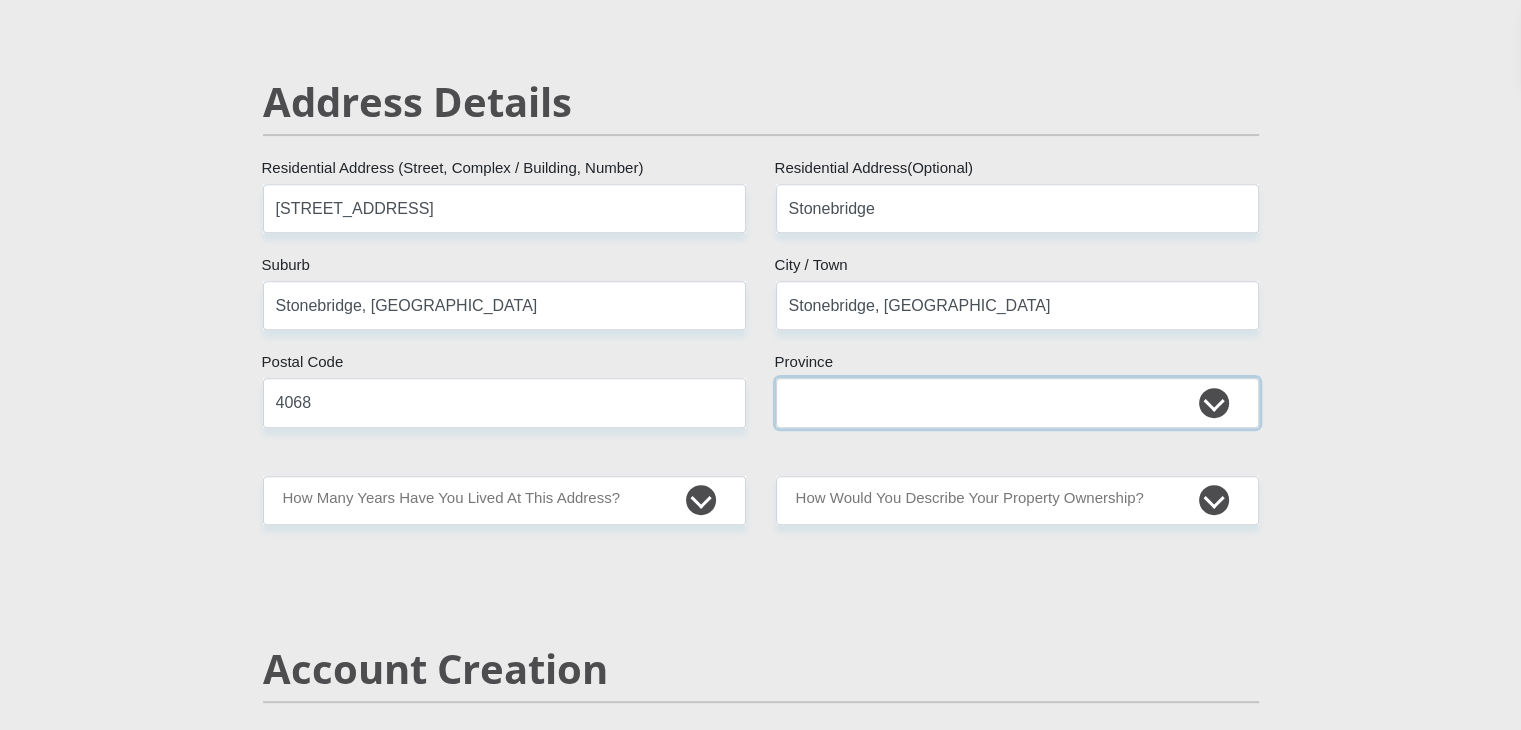 scroll, scrollTop: 818, scrollLeft: 0, axis: vertical 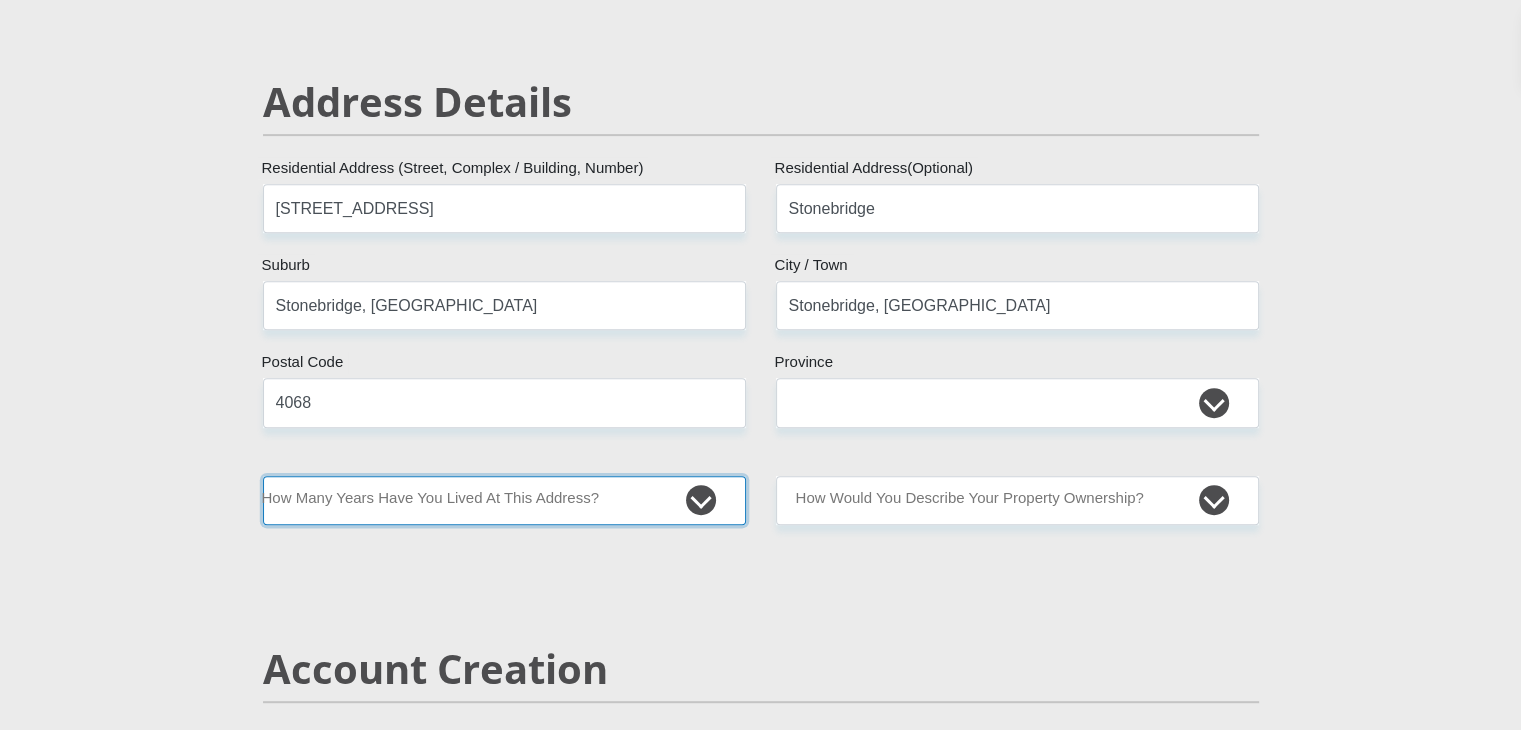 click on "less than 1 year
1-3 years
3-5 years
5+ years" at bounding box center [504, 500] 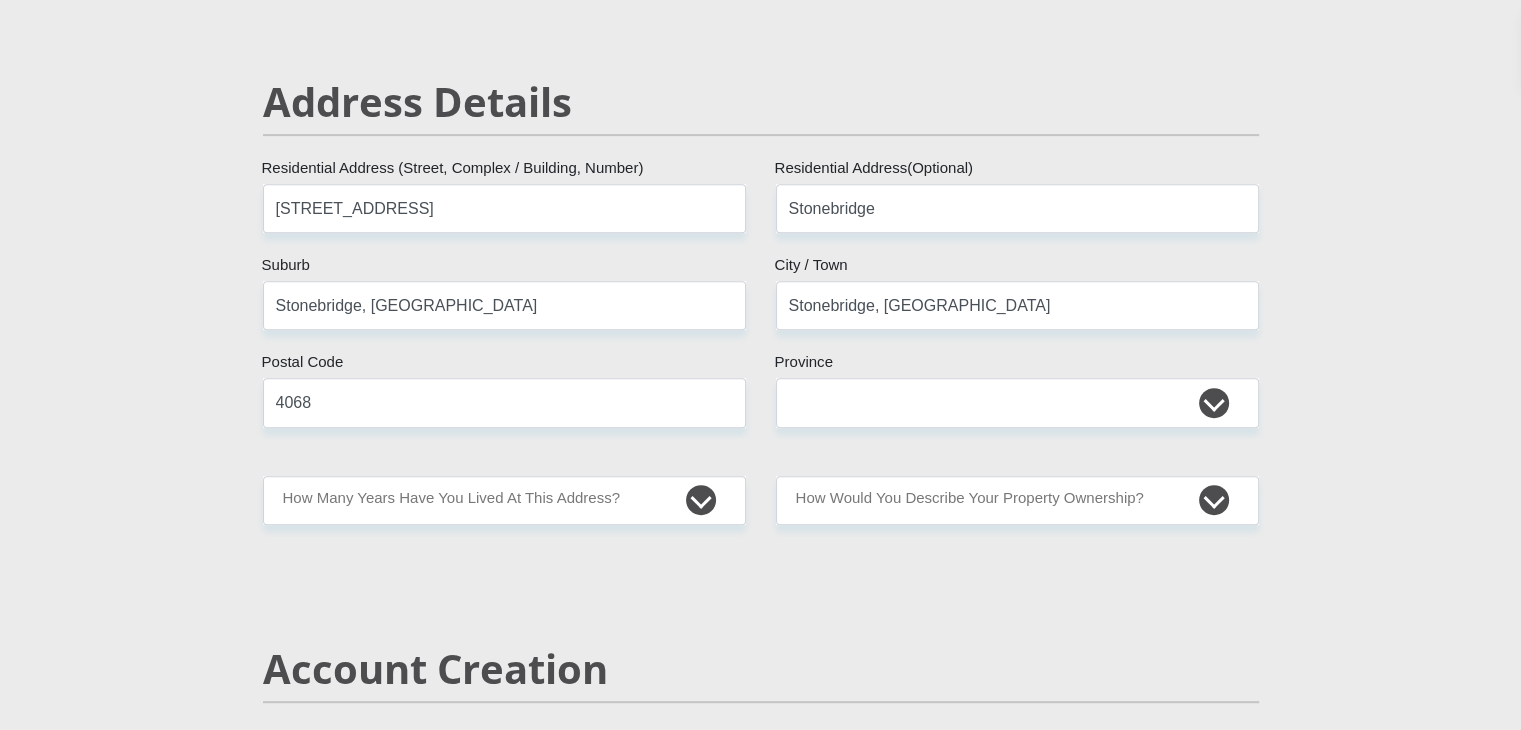 click on "Mr
Ms
Mrs
Dr
Other
Title
Jaydon
First Name
Genga
Surname
0407315234085
South African ID Number
Please input valid ID number
South Africa
Afghanistan
Aland Islands
Albania
Algeria
America Samoa
American Virgin Islands
Andorra
Angola
Anguilla
Antarctica
Antigua and Barbuda
Argentina" at bounding box center (761, 2372) 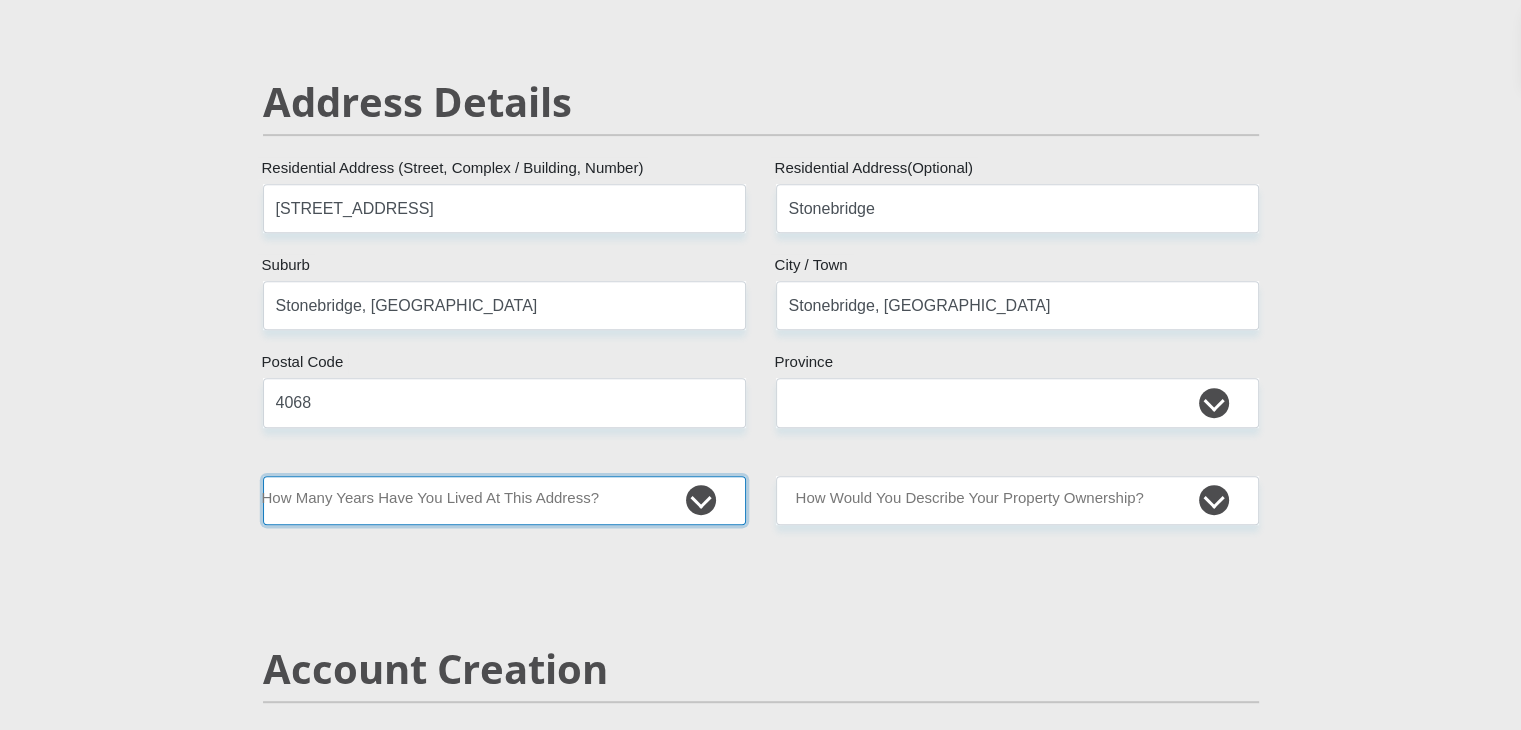 click on "less than 1 year
1-3 years
3-5 years
5+ years" at bounding box center [504, 500] 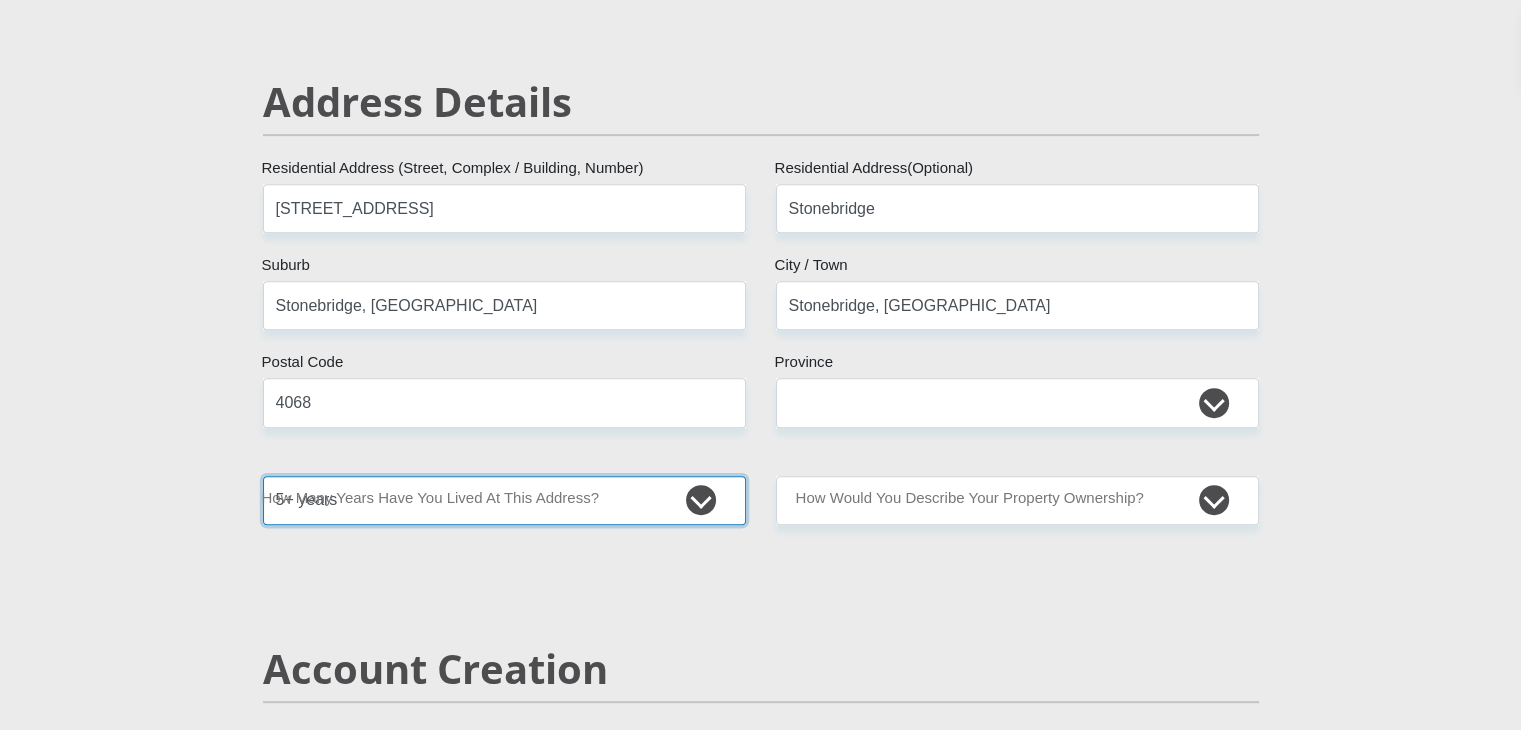 click on "less than 1 year
1-3 years
3-5 years
5+ years" at bounding box center (504, 500) 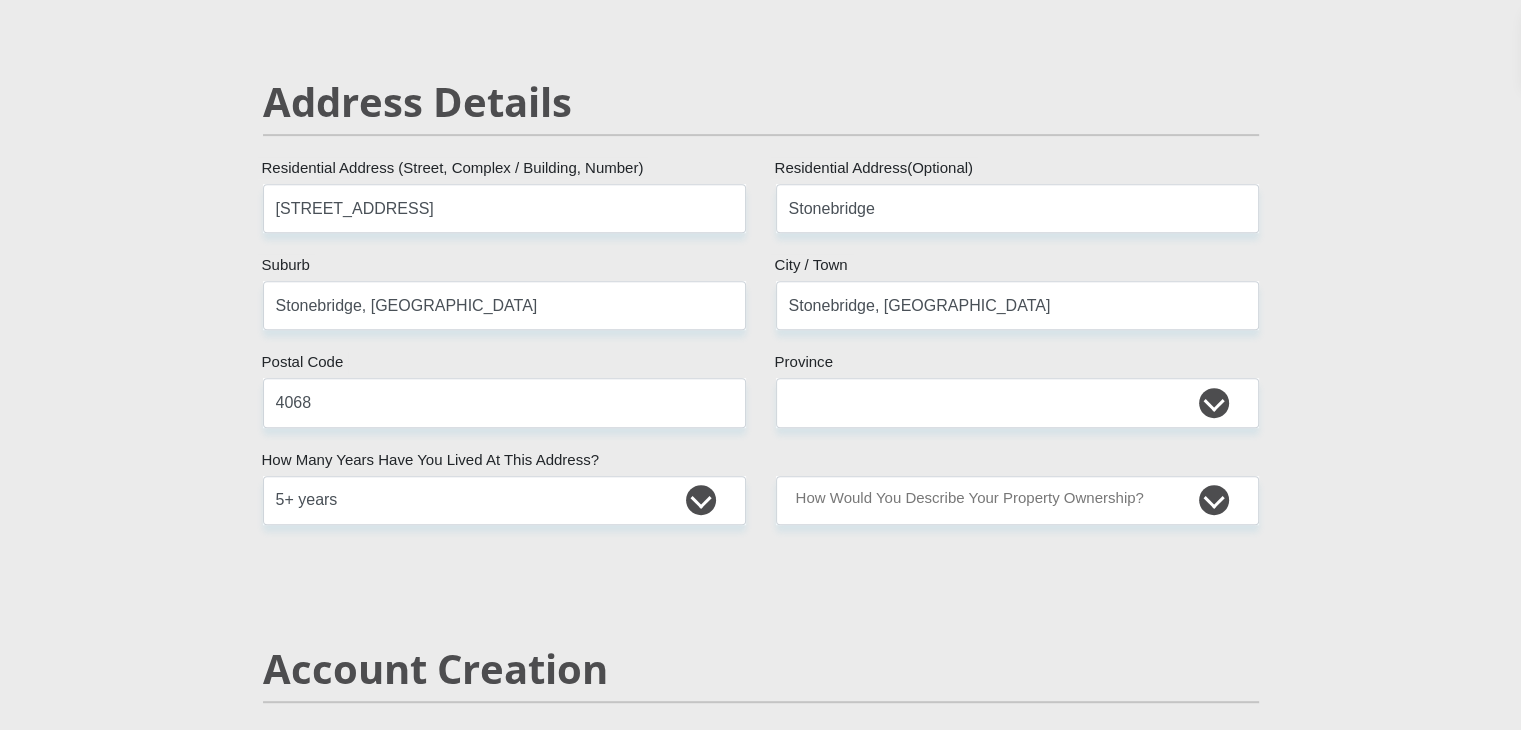 click on "Mr
Ms
Mrs
Dr
Other
Title
Jaydon
First Name
Genga
Surname
0407315234085
South African ID Number
Please input valid ID number
South Africa
Afghanistan
Aland Islands
Albania
Algeria
America Samoa
American Virgin Islands
Andorra
Angola
Anguilla
Antarctica
Antigua and Barbuda
Argentina" at bounding box center (761, 2372) 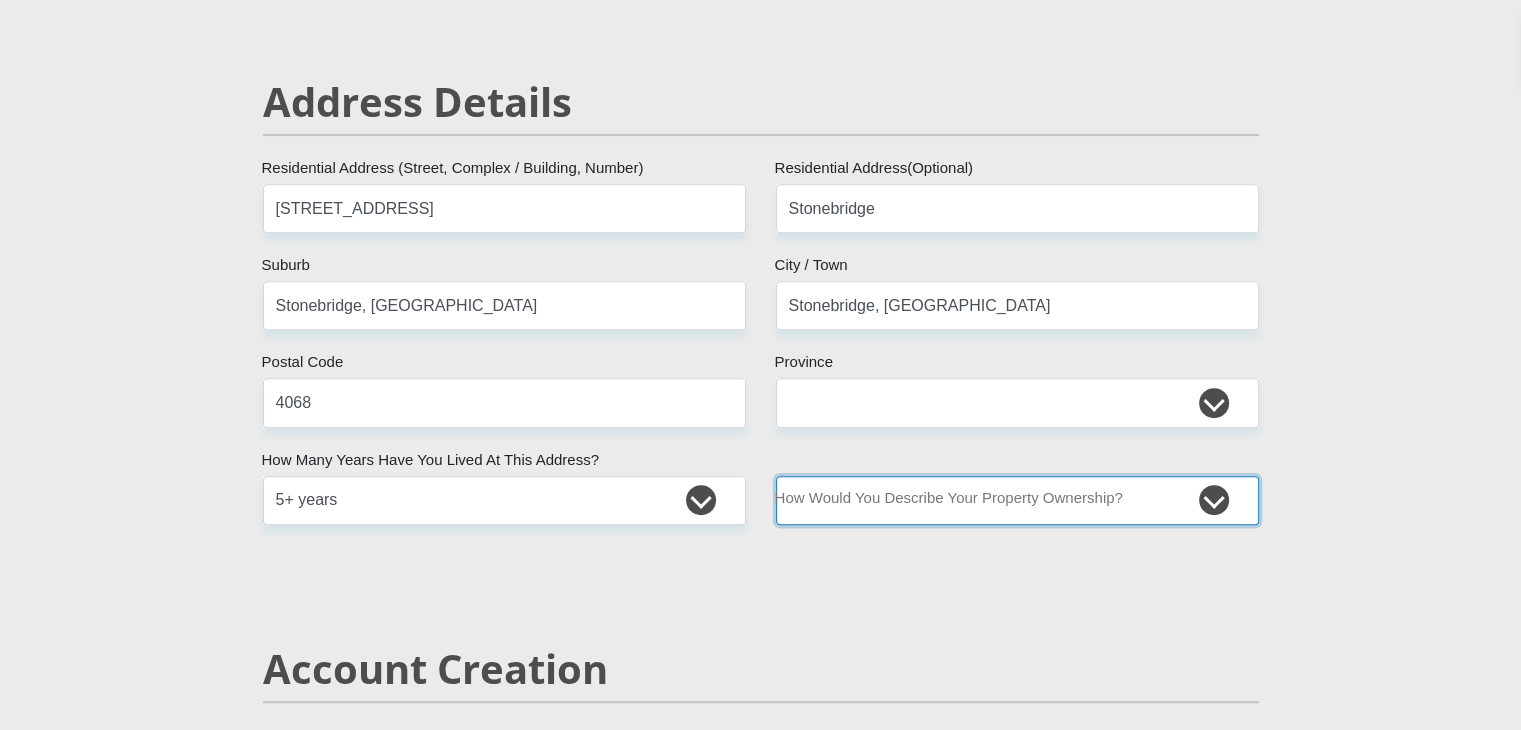 click on "Owned
Rented
Family Owned
Company Dwelling" at bounding box center (1017, 500) 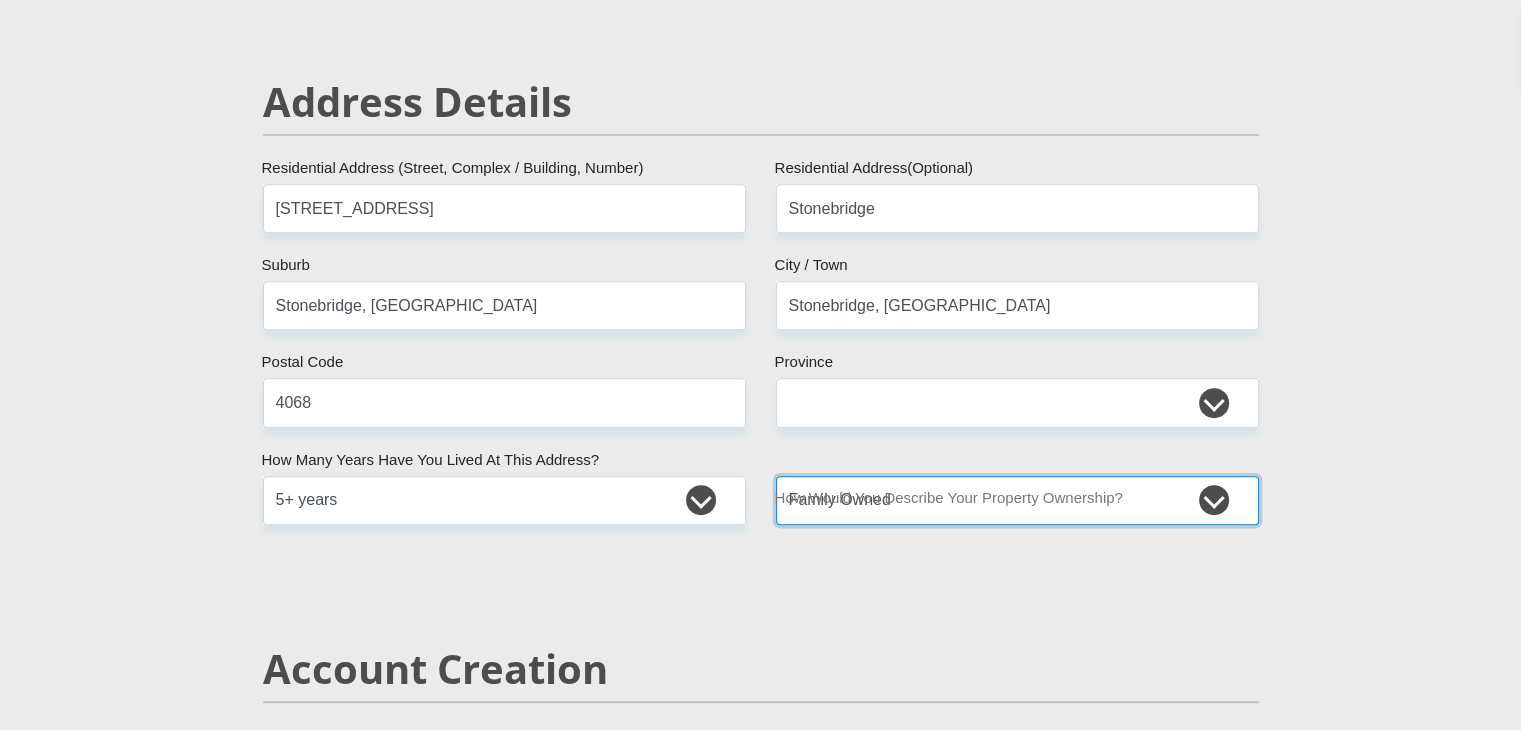 click on "Owned
Rented
Family Owned
Company Dwelling" at bounding box center [1017, 500] 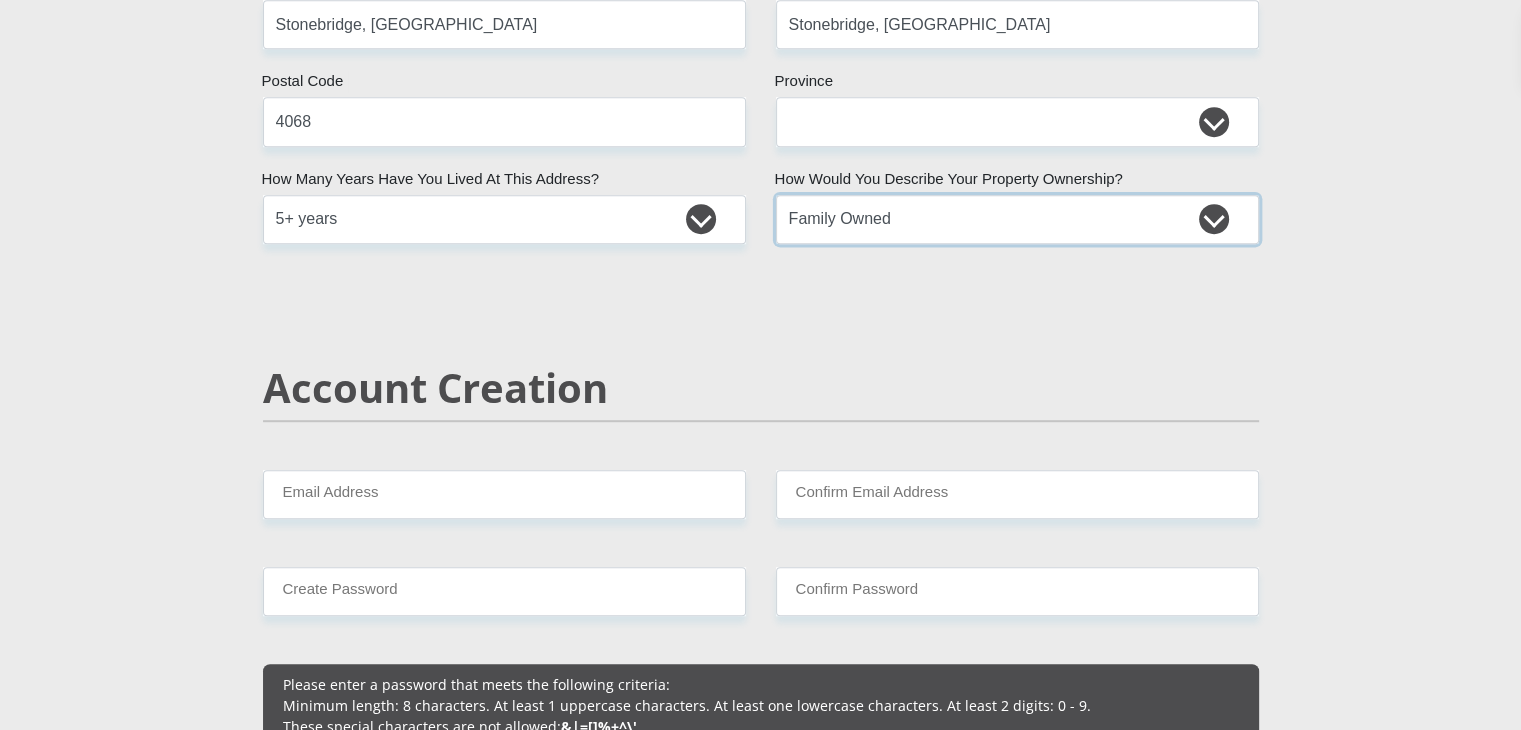 scroll, scrollTop: 1140, scrollLeft: 0, axis: vertical 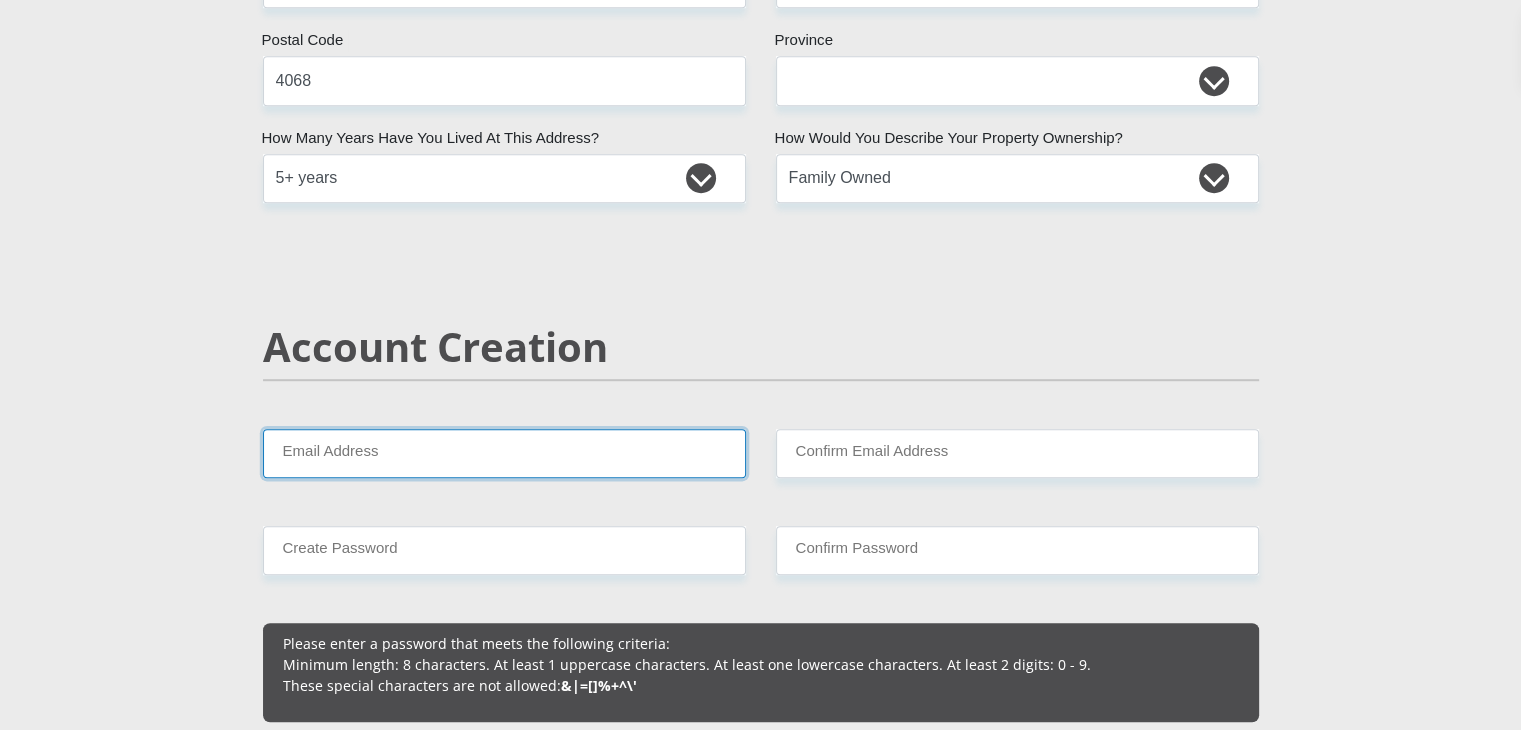 click on "Email Address" at bounding box center [504, 453] 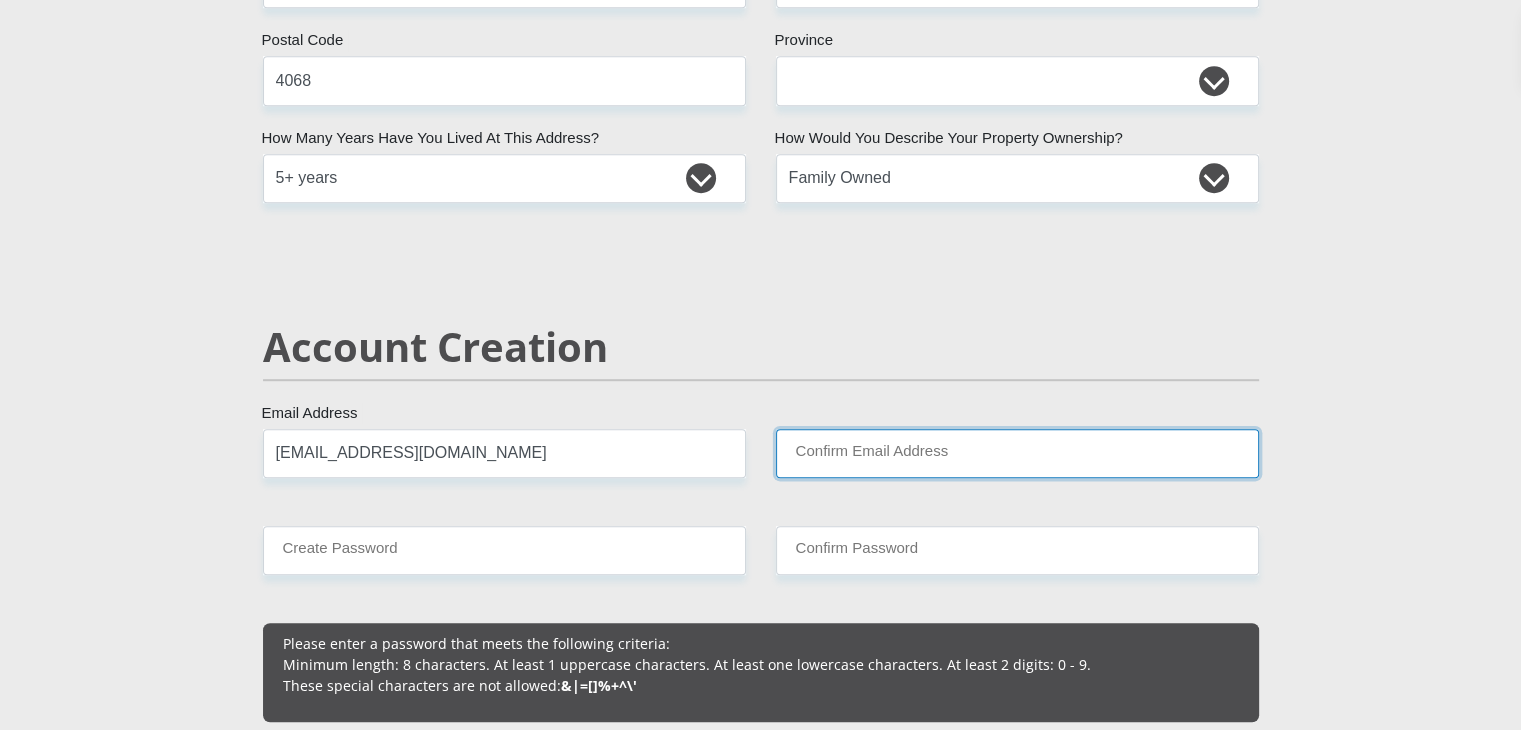 type on "jaydongenga@gmail.com" 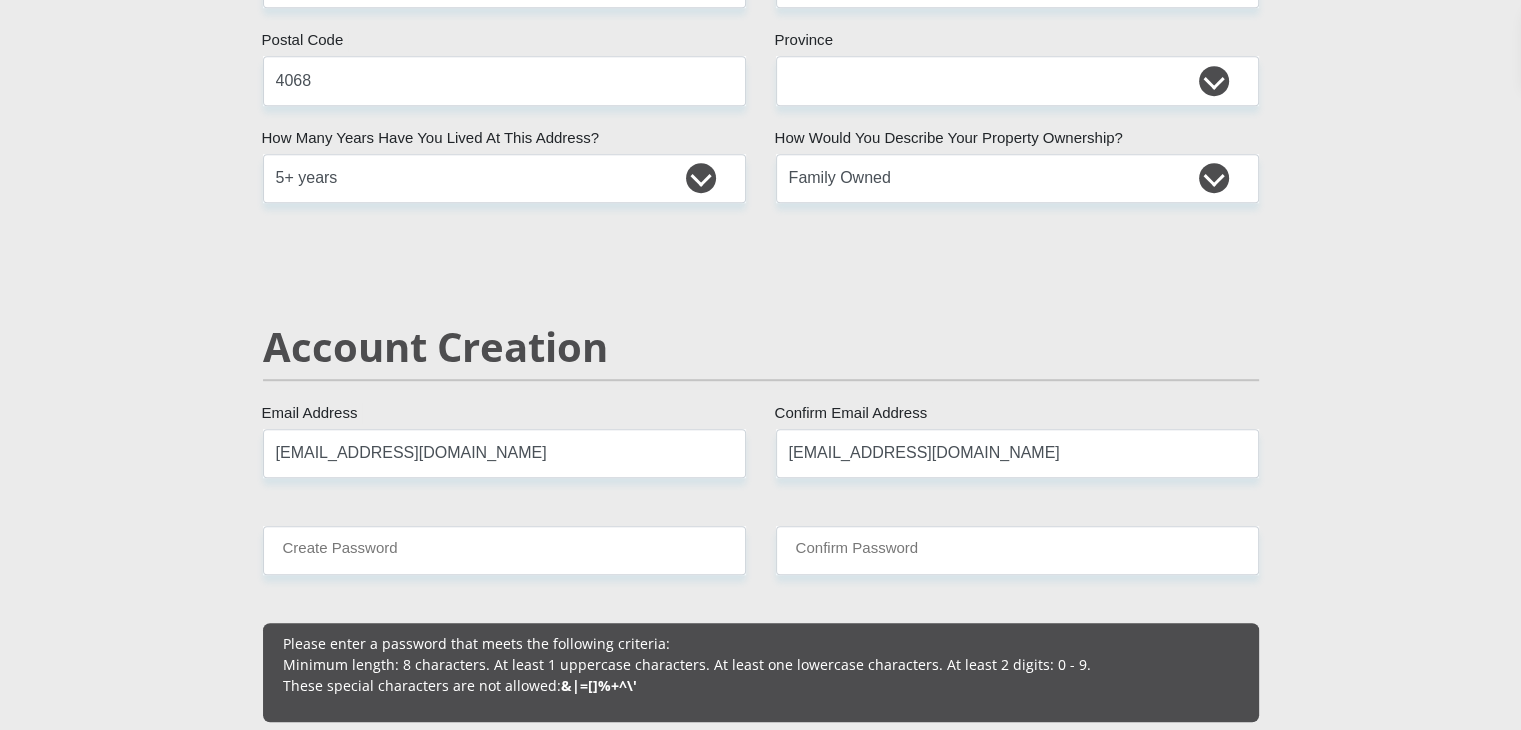 type 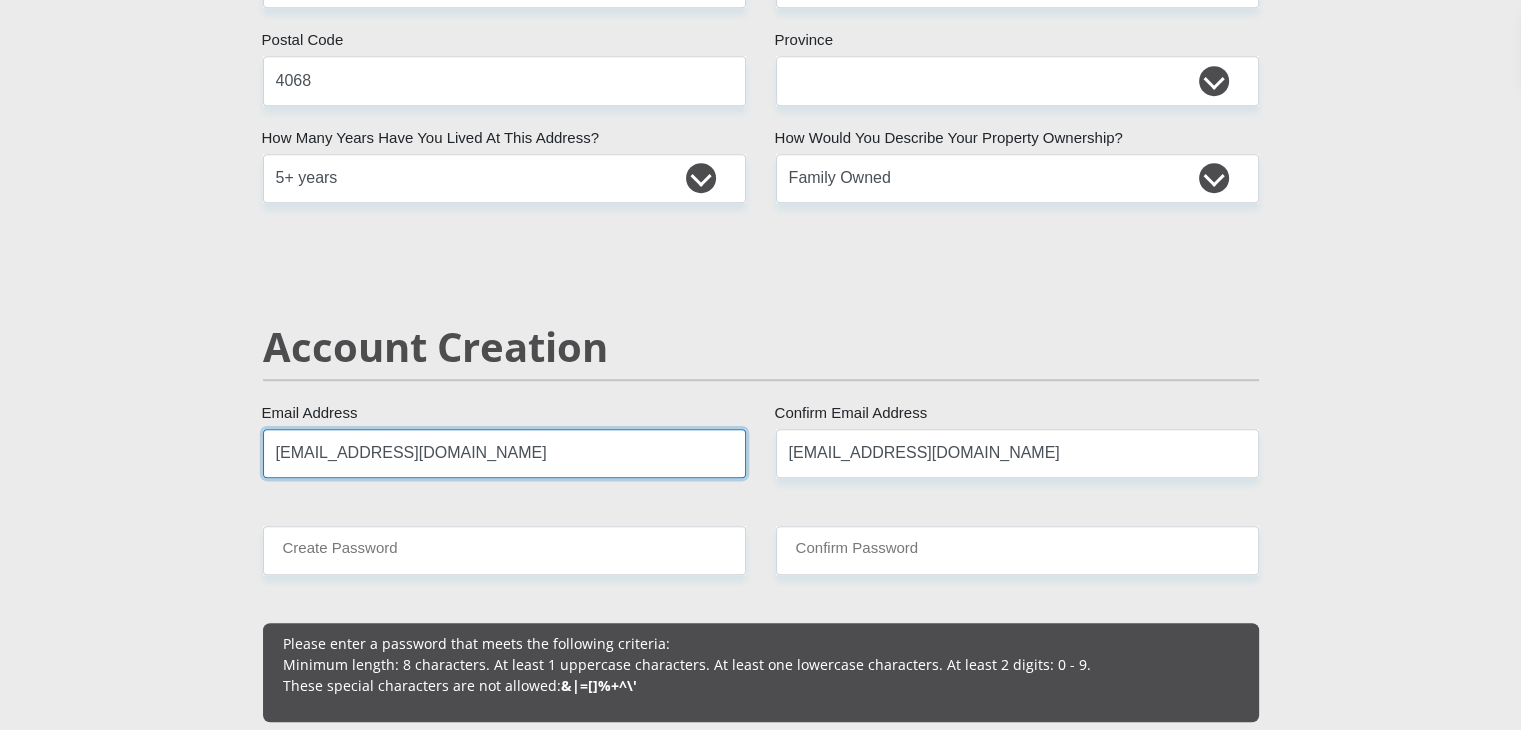 type 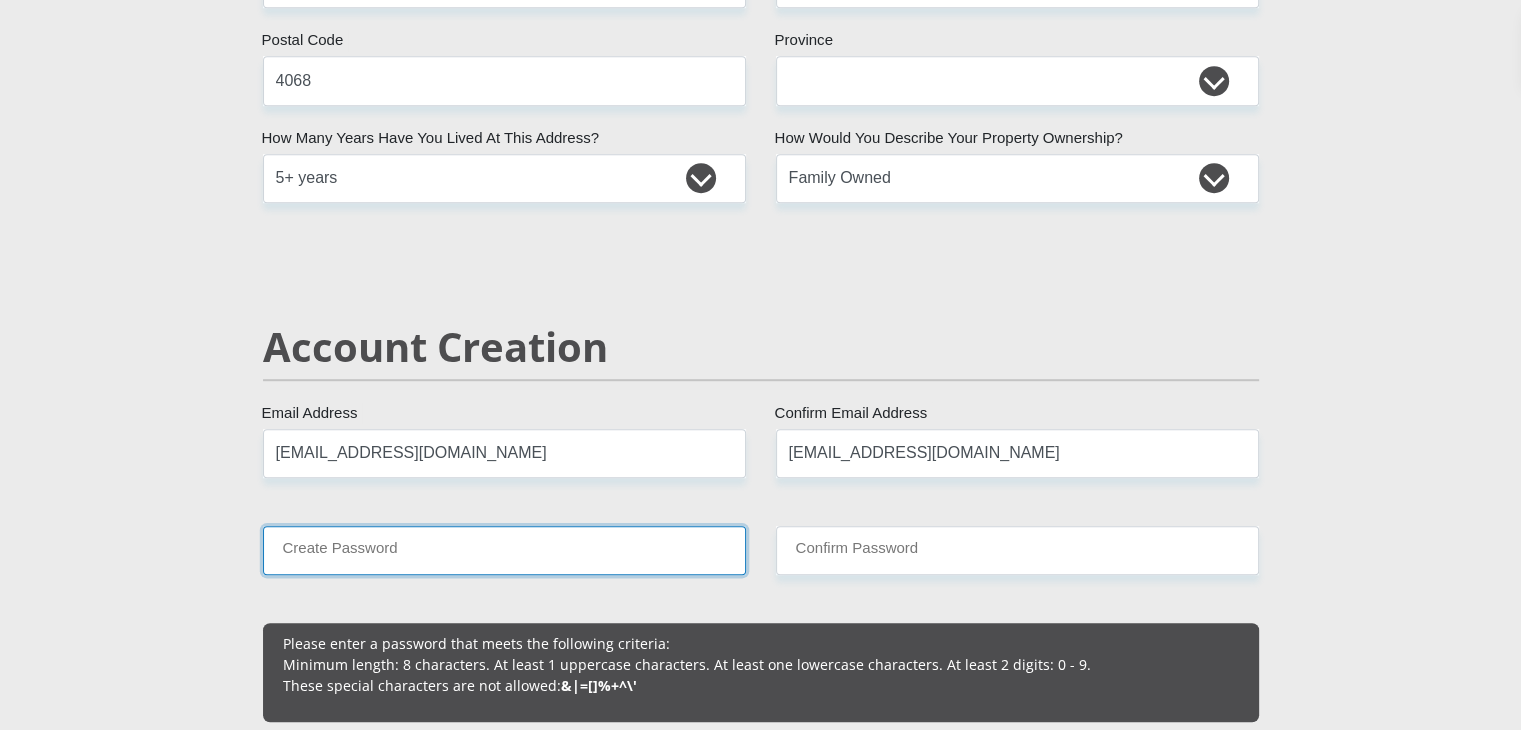 click on "Create Password" at bounding box center (504, 550) 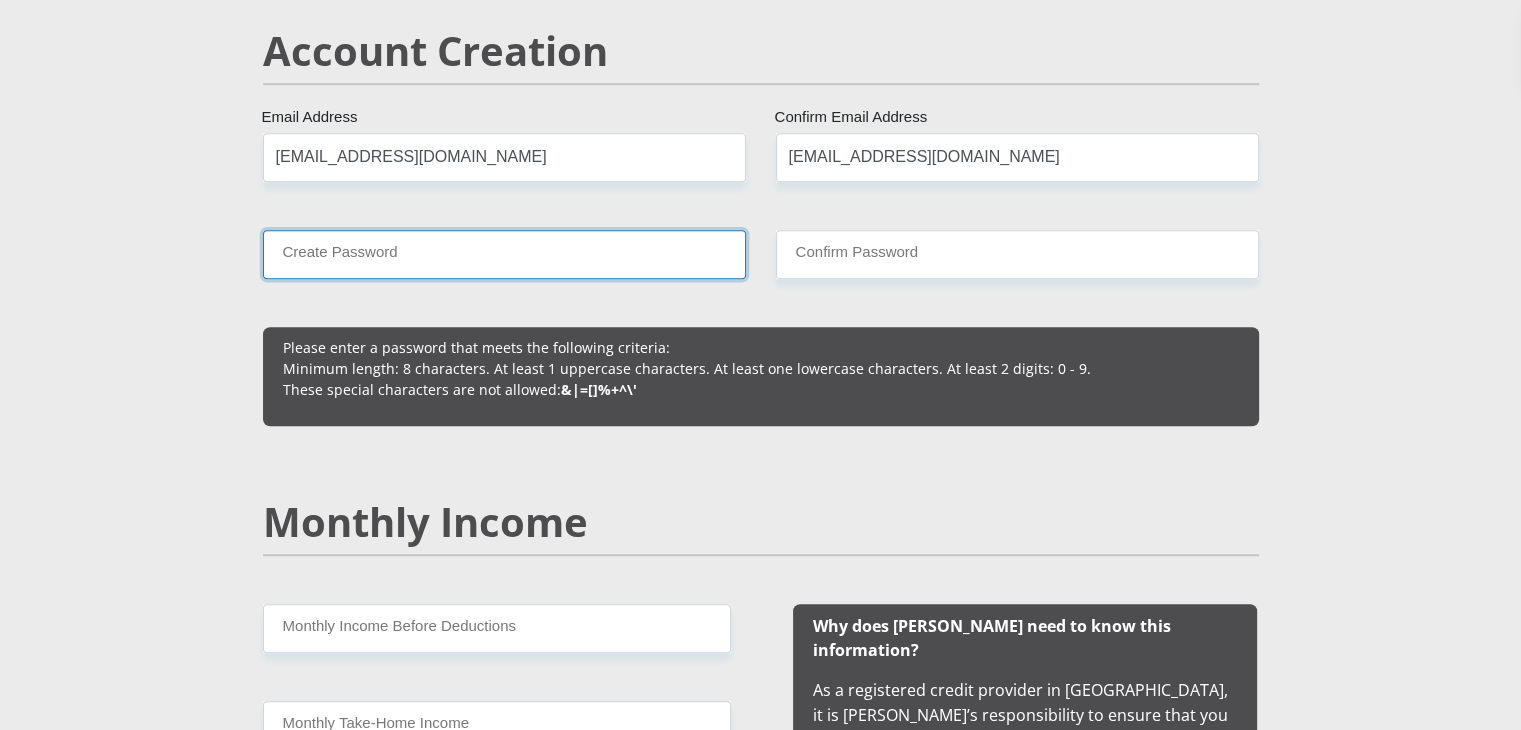 scroll, scrollTop: 1439, scrollLeft: 0, axis: vertical 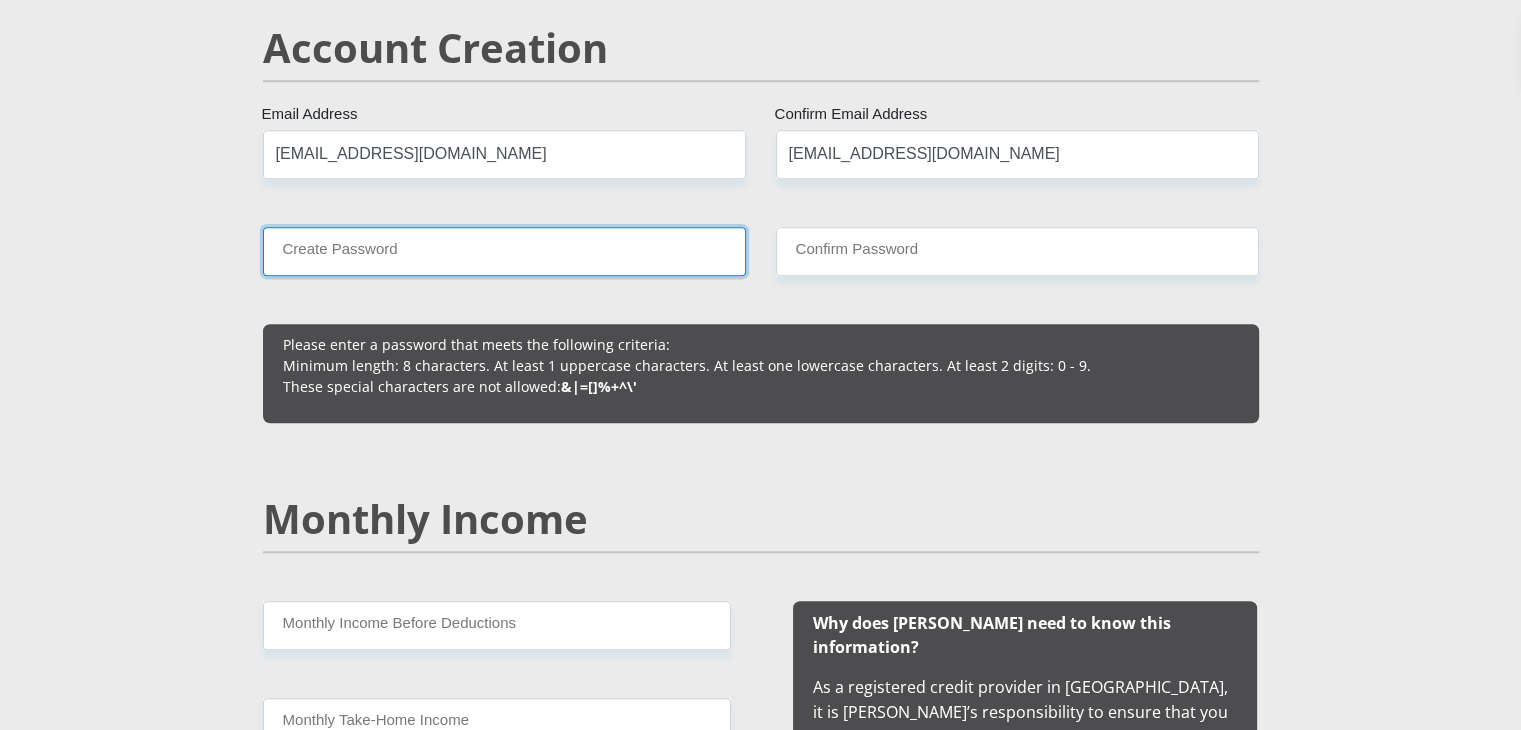 click on "Create Password" at bounding box center (504, 251) 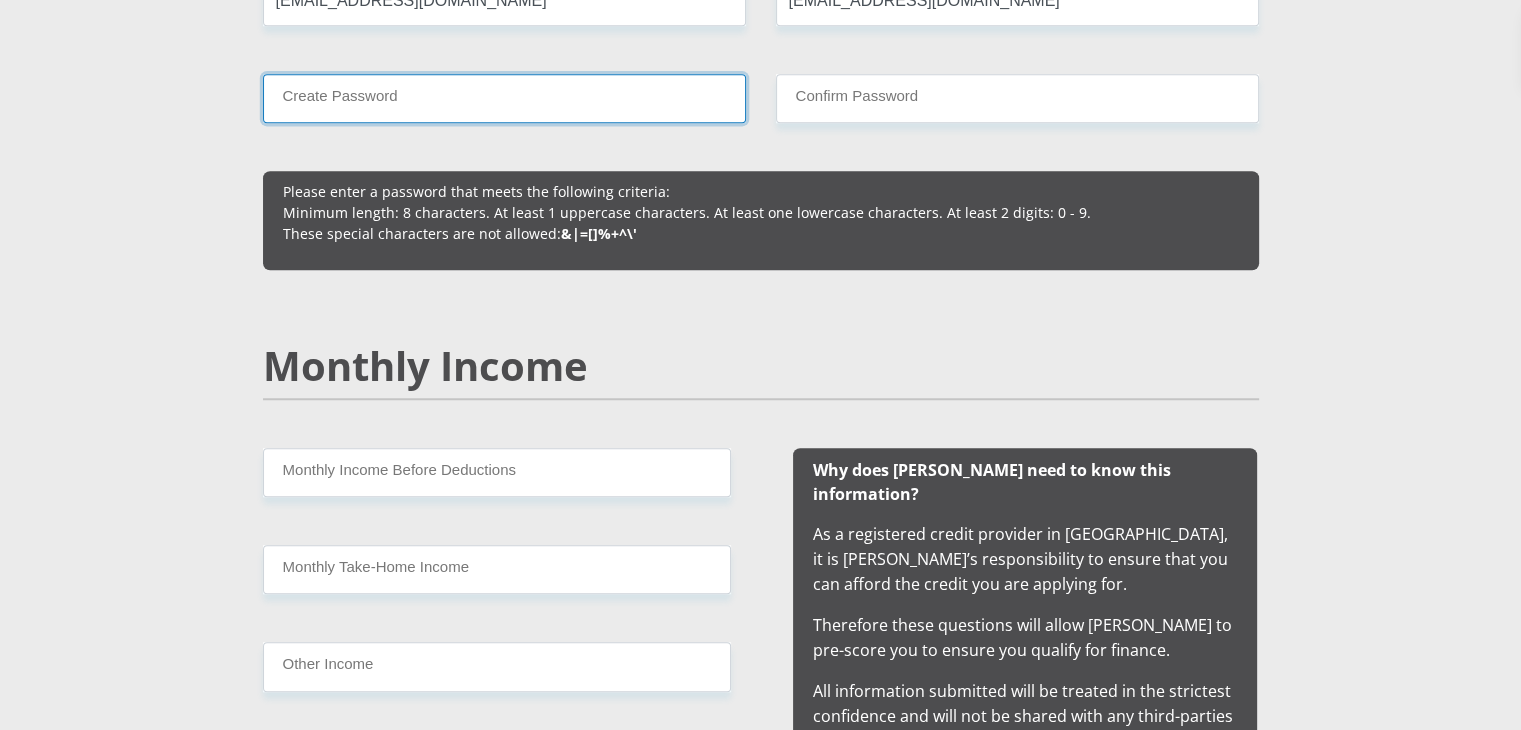 scroll, scrollTop: 1598, scrollLeft: 0, axis: vertical 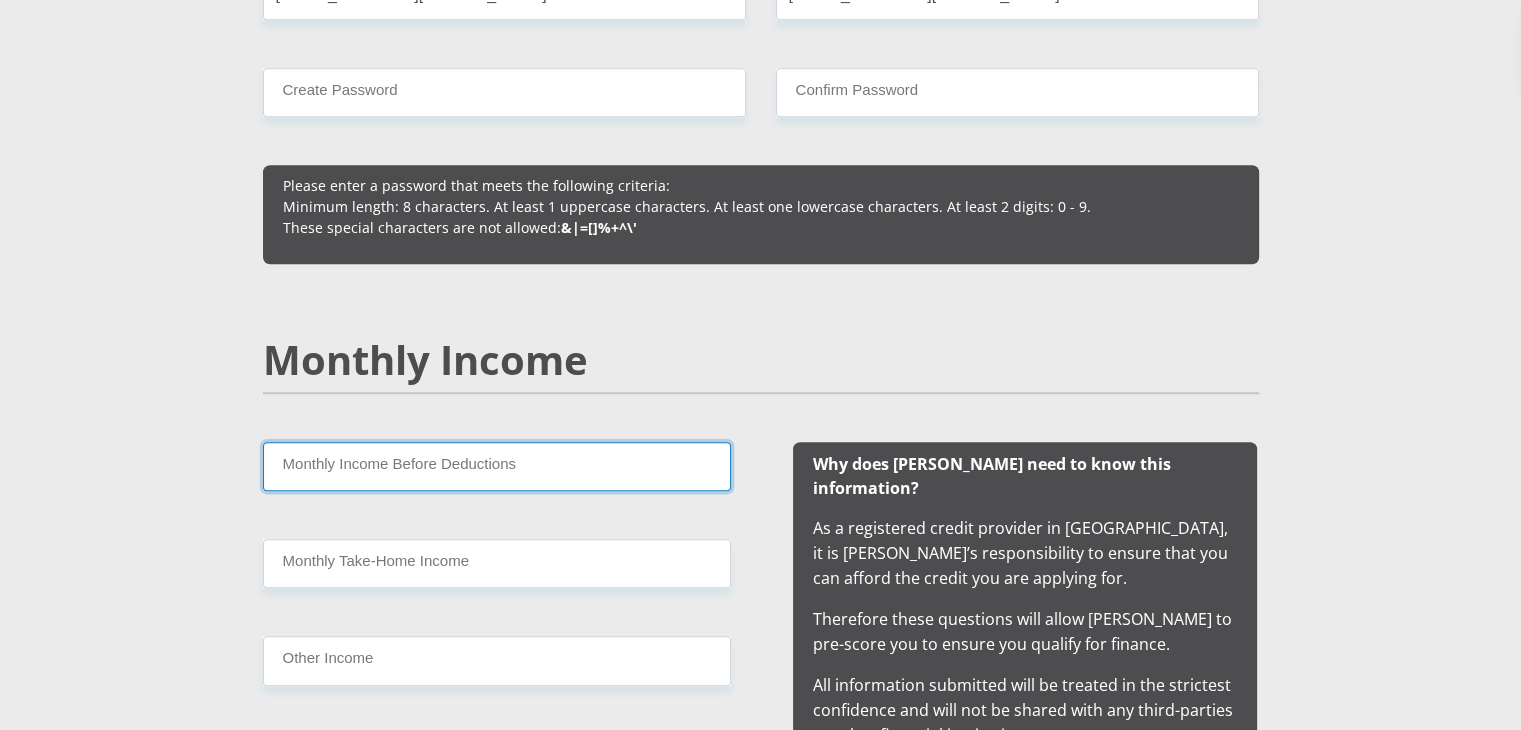 drag, startPoint x: 475, startPoint y: 460, endPoint x: 421, endPoint y: 461, distance: 54.00926 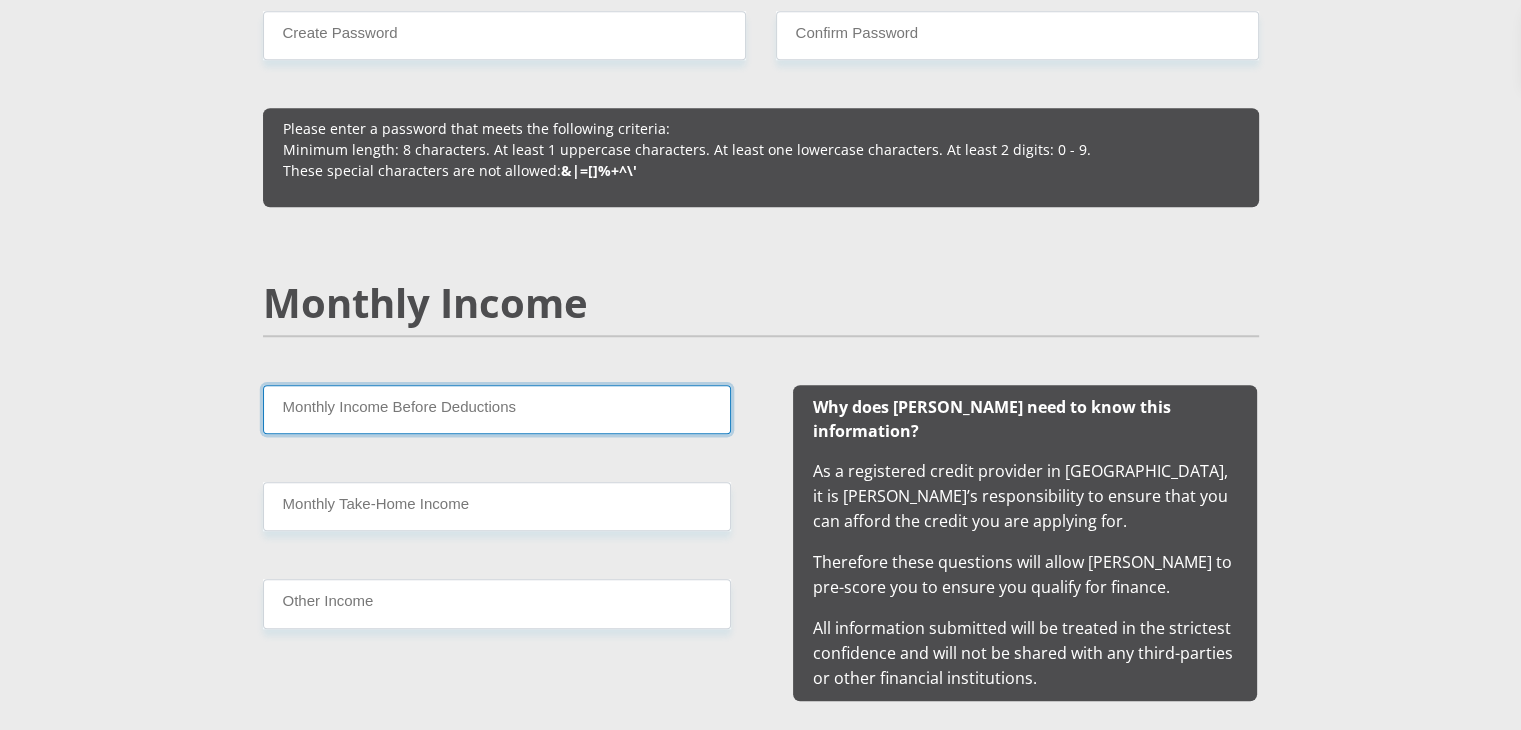 scroll, scrollTop: 1659, scrollLeft: 0, axis: vertical 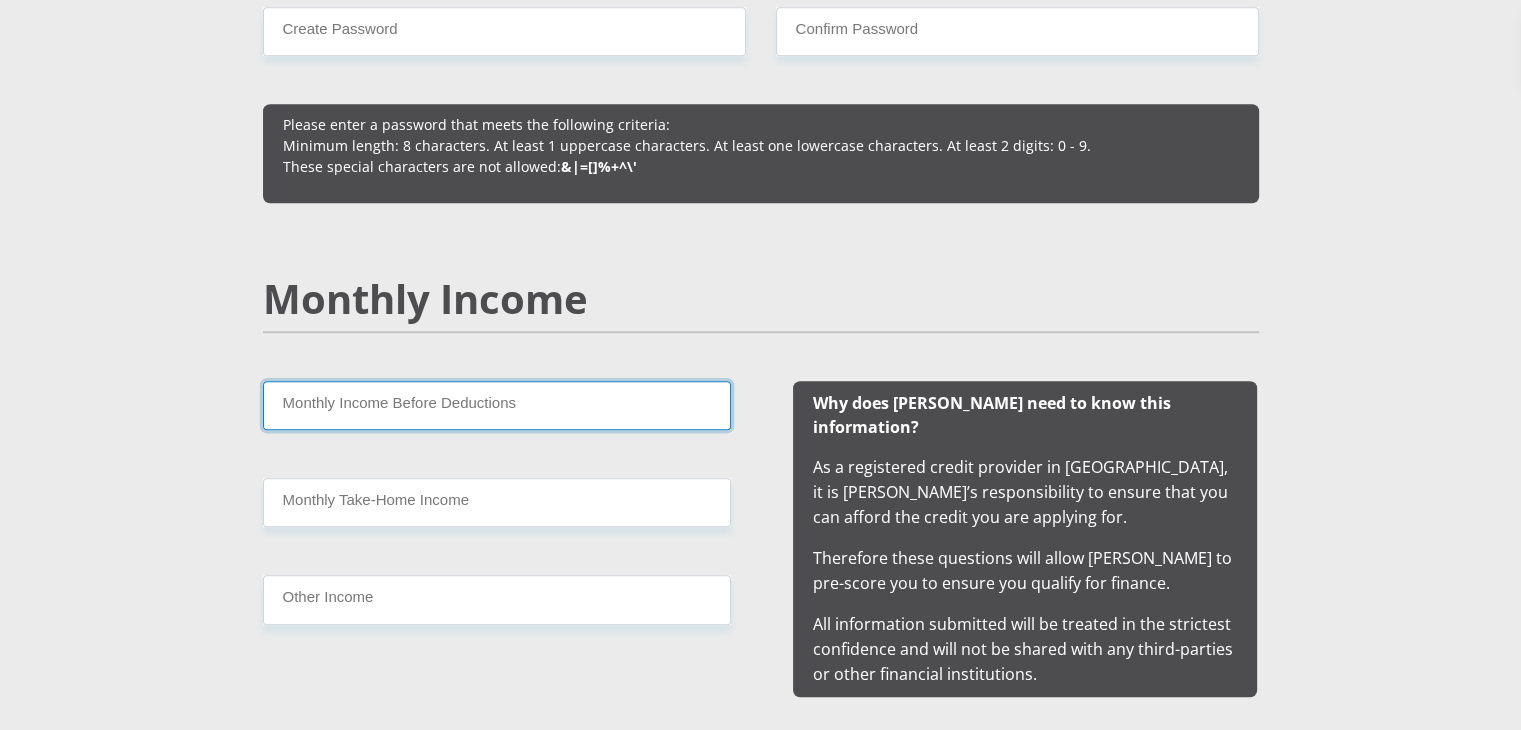 type on "9" 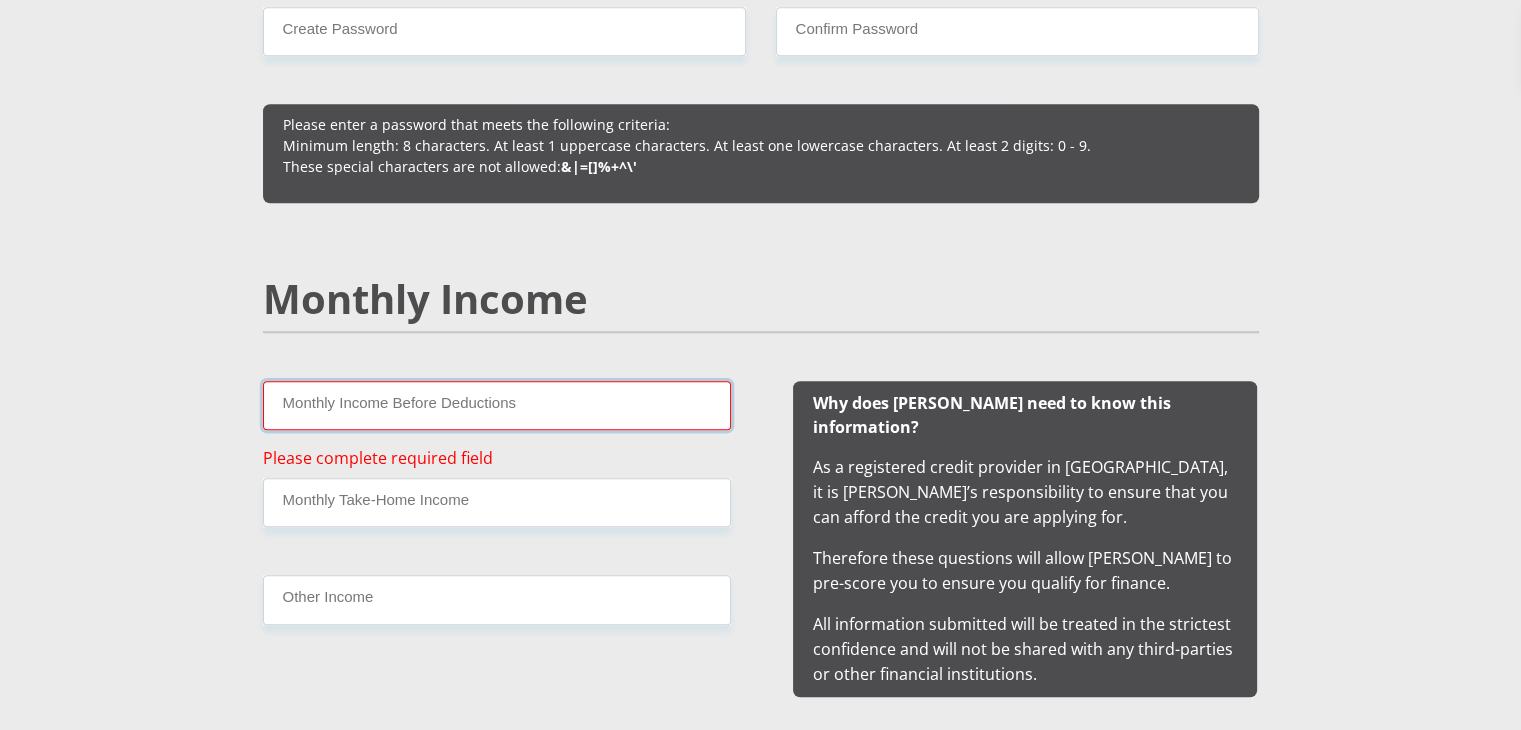 type on "5" 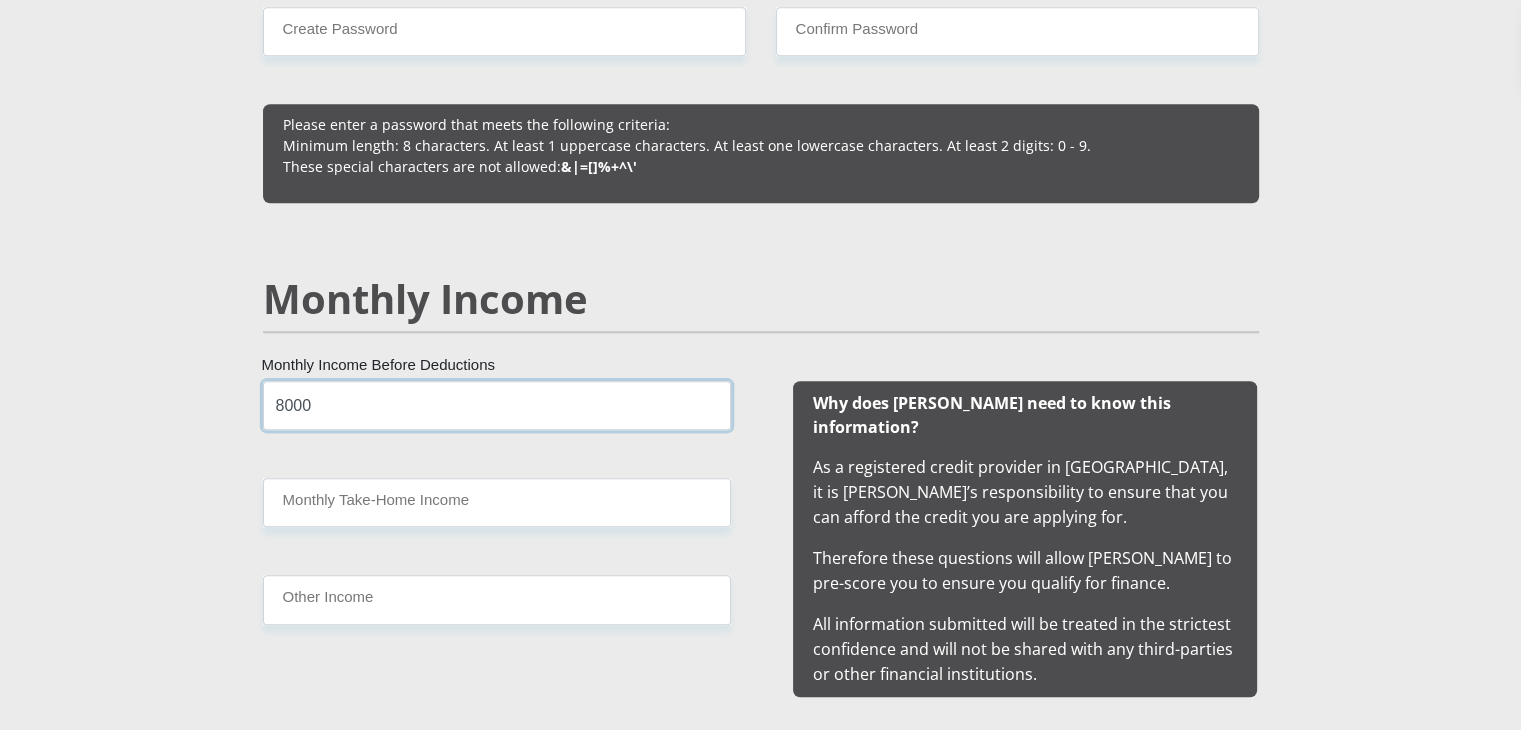 type on "8000" 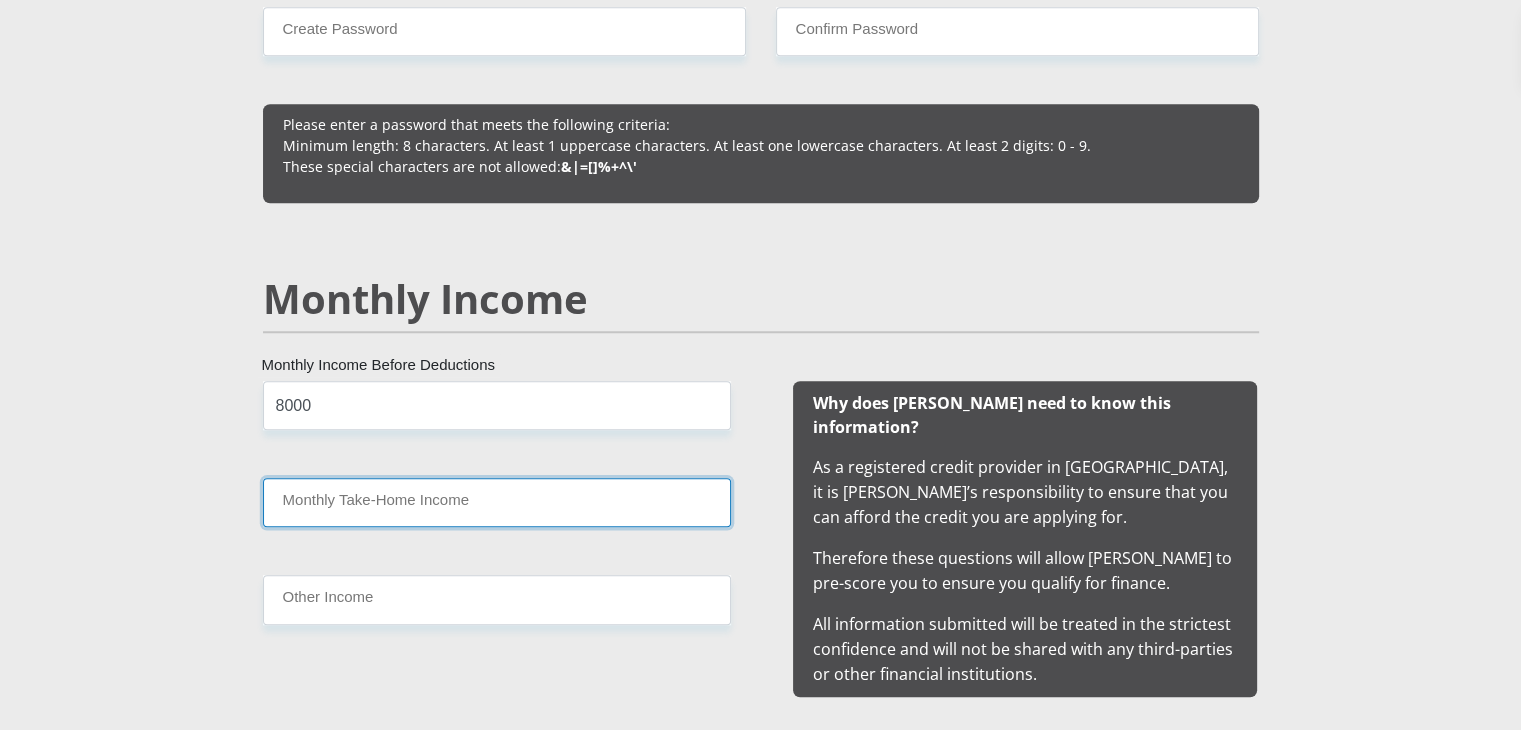 click on "Monthly Take-Home Income" at bounding box center [497, 502] 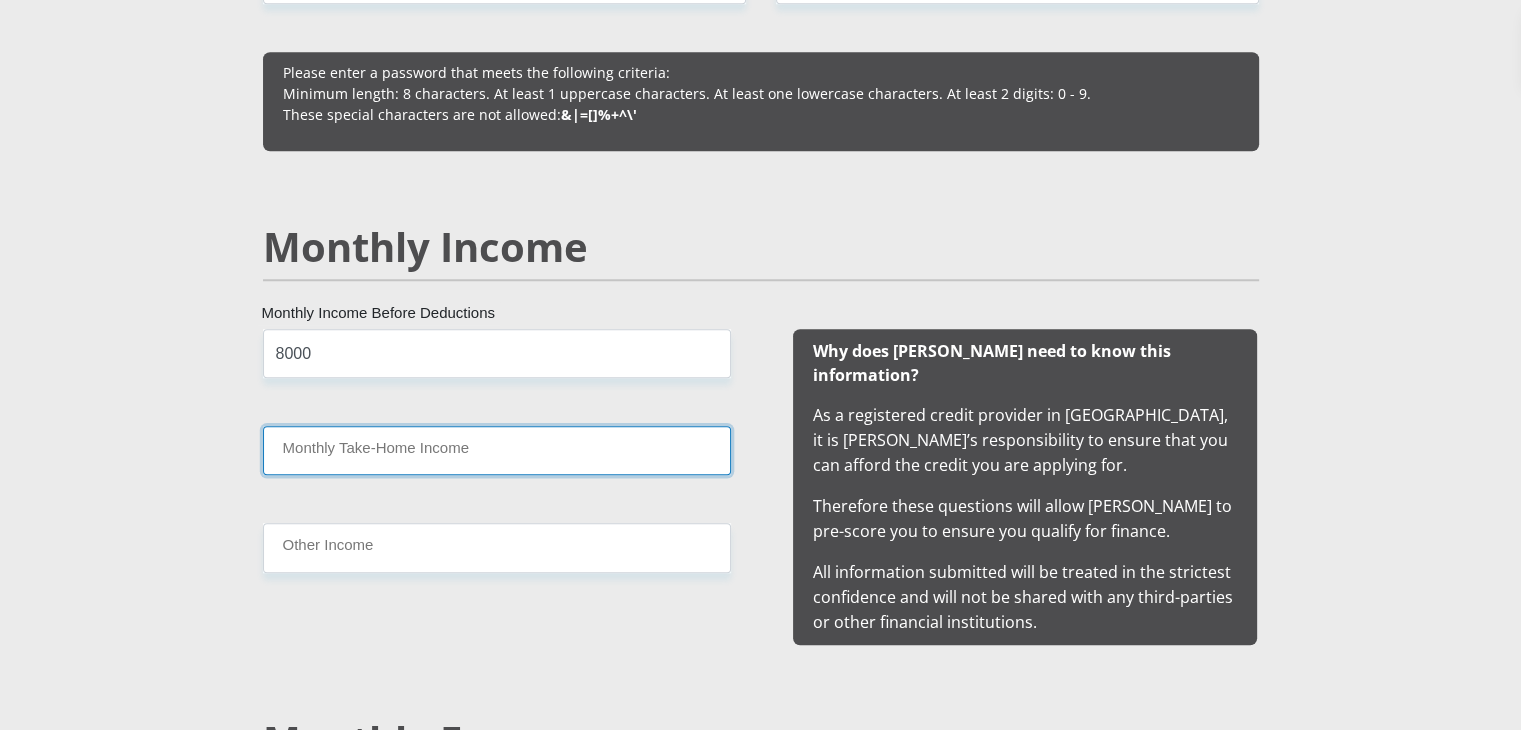 scroll, scrollTop: 1714, scrollLeft: 0, axis: vertical 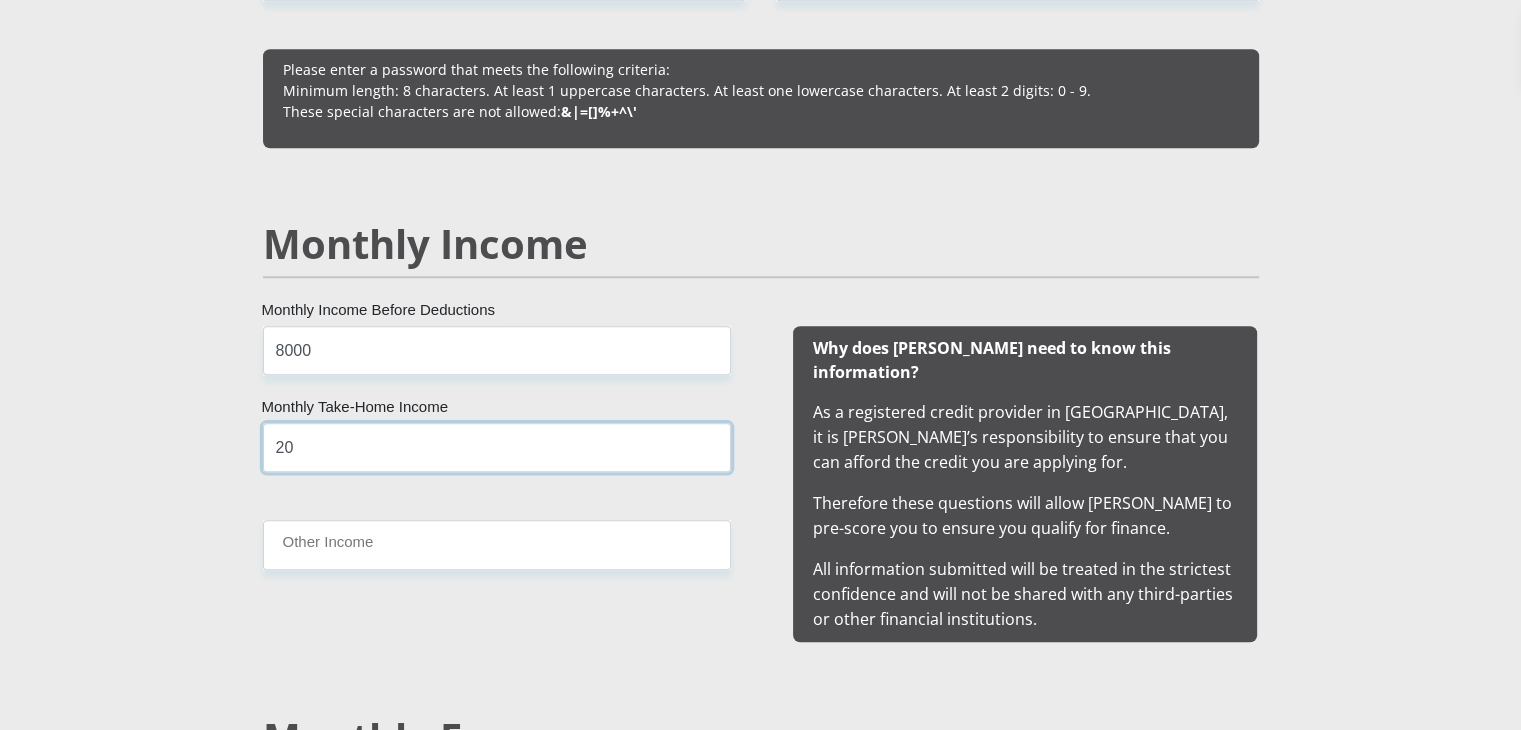 type on "2" 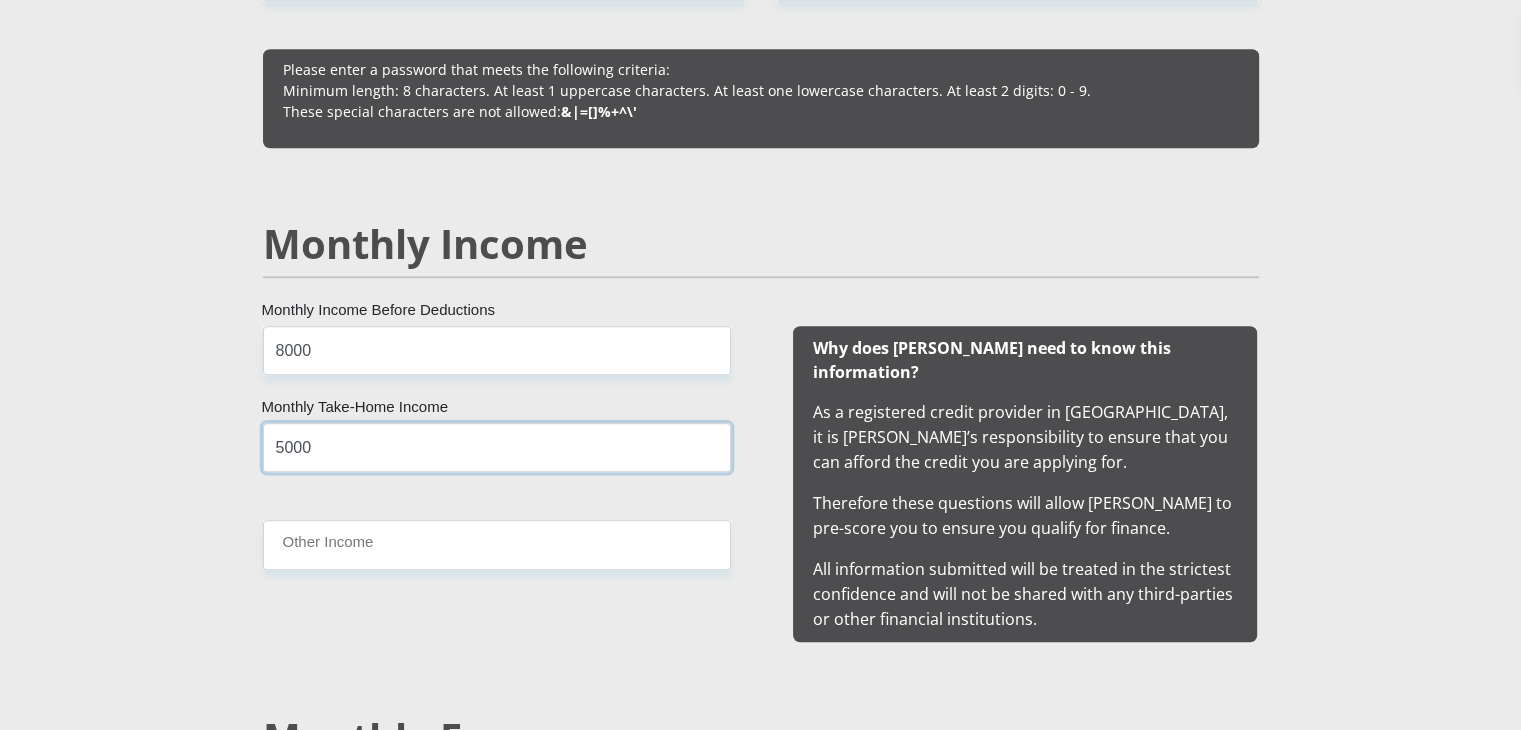 type on "5000" 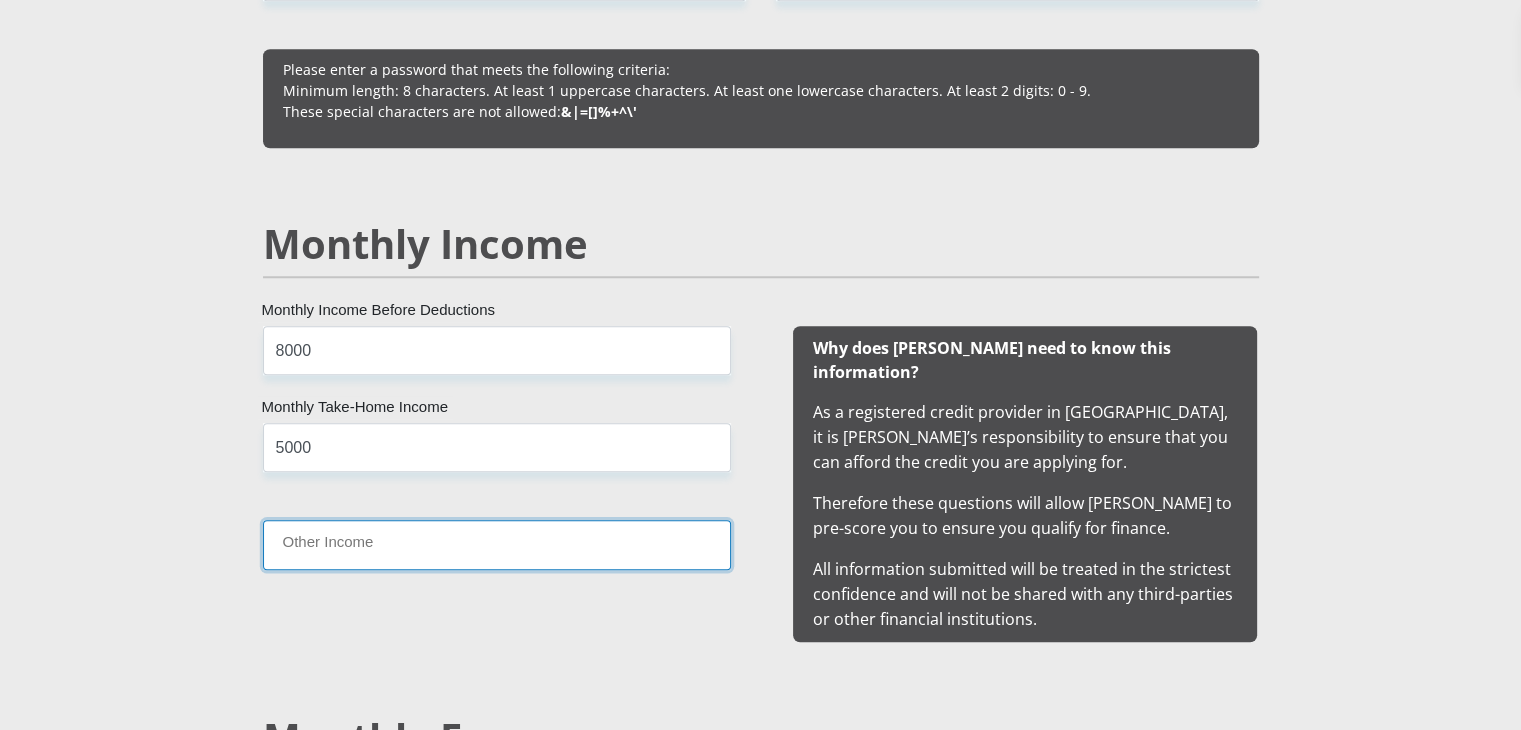 click on "Other Income" at bounding box center [497, 544] 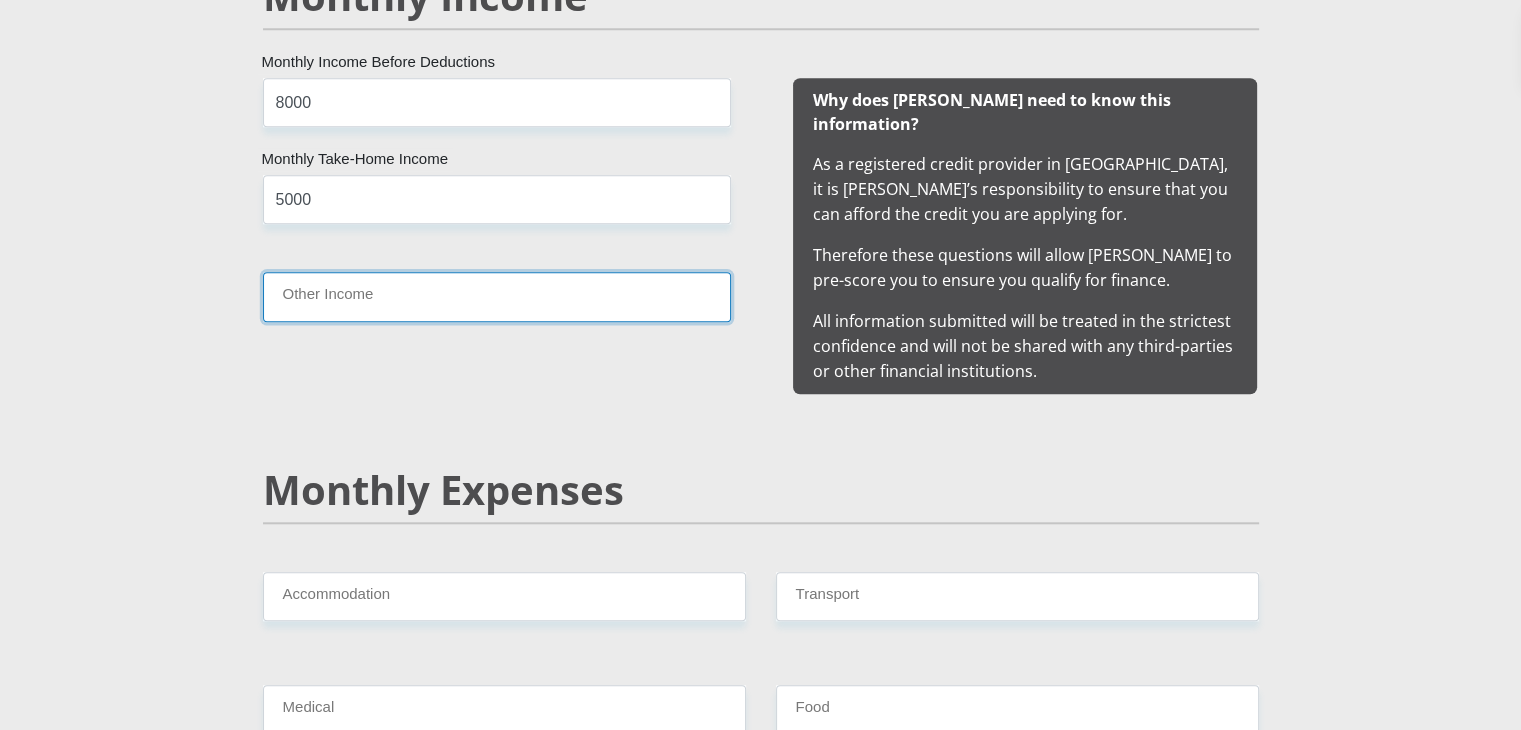 scroll, scrollTop: 1963, scrollLeft: 0, axis: vertical 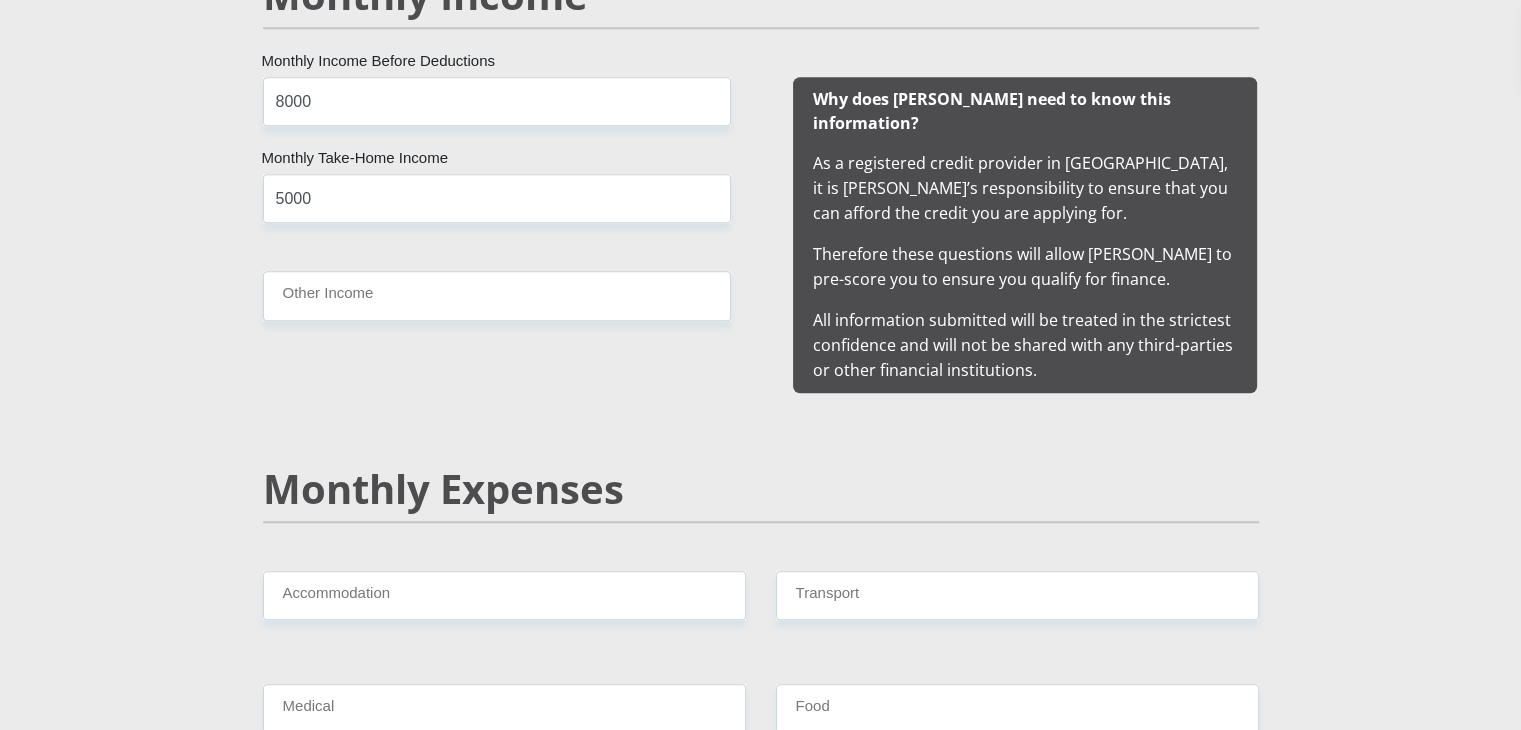 click on "Monthly Expenses" at bounding box center (761, 489) 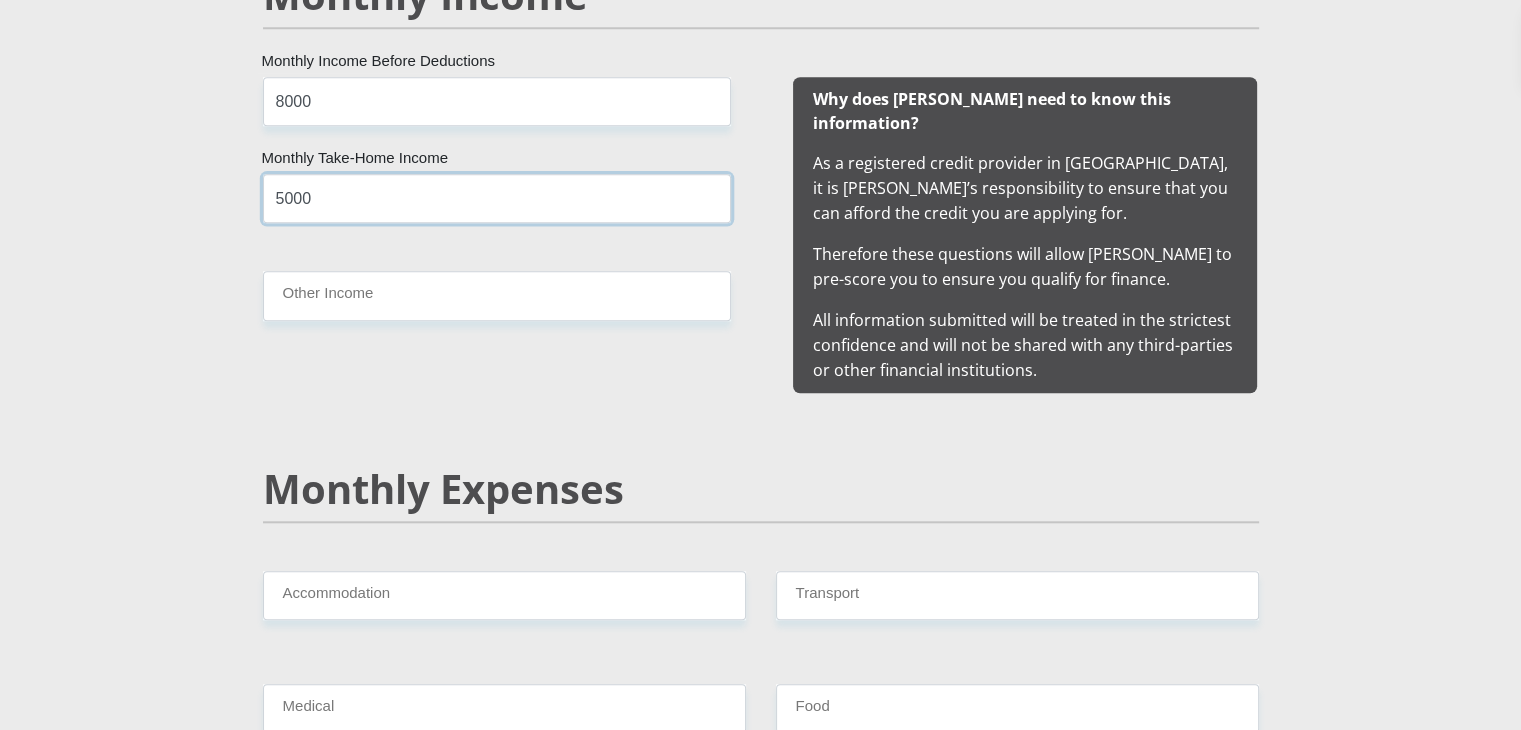 drag, startPoint x: 348, startPoint y: 203, endPoint x: 238, endPoint y: 194, distance: 110.36757 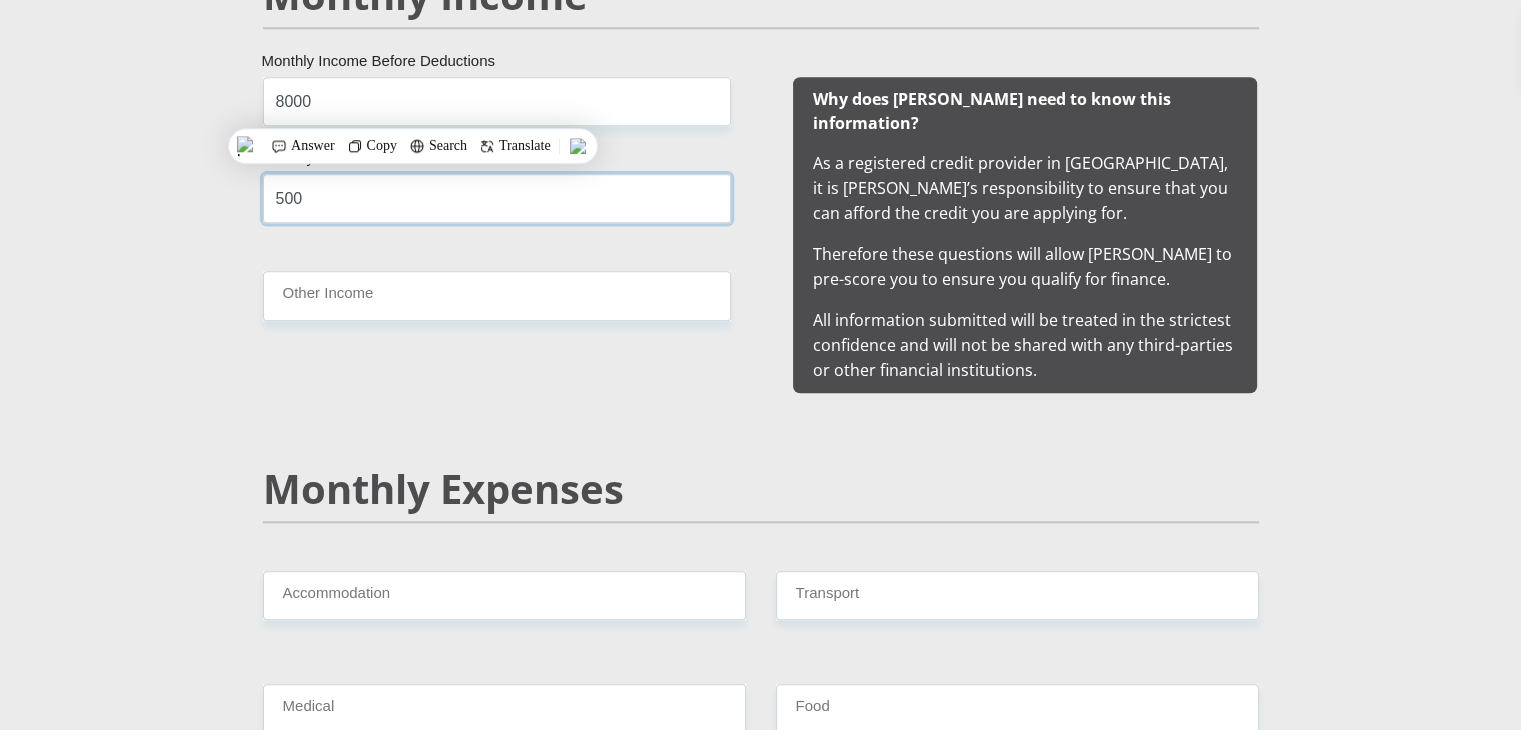 type on "5000" 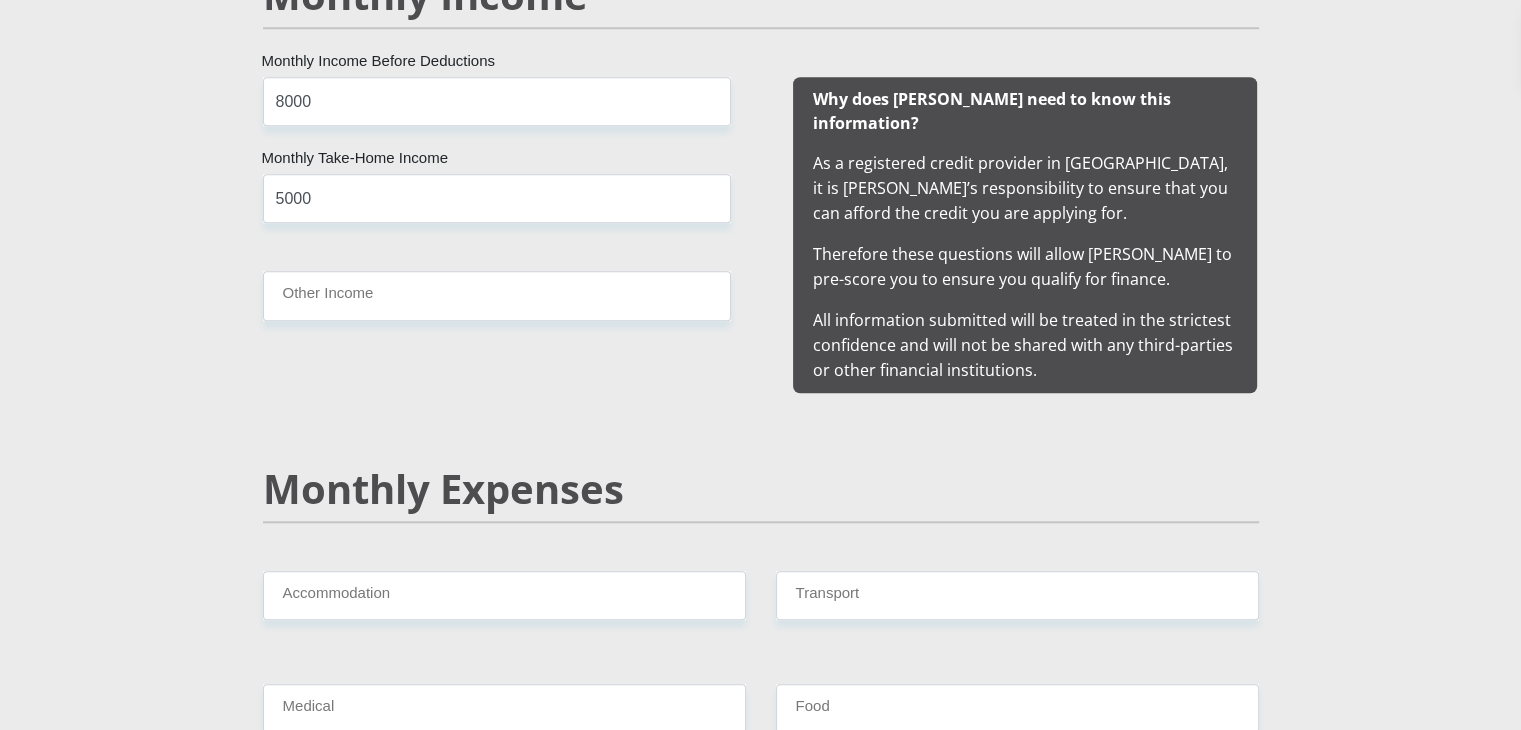 click on "Mr
Ms
Mrs
Dr
Other
Title
Jaydon
First Name
Genga
Surname
0407315234085
South African ID Number
Please input valid ID number
South Africa
Afghanistan
Aland Islands
Albania
Algeria
America Samoa
American Virgin Islands
Andorra
Angola
Anguilla
Antarctica
Antigua and Barbuda
Argentina" at bounding box center [761, 1239] 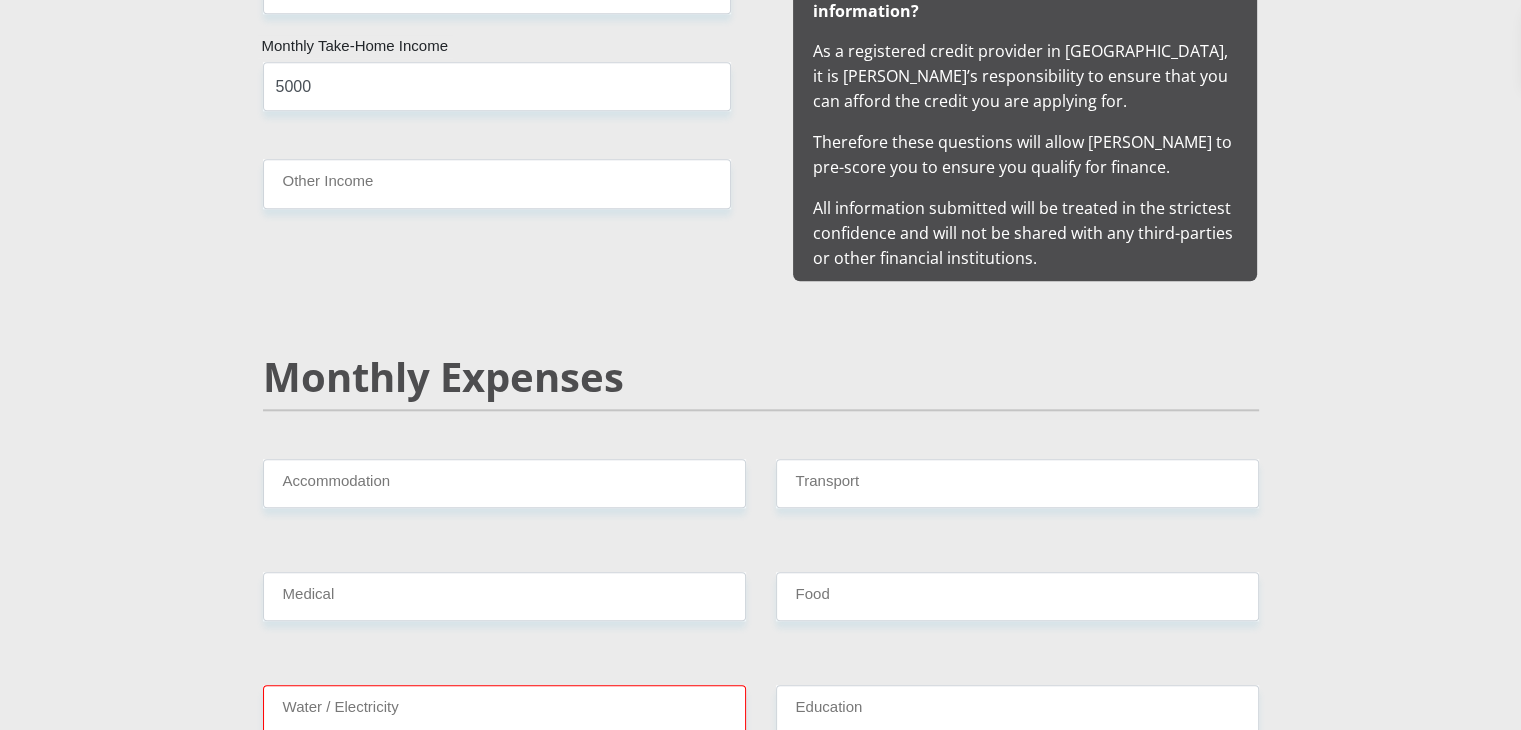 scroll, scrollTop: 2082, scrollLeft: 0, axis: vertical 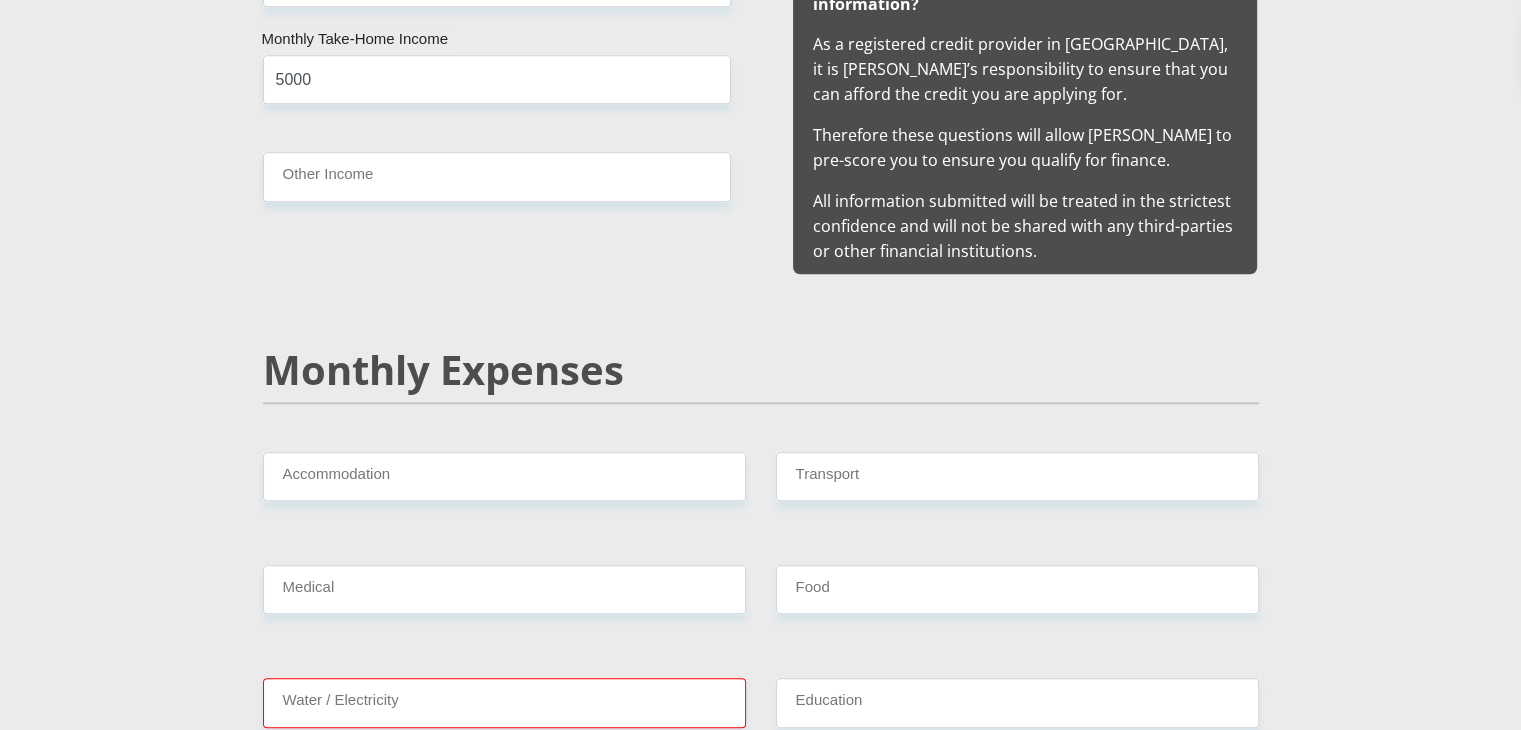 click on "Monthly Expenses" at bounding box center (761, 399) 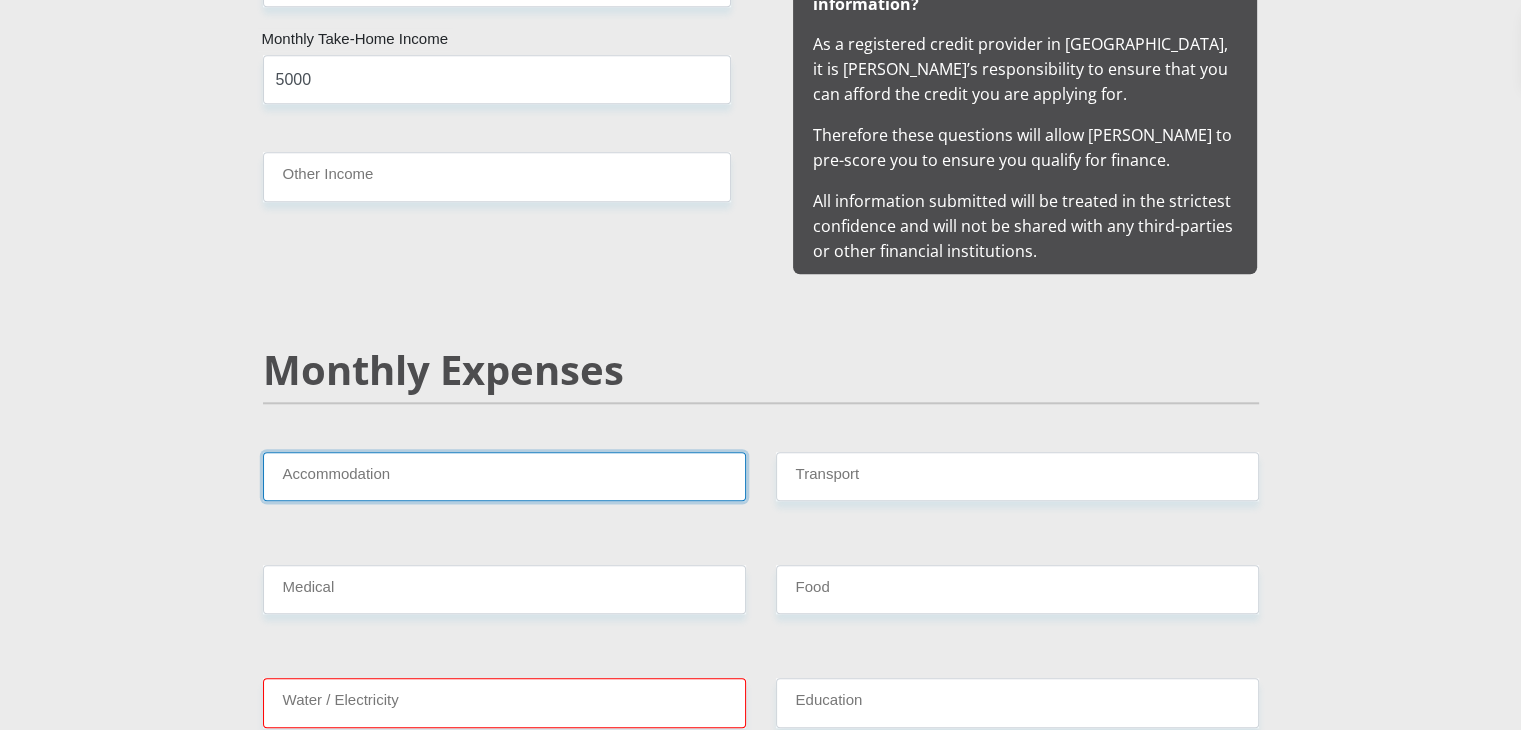 click on "Accommodation" at bounding box center [504, 476] 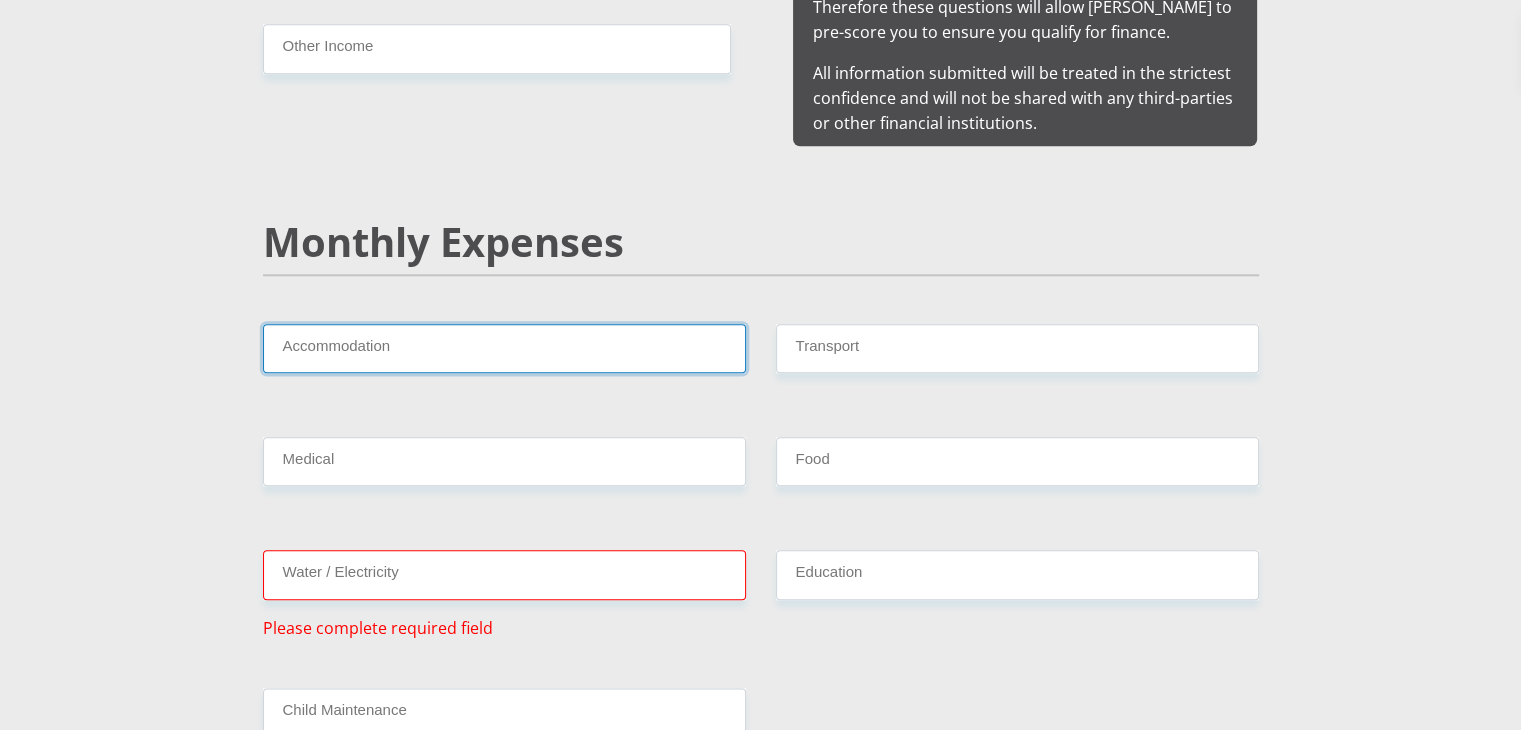 scroll, scrollTop: 2212, scrollLeft: 0, axis: vertical 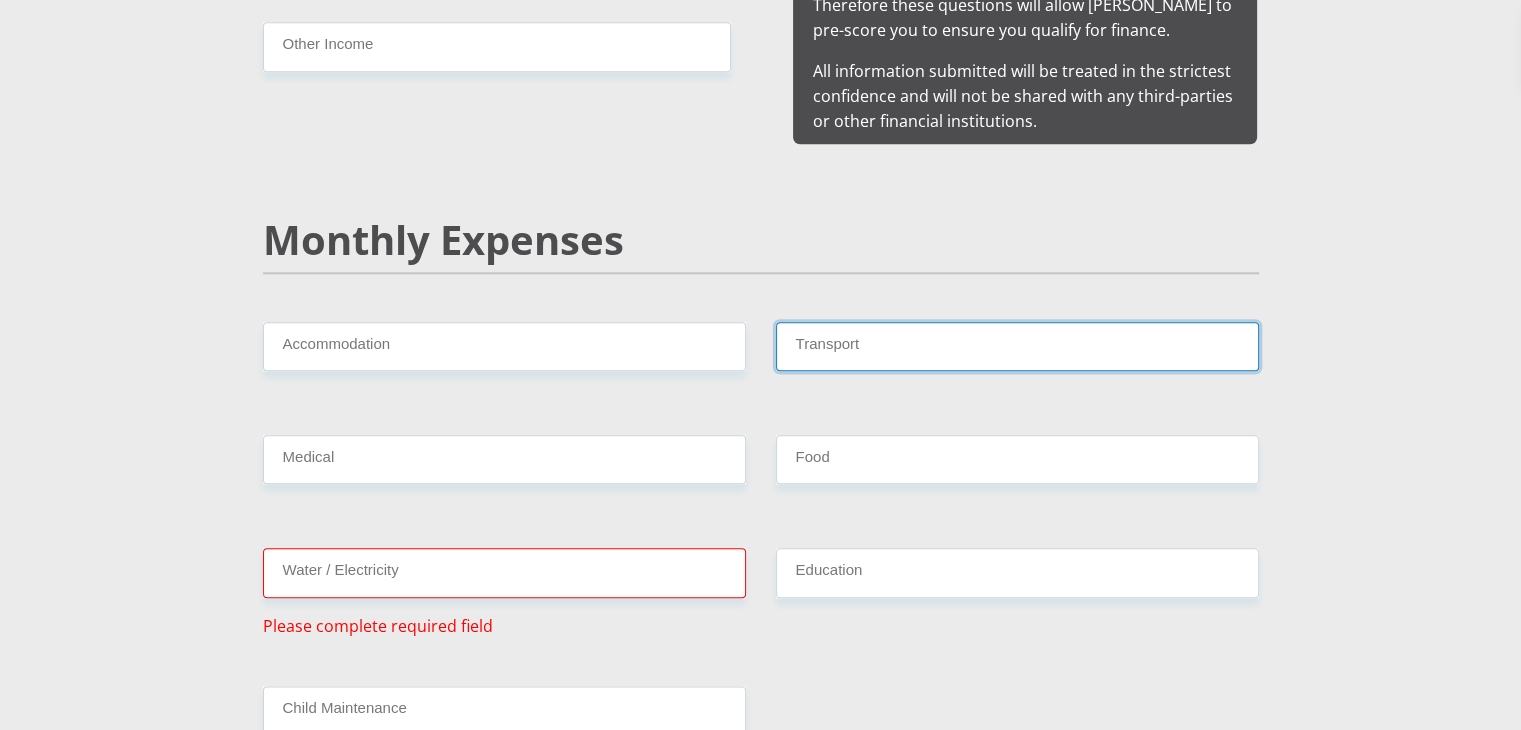 click on "Transport" at bounding box center (1017, 346) 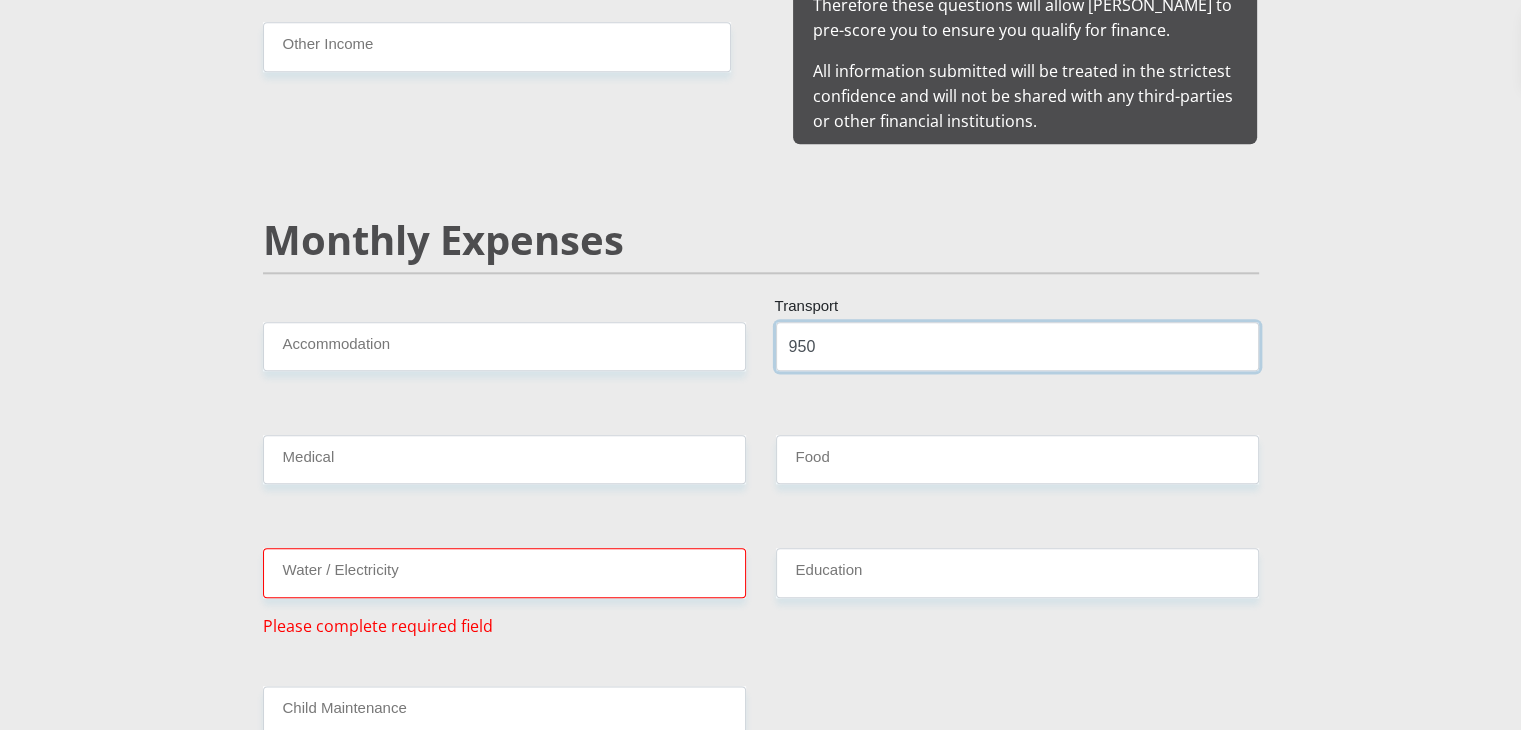 type on "950" 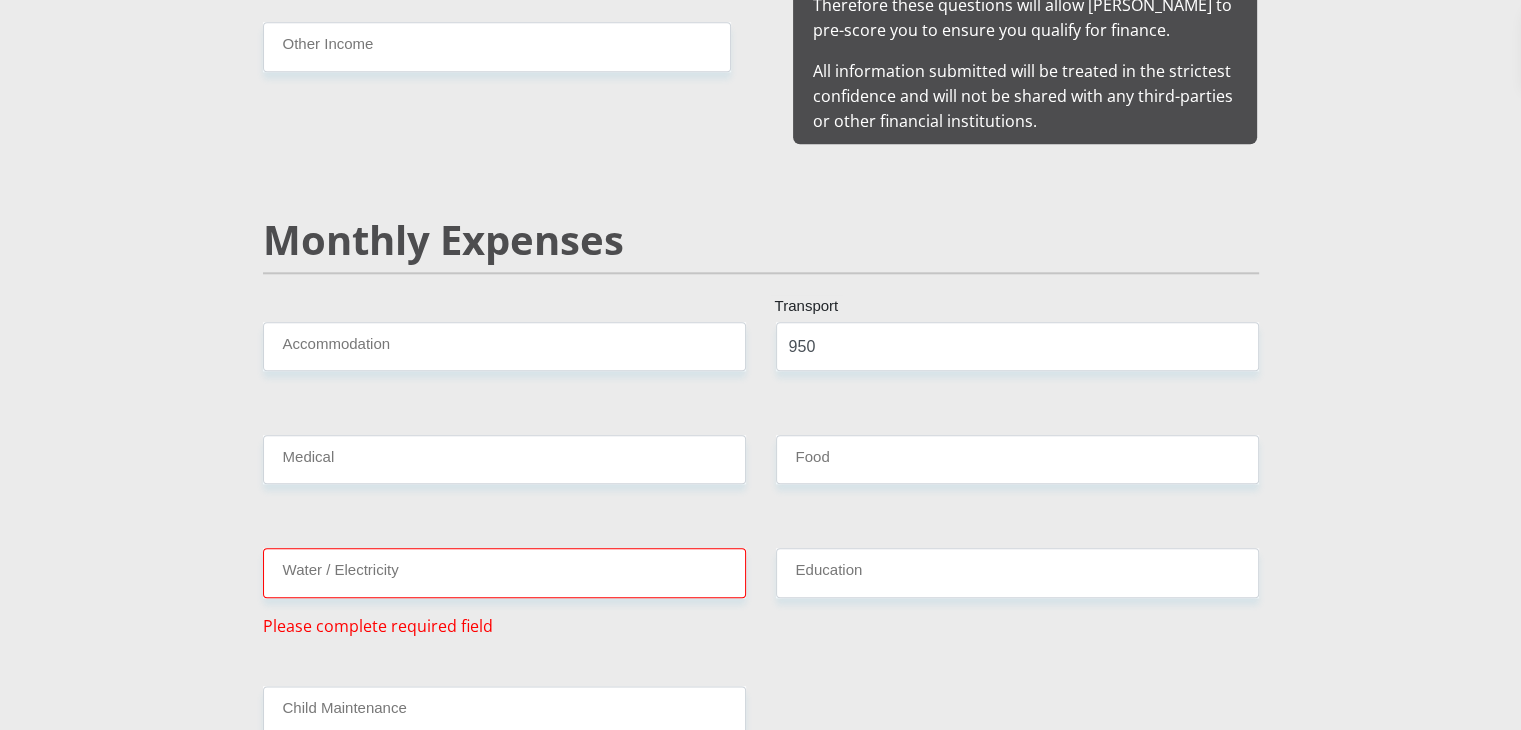 click on "Mr
Ms
Mrs
Dr
Other
Title
Jaydon
First Name
Genga
Surname
0407315234085
South African ID Number
Please input valid ID number
South Africa
Afghanistan
Aland Islands
Albania
Algeria
America Samoa
American Virgin Islands
Andorra
Angola
Anguilla
Antarctica
Antigua and Barbuda
Argentina" at bounding box center (761, 990) 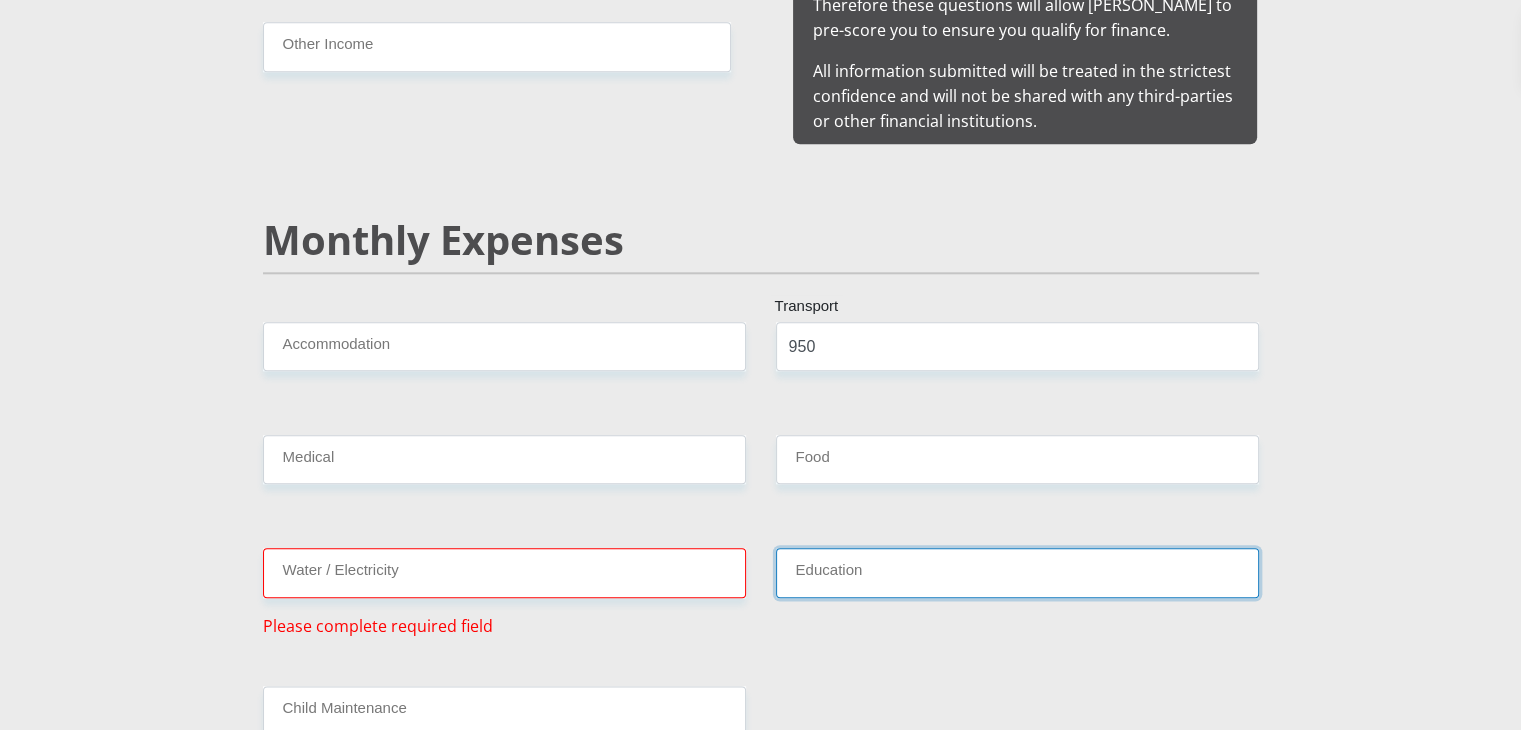 click on "Education" at bounding box center [1017, 572] 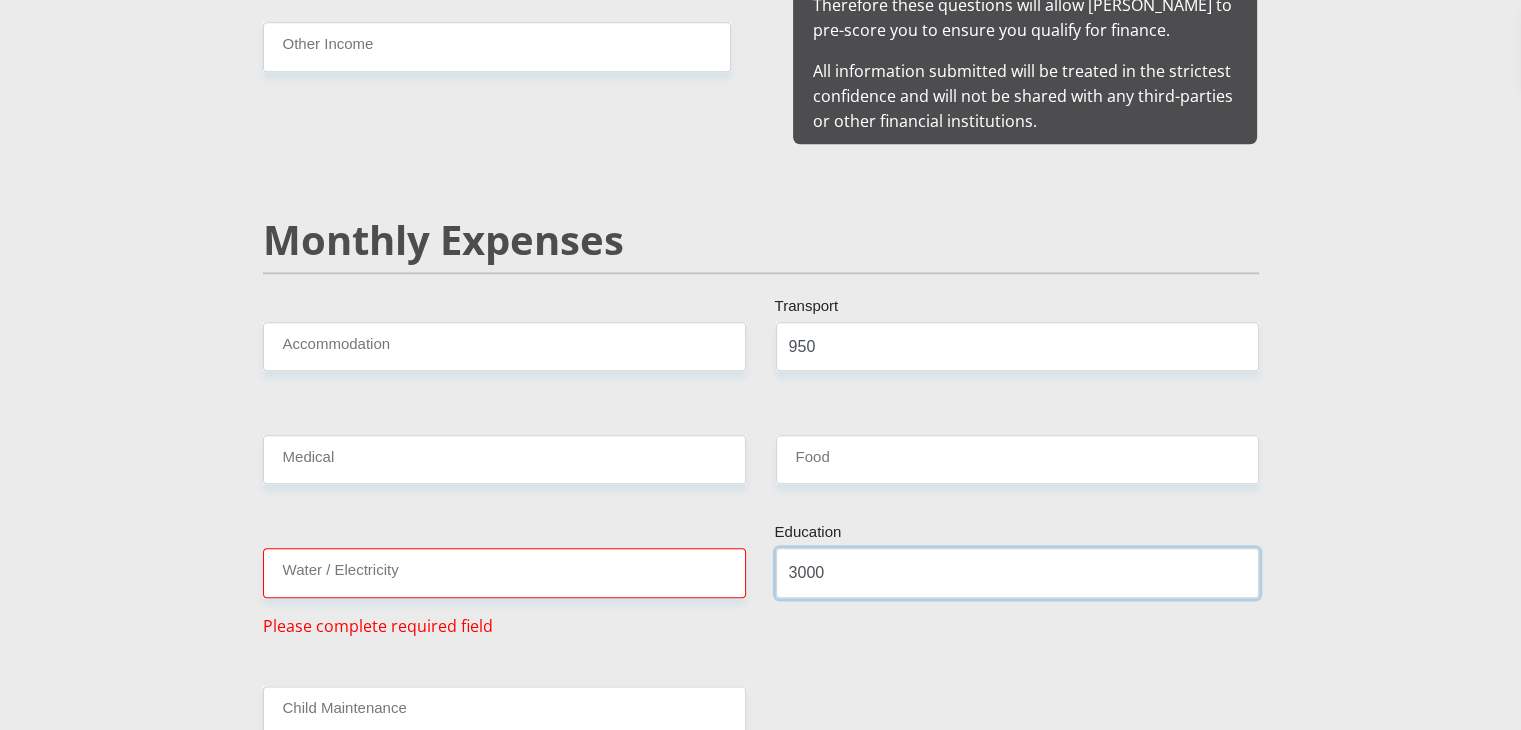 click on "3000" at bounding box center (1017, 572) 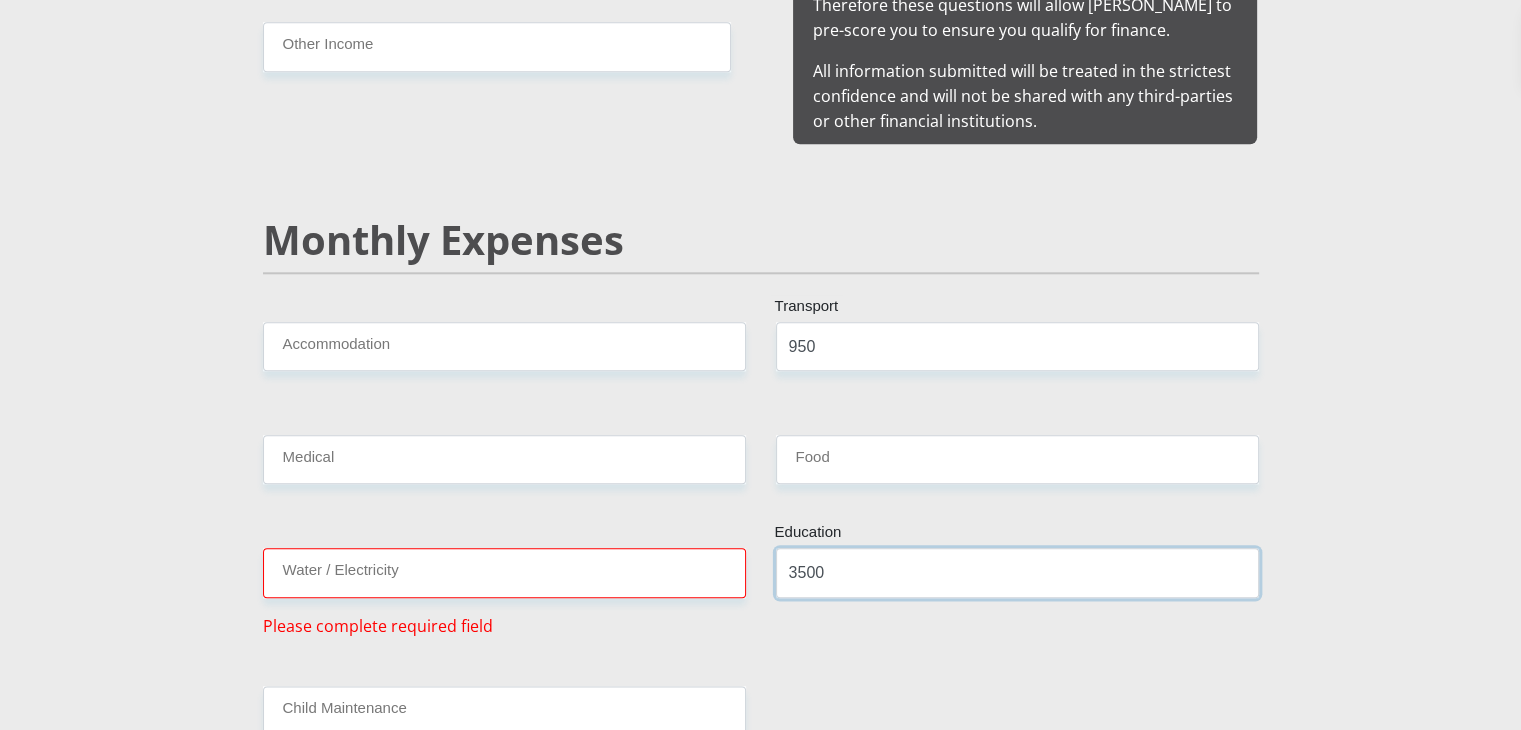 type on "3500" 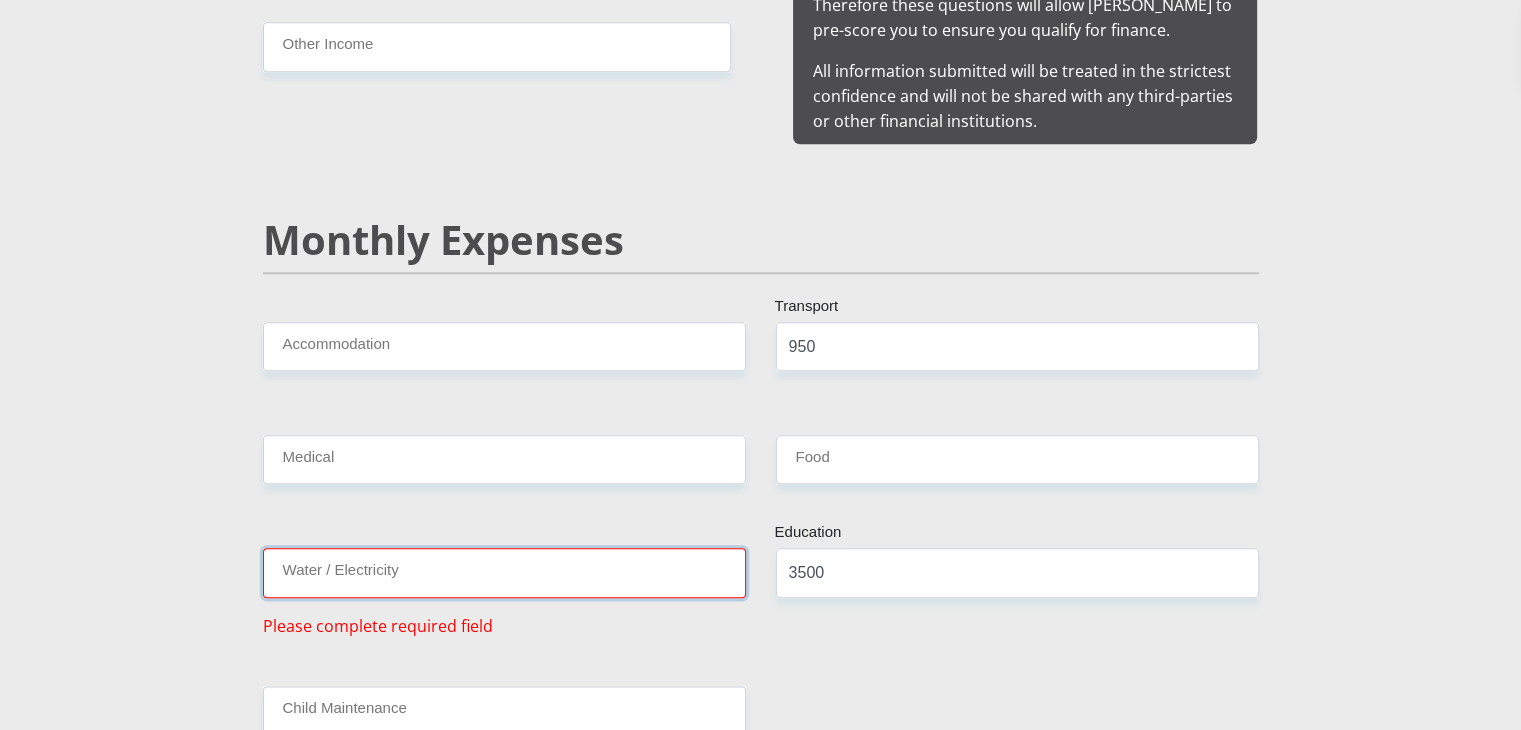 click on "Water / Electricity" at bounding box center [504, 572] 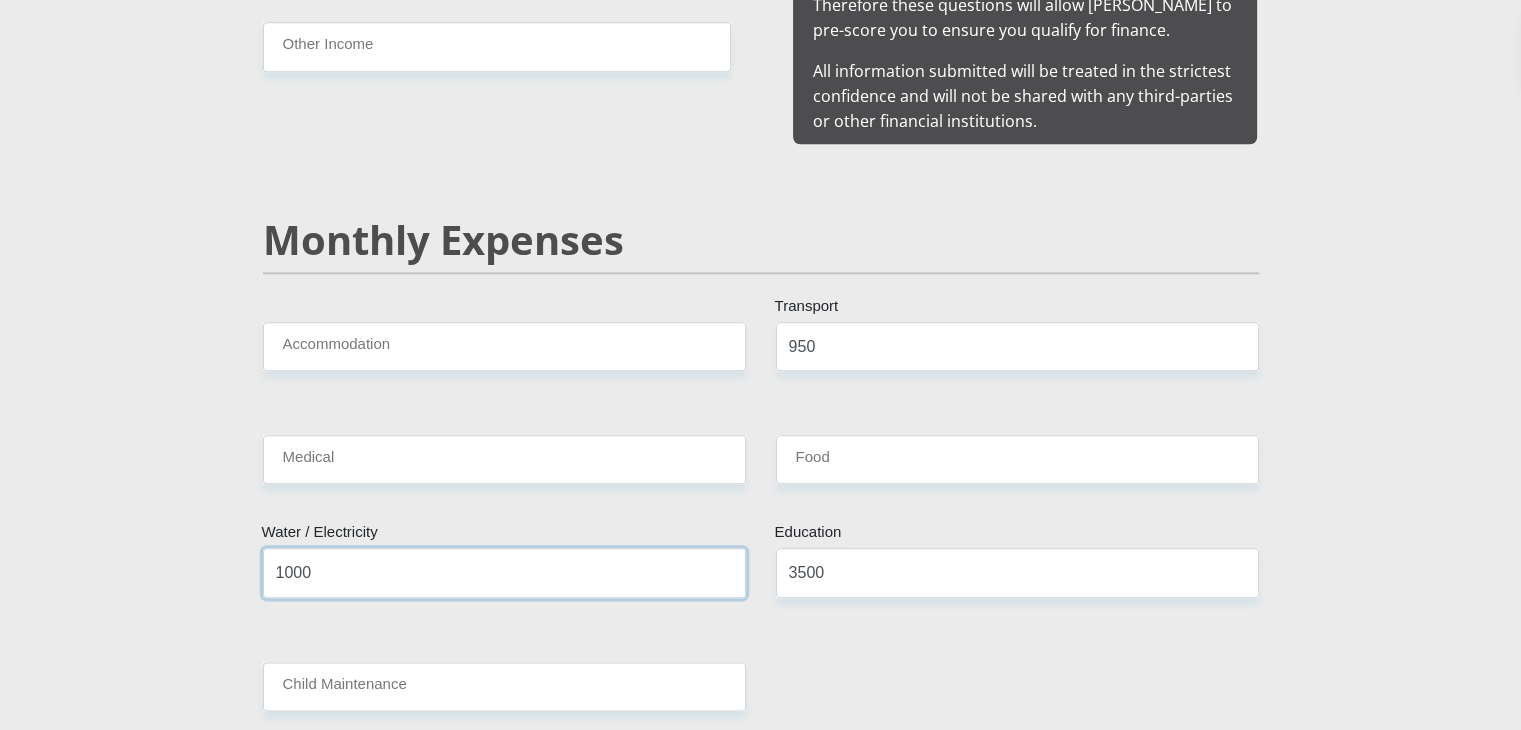 type on "1000" 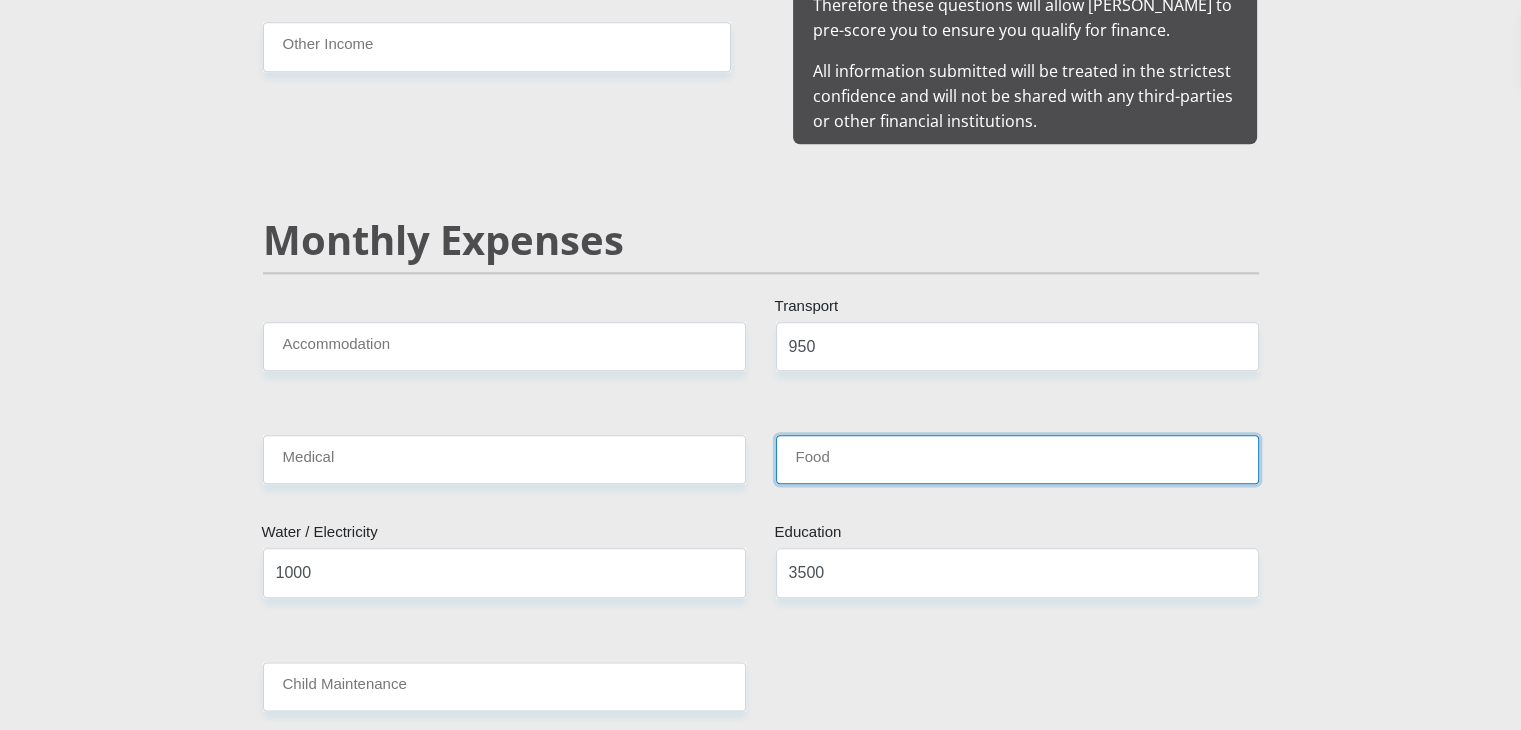 click on "Food" at bounding box center [1017, 459] 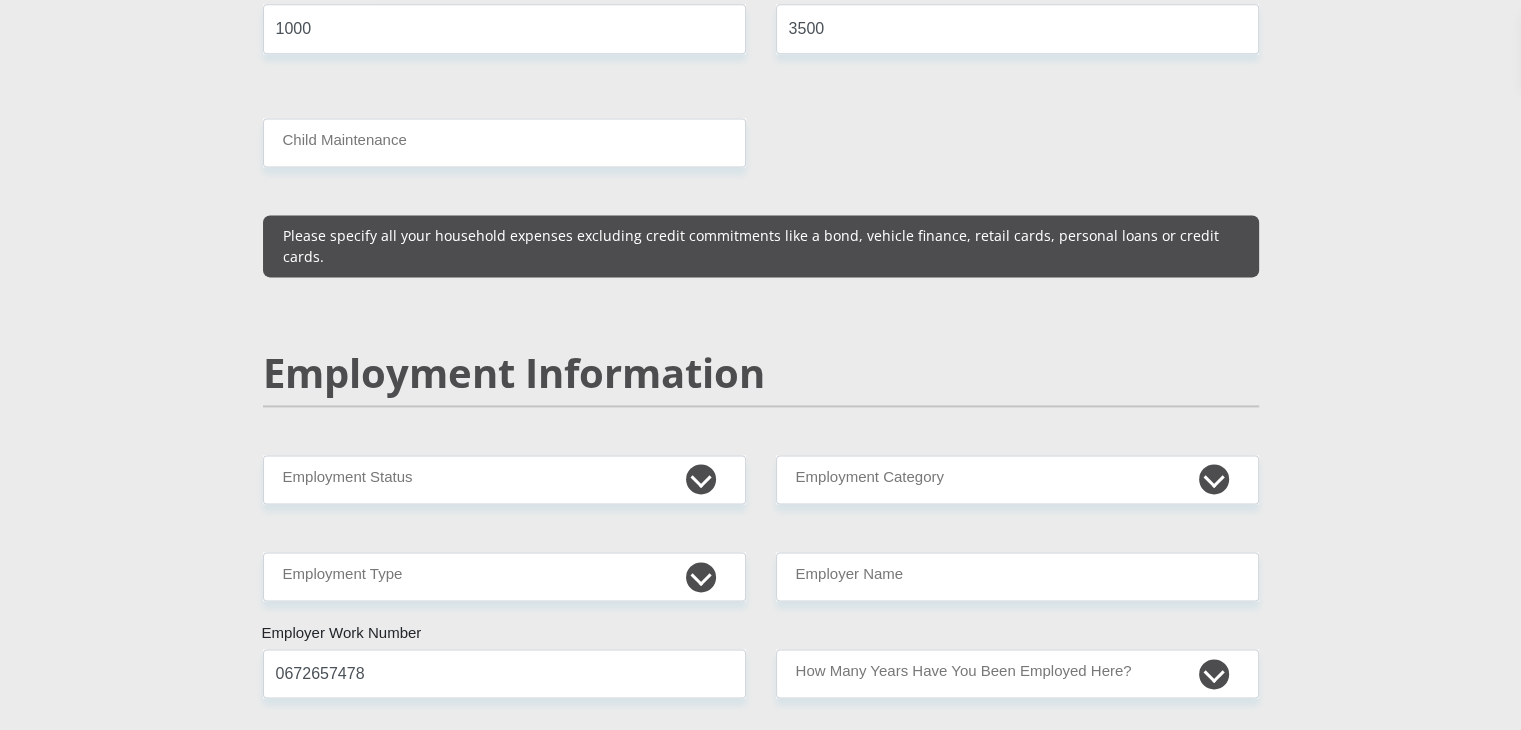 scroll, scrollTop: 2808, scrollLeft: 0, axis: vertical 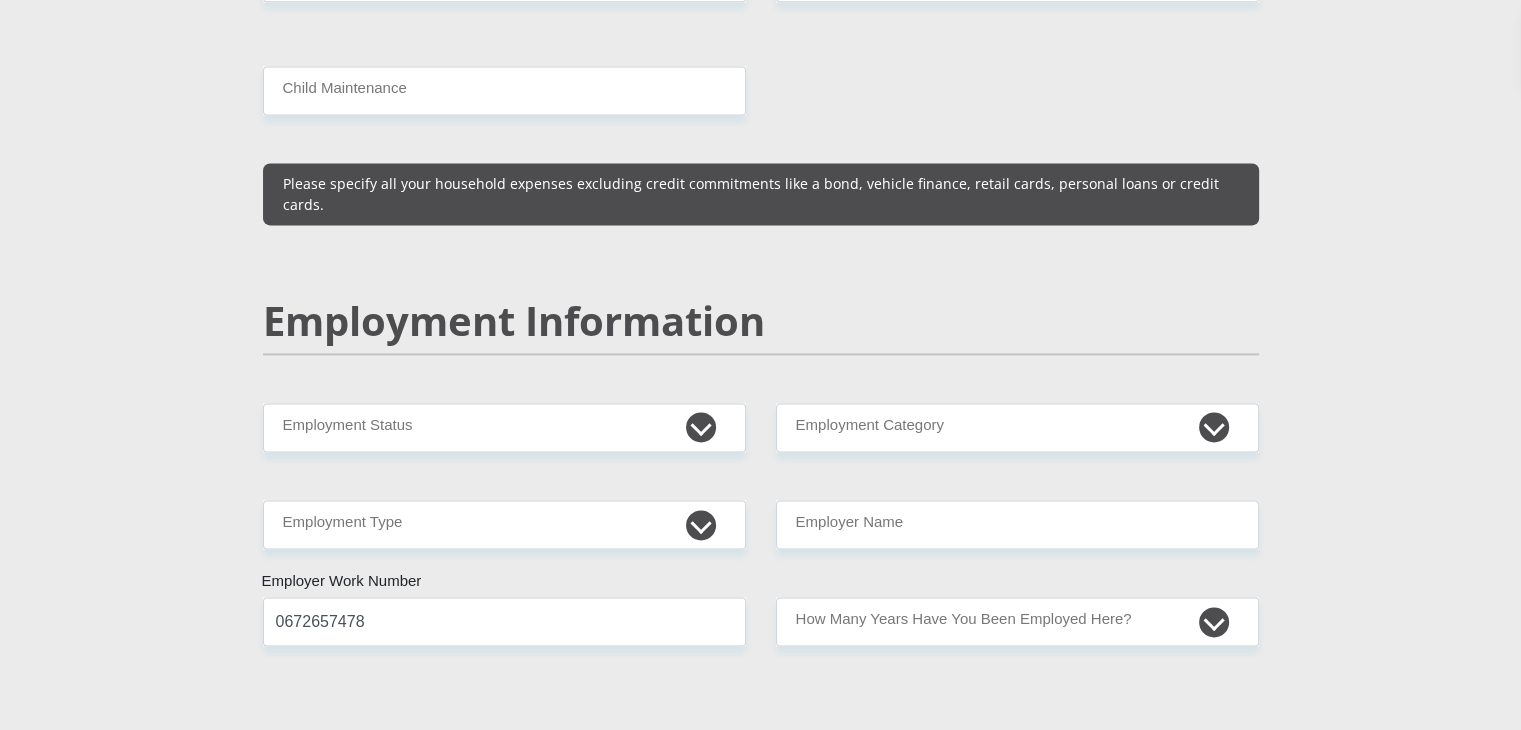 type on "500" 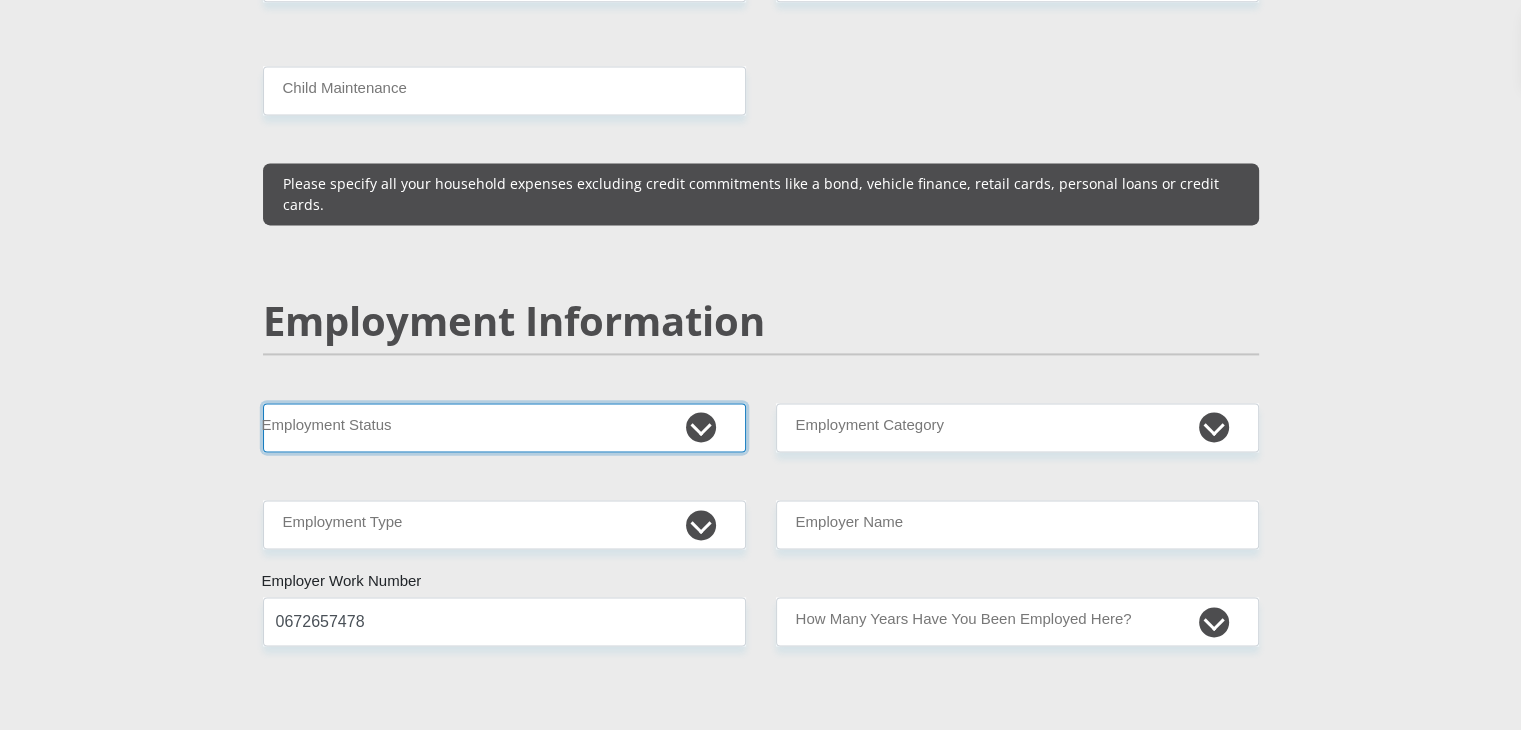 click on "Permanent/Full-time
Part-time/Casual
Contract Worker
Self-Employed
Housewife
Retired
Student
Medically Boarded
Disability
Unemployed" at bounding box center (504, 427) 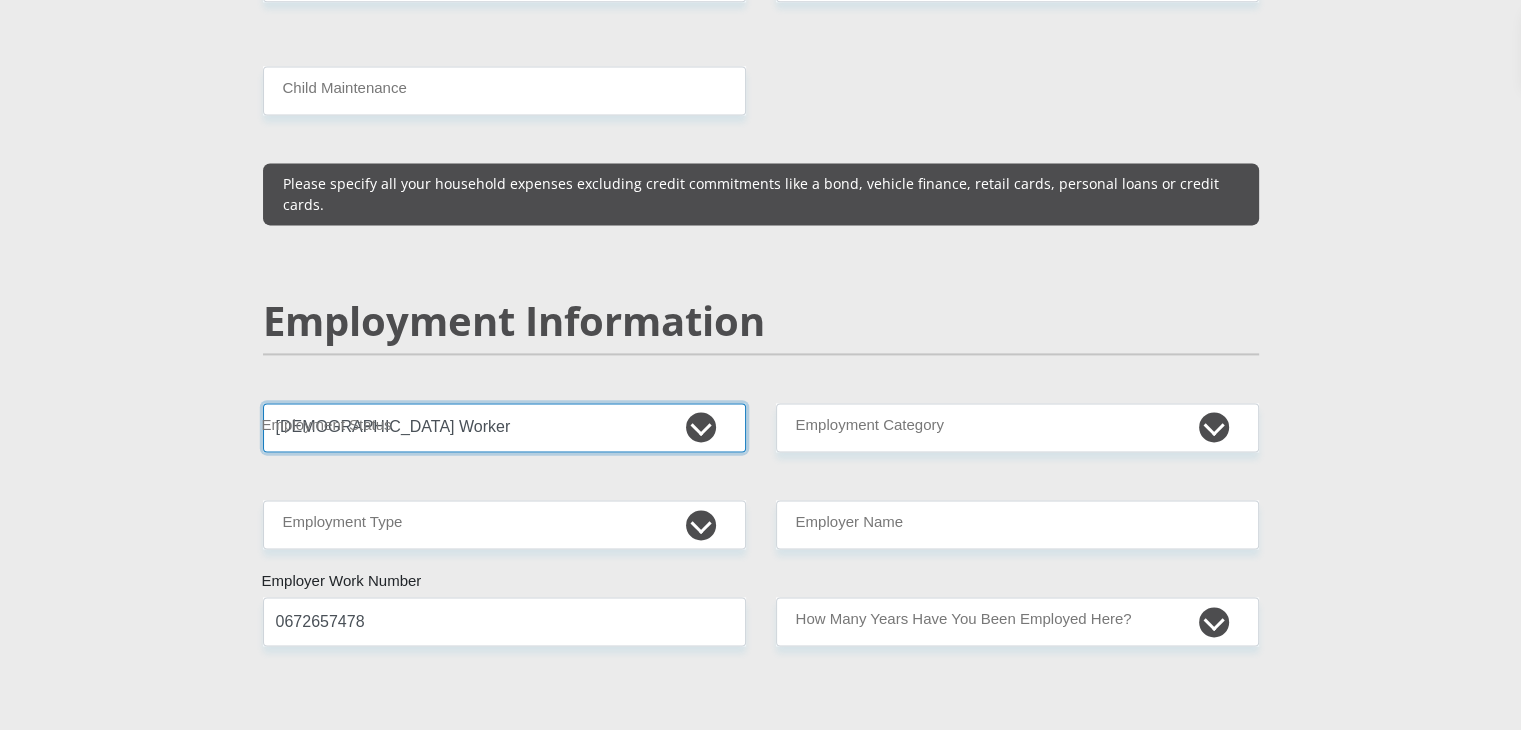 click on "Permanent/Full-time
Part-time/Casual
Contract Worker
Self-Employed
Housewife
Retired
Student
Medically Boarded
Disability
Unemployed" at bounding box center [504, 427] 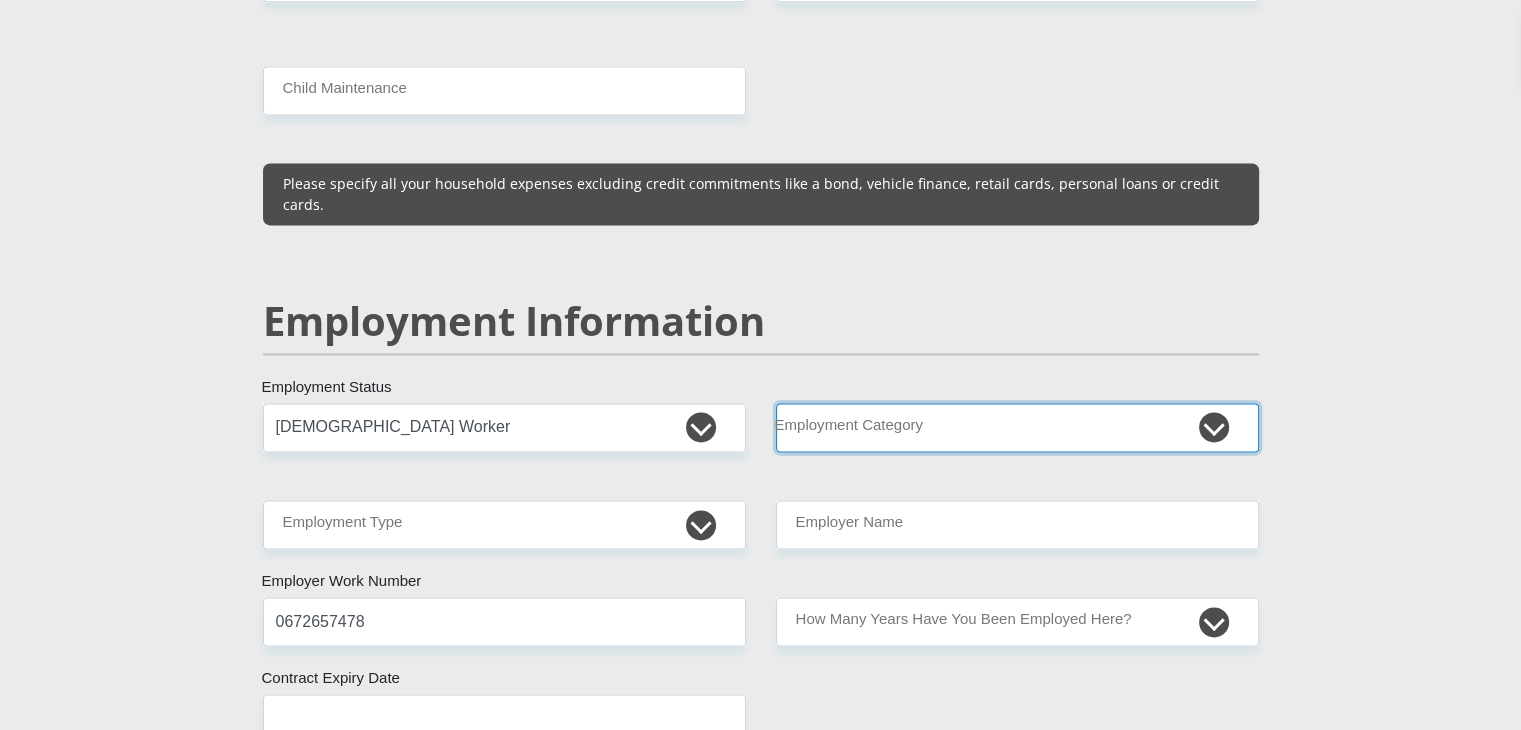 click on "AGRICULTURE
ALCOHOL & TOBACCO
CONSTRUCTION MATERIALS
METALLURGY
EQUIPMENT FOR RENEWABLE ENERGY
SPECIALIZED CONTRACTORS
CAR
GAMING (INCL. INTERNET
OTHER WHOLESALE
UNLICENSED PHARMACEUTICALS
CURRENCY EXCHANGE HOUSES
OTHER FINANCIAL INSTITUTIONS & INSURANCE
REAL ESTATE AGENTS
OIL & GAS
OTHER MATERIALS (E.G. IRON ORE)
PRECIOUS STONES & PRECIOUS METALS
POLITICAL ORGANIZATIONS
RELIGIOUS ORGANIZATIONS(NOT SECTS)
ACTI. HAVING BUSINESS DEAL WITH PUBLIC ADMINISTRATION
LAUNDROMATS" at bounding box center (1017, 427) 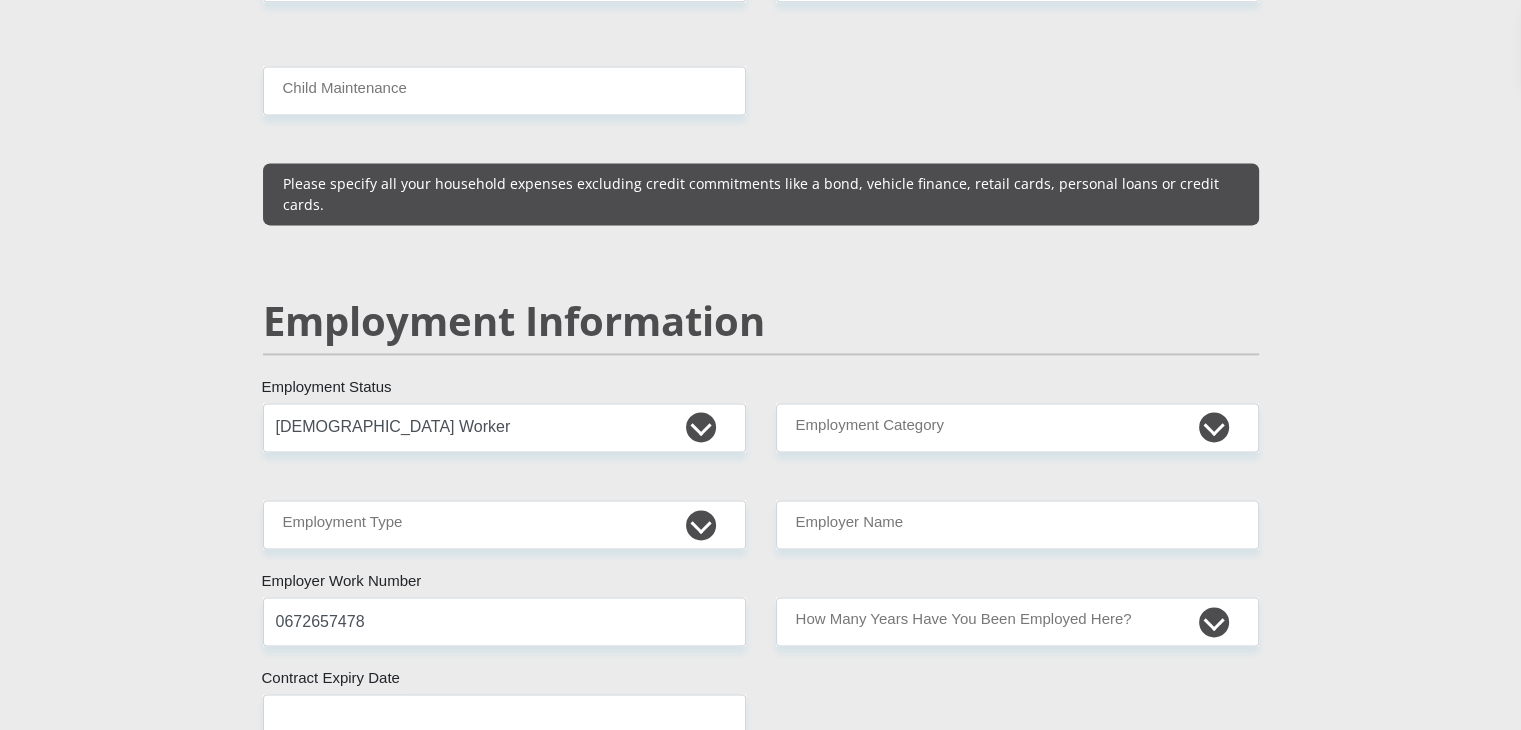 click on "Mr
Ms
Mrs
Dr
Other
Title
Jaydon
First Name
Genga
Surname
0407315234085
South African ID Number
Please input valid ID number
South Africa
Afghanistan
Aland Islands
Albania
Algeria
America Samoa
American Virgin Islands
Andorra
Angola
Anguilla
Antarctica
Antigua and Barbuda
Argentina" at bounding box center [761, 431] 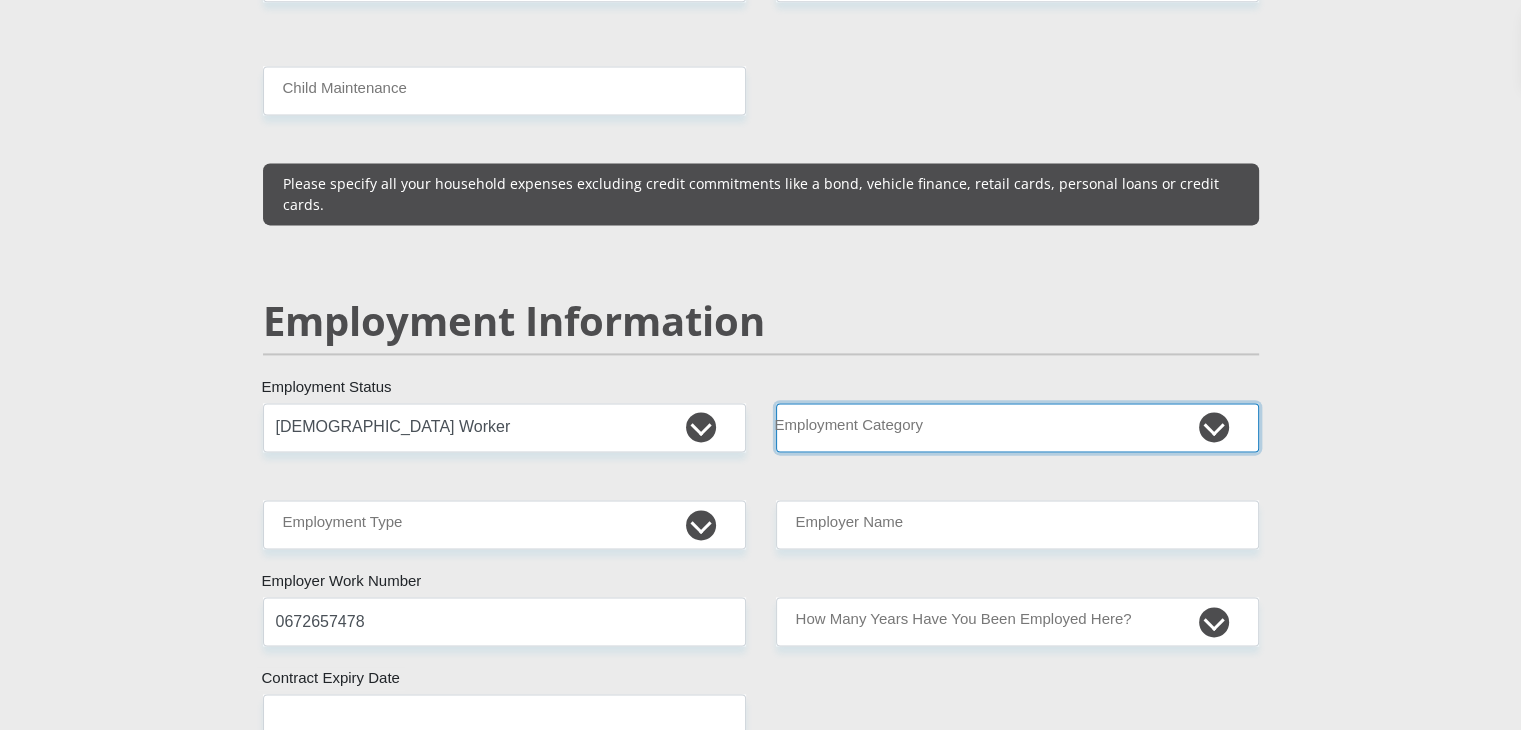 click on "AGRICULTURE
ALCOHOL & TOBACCO
CONSTRUCTION MATERIALS
METALLURGY
EQUIPMENT FOR RENEWABLE ENERGY
SPECIALIZED CONTRACTORS
CAR
GAMING (INCL. INTERNET
OTHER WHOLESALE
UNLICENSED PHARMACEUTICALS
CURRENCY EXCHANGE HOUSES
OTHER FINANCIAL INSTITUTIONS & INSURANCE
REAL ESTATE AGENTS
OIL & GAS
OTHER MATERIALS (E.G. IRON ORE)
PRECIOUS STONES & PRECIOUS METALS
POLITICAL ORGANIZATIONS
RELIGIOUS ORGANIZATIONS(NOT SECTS)
ACTI. HAVING BUSINESS DEAL WITH PUBLIC ADMINISTRATION
LAUNDROMATS" at bounding box center (1017, 427) 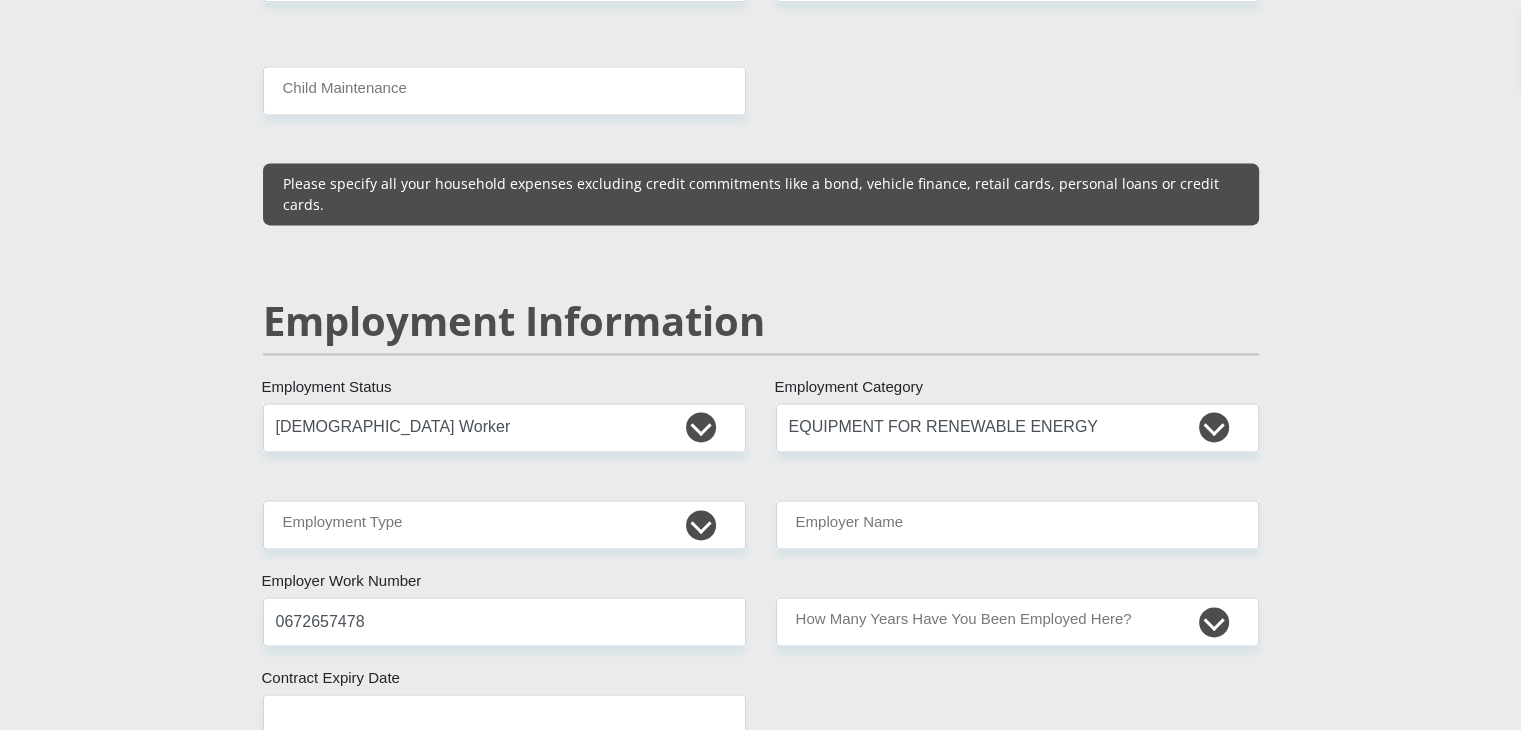 click on "Personal Details
Mr
Ms
Mrs
Dr
Other
Title
Jaydon
First Name
Genga
Surname
0407315234085
South African ID Number
Please input valid ID number
South Africa
Afghanistan
Aland Islands
Albania
Algeria
America Samoa
American Virgin Islands
Andorra
Angola
Anguilla  Antarctica" at bounding box center (760, 445) 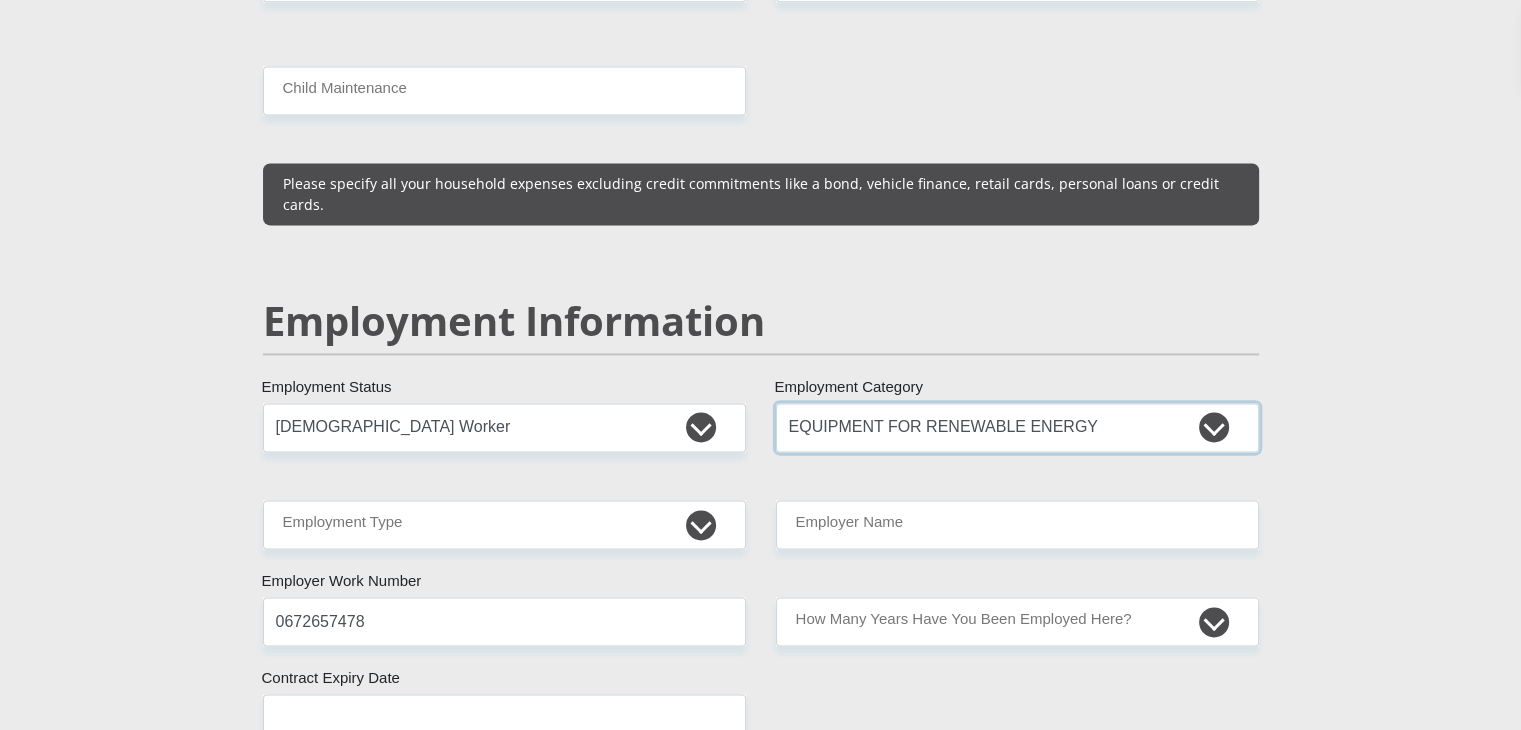 click on "AGRICULTURE
ALCOHOL & TOBACCO
CONSTRUCTION MATERIALS
METALLURGY
EQUIPMENT FOR RENEWABLE ENERGY
SPECIALIZED CONTRACTORS
CAR
GAMING (INCL. INTERNET
OTHER WHOLESALE
UNLICENSED PHARMACEUTICALS
CURRENCY EXCHANGE HOUSES
OTHER FINANCIAL INSTITUTIONS & INSURANCE
REAL ESTATE AGENTS
OIL & GAS
OTHER MATERIALS (E.G. IRON ORE)
PRECIOUS STONES & PRECIOUS METALS
POLITICAL ORGANIZATIONS
RELIGIOUS ORGANIZATIONS(NOT SECTS)
ACTI. HAVING BUSINESS DEAL WITH PUBLIC ADMINISTRATION
LAUNDROMATS" at bounding box center [1017, 427] 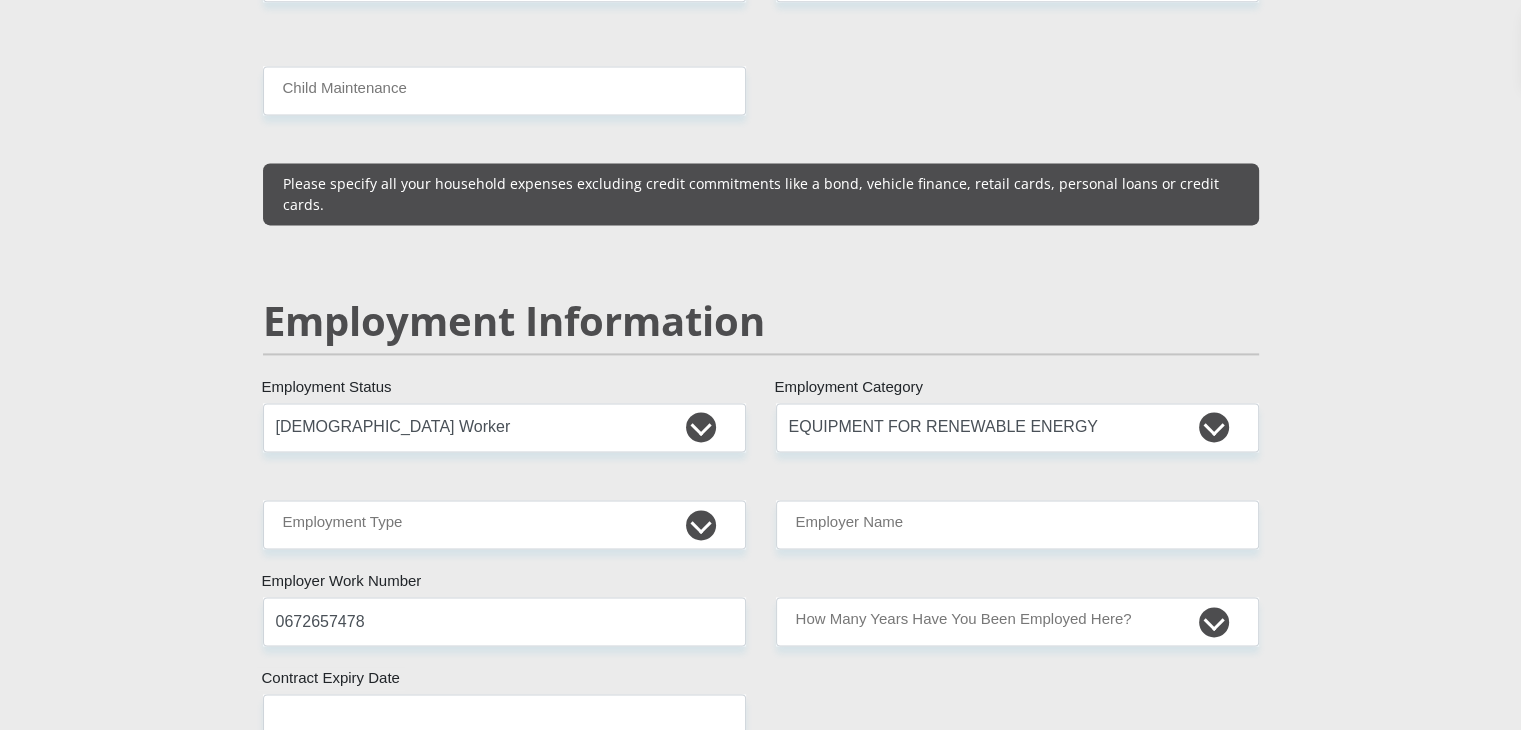 click on "Personal Details
Mr
Ms
Mrs
Dr
Other
Title
Jaydon
First Name
Genga
Surname
0407315234085
South African ID Number
Please input valid ID number
South Africa
Afghanistan
Aland Islands
Albania
Algeria
America Samoa
American Virgin Islands
Andorra
Angola
Anguilla  Antarctica  Aruba" at bounding box center (761, 445) 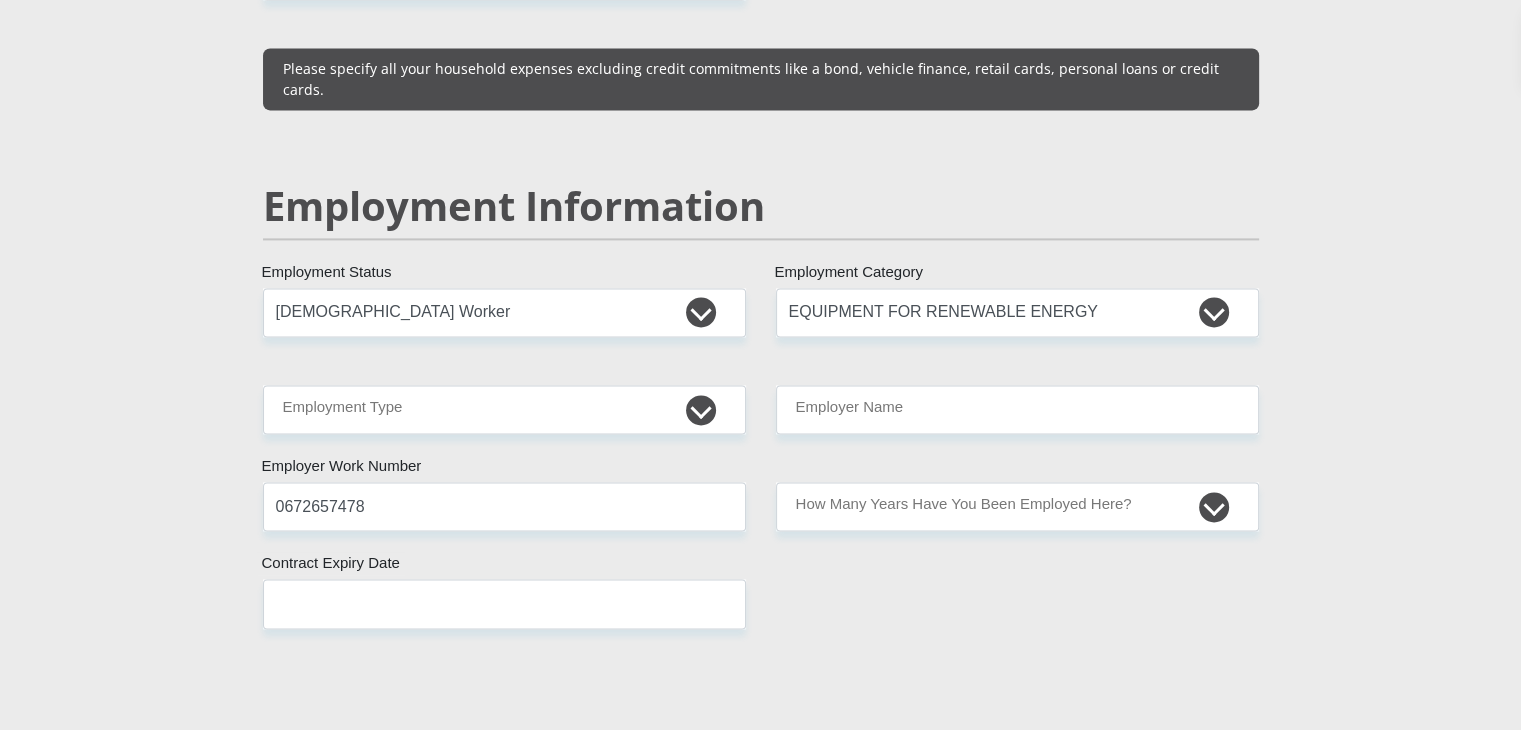 scroll, scrollTop: 2928, scrollLeft: 0, axis: vertical 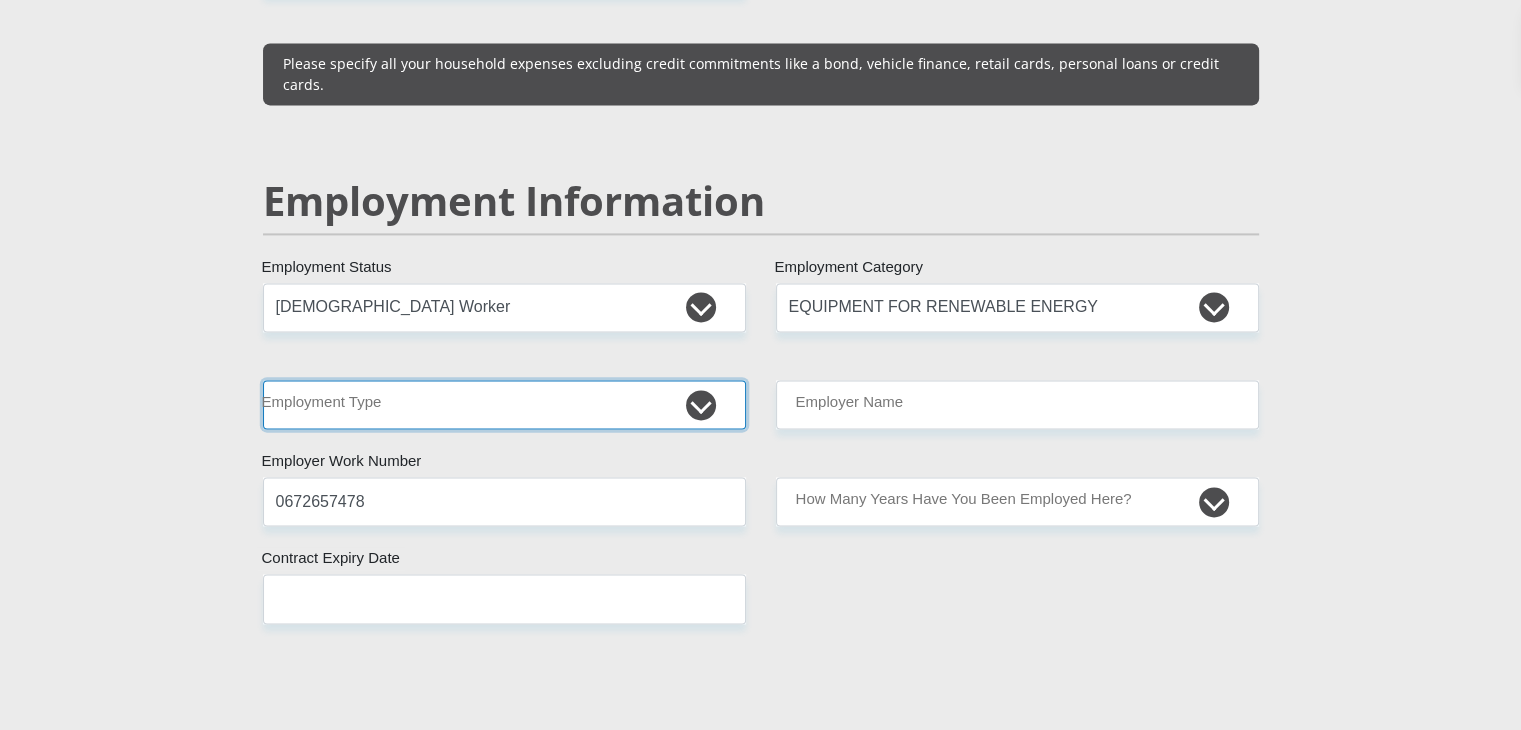 click on "College/Lecturer
Craft Seller
Creative
Driver
Executive
Farmer
Forces - Non Commissioned
Forces - Officer
Hawker
Housewife
Labourer
Licenced Professional
Manager
Miner
Non Licenced Professional
Office Staff/Clerk
Outside Worker
Pensioner
Permanent Teacher
Production/Manufacturing
Sales
Self-Employed
Semi-Professional Worker
Service Industry  Social Worker  Student" at bounding box center (504, 404) 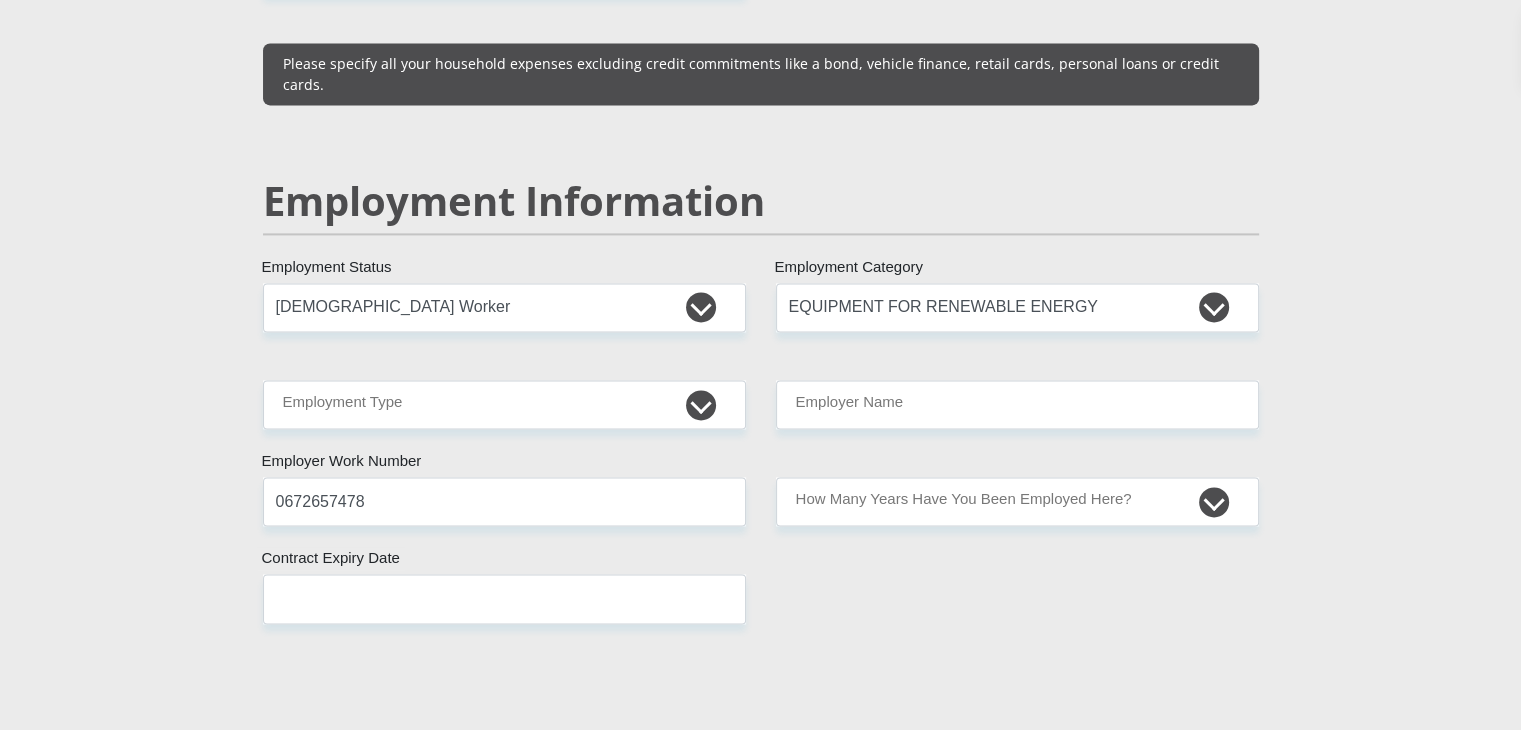 click on "Mr
Ms
Mrs
Dr
Other
Title
Jaydon
First Name
Genga
Surname
0407315234085
South African ID Number
Please input valid ID number
South Africa
Afghanistan
Aland Islands
Albania
Algeria
America Samoa
American Virgin Islands
Andorra
Angola
Anguilla
Antarctica
Antigua and Barbuda
Argentina" at bounding box center [761, 311] 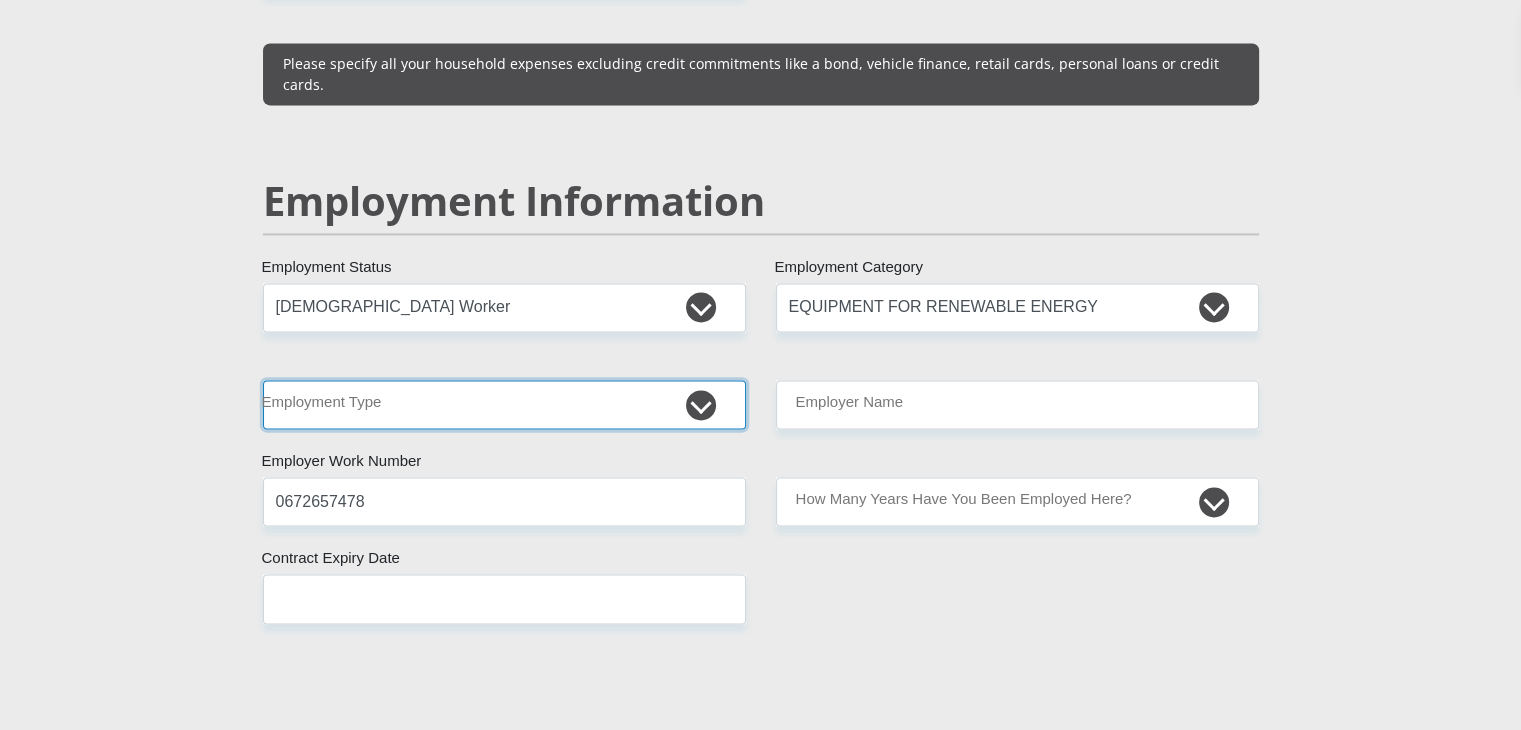 click on "College/Lecturer
Craft Seller
Creative
Driver
Executive
Farmer
Forces - Non Commissioned
Forces - Officer
Hawker
Housewife
Labourer
Licenced Professional
Manager
Miner
Non Licenced Professional
Office Staff/Clerk
Outside Worker
Pensioner
Permanent Teacher
Production/Manufacturing
Sales
Self-Employed
Semi-Professional Worker
Service Industry  Social Worker  Student" at bounding box center [504, 404] 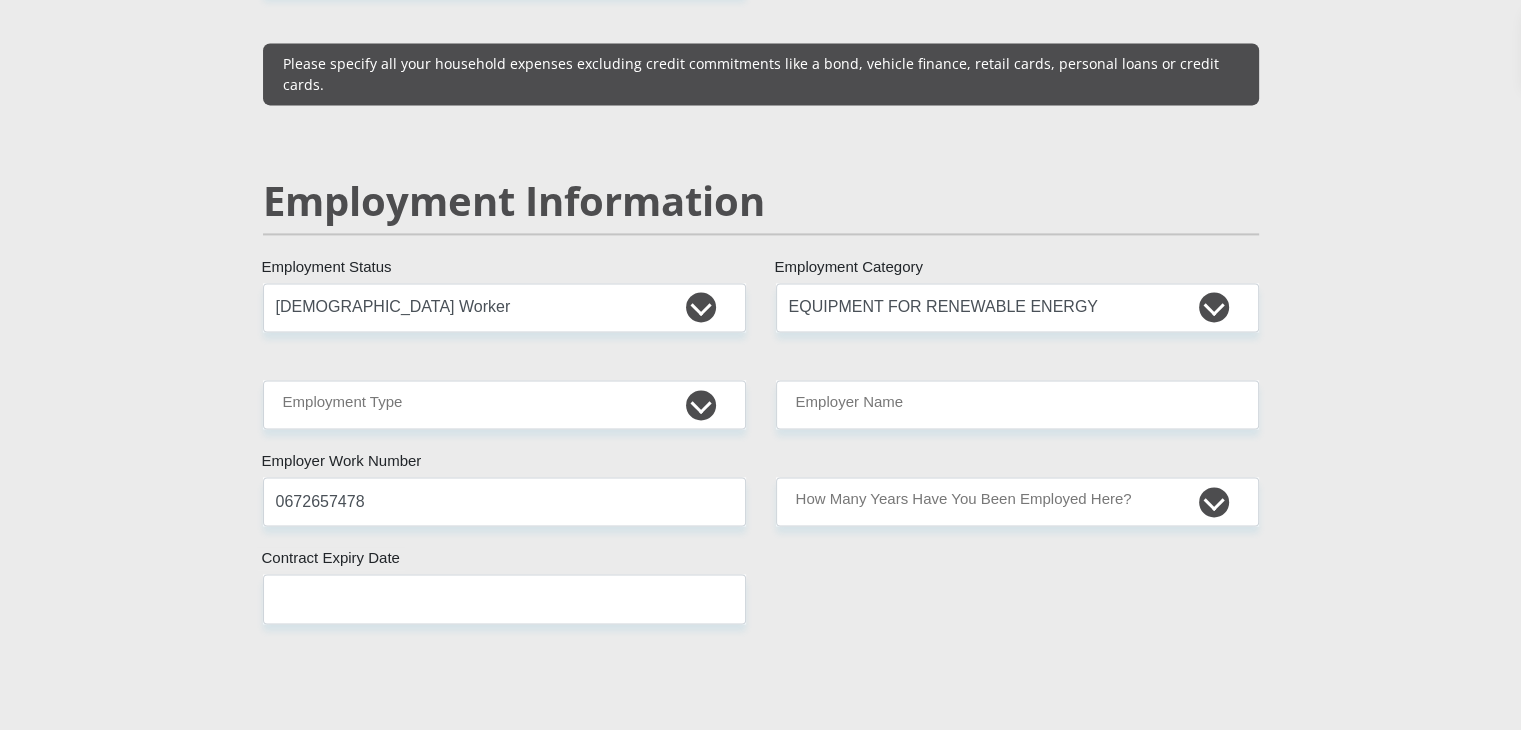 click on "Mr
Ms
Mrs
Dr
Other
Title
Jaydon
First Name
Genga
Surname
0407315234085
South African ID Number
Please input valid ID number
South Africa
Afghanistan
Aland Islands
Albania
Algeria
America Samoa
American Virgin Islands
Andorra
Angola
Anguilla
Antarctica
Antigua and Barbuda
Argentina" at bounding box center [761, 311] 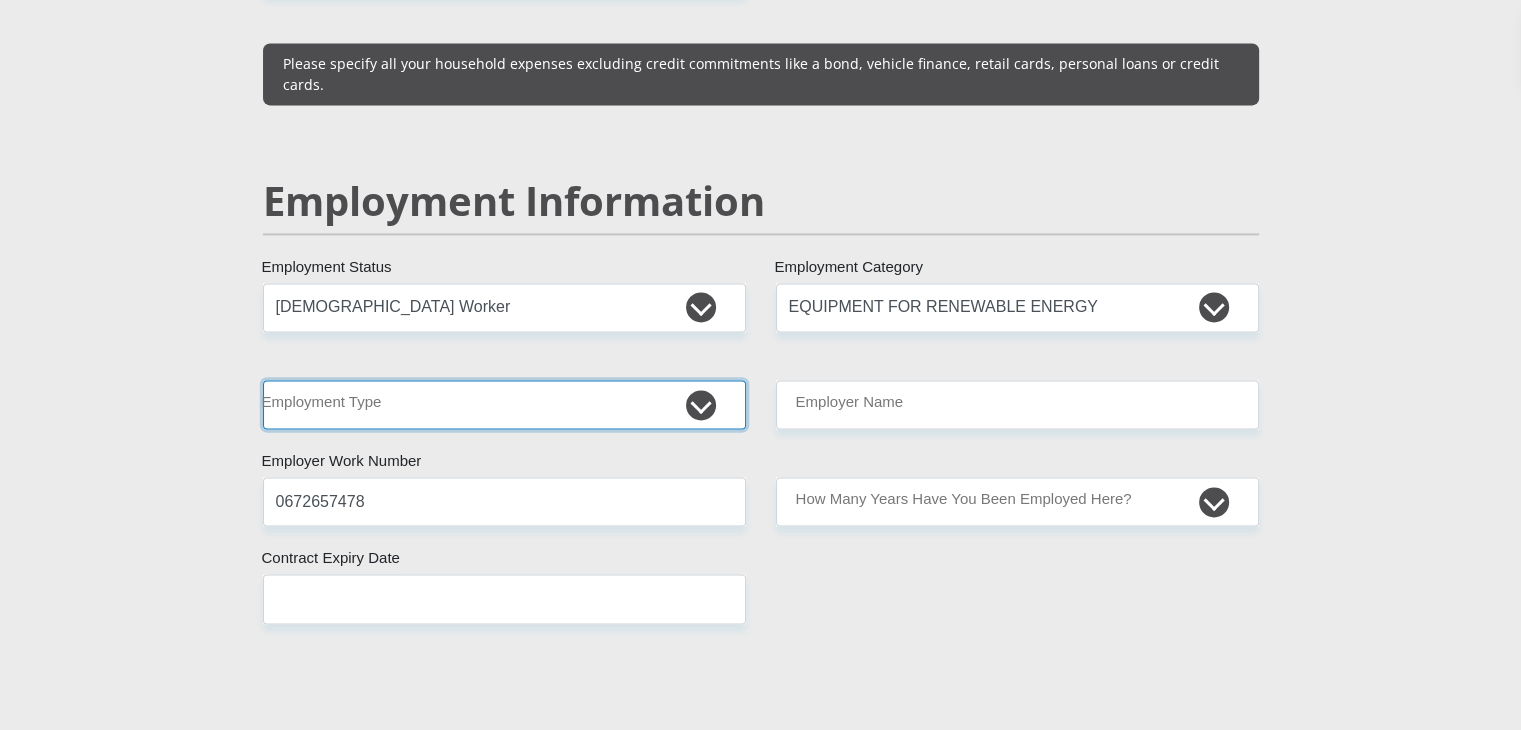 click on "College/Lecturer
Craft Seller
Creative
Driver
Executive
Farmer
Forces - Non Commissioned
Forces - Officer
Hawker
Housewife
Labourer
Licenced Professional
Manager
Miner
Non Licenced Professional
Office Staff/Clerk
Outside Worker
Pensioner
Permanent Teacher
Production/Manufacturing
Sales
Self-Employed
Semi-Professional Worker
Service Industry  Social Worker  Student" at bounding box center [504, 404] 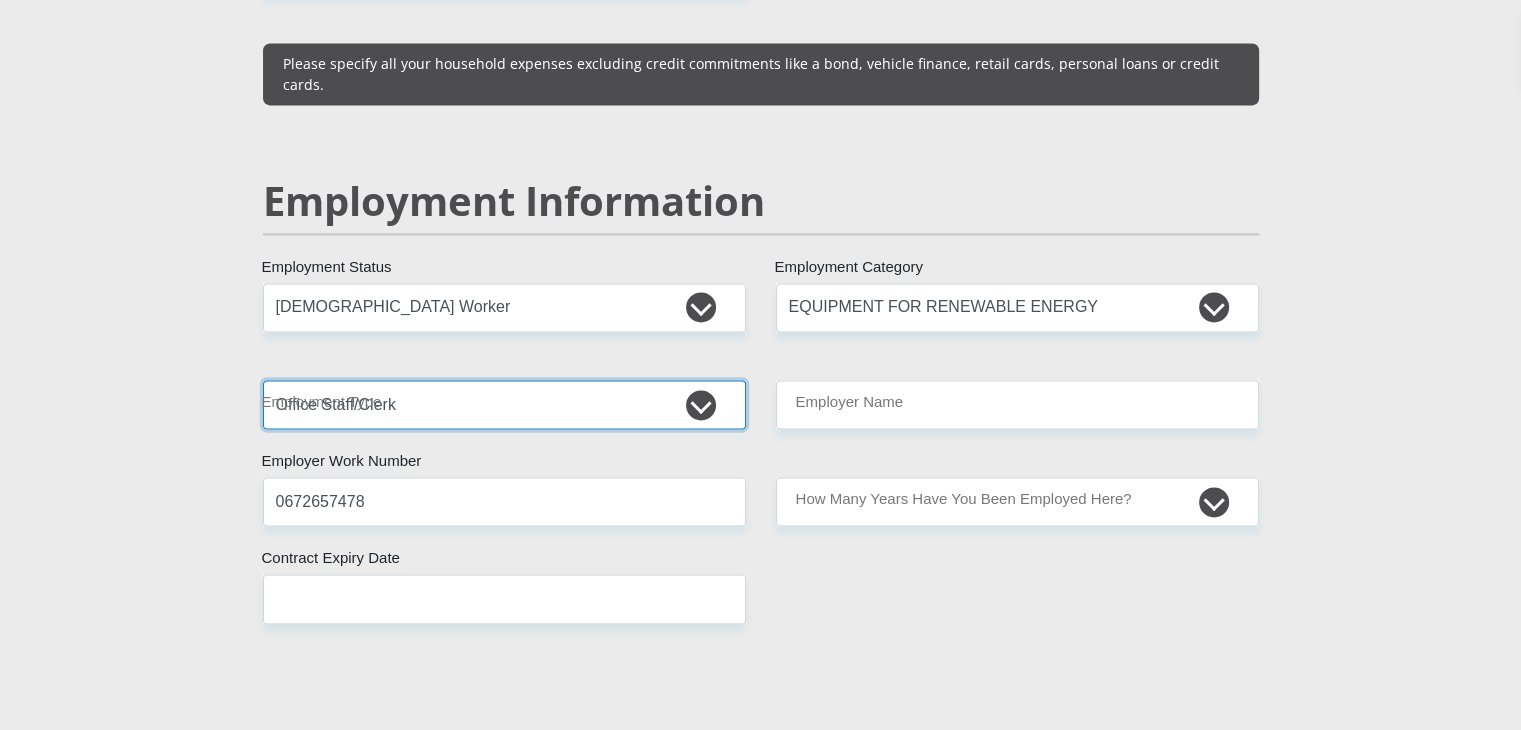 click on "College/Lecturer
Craft Seller
Creative
Driver
Executive
Farmer
Forces - Non Commissioned
Forces - Officer
Hawker
Housewife
Labourer
Licenced Professional
Manager
Miner
Non Licenced Professional
Office Staff/Clerk
Outside Worker
Pensioner
Permanent Teacher
Production/Manufacturing
Sales
Self-Employed
Semi-Professional Worker
Service Industry  Social Worker  Student" at bounding box center (504, 404) 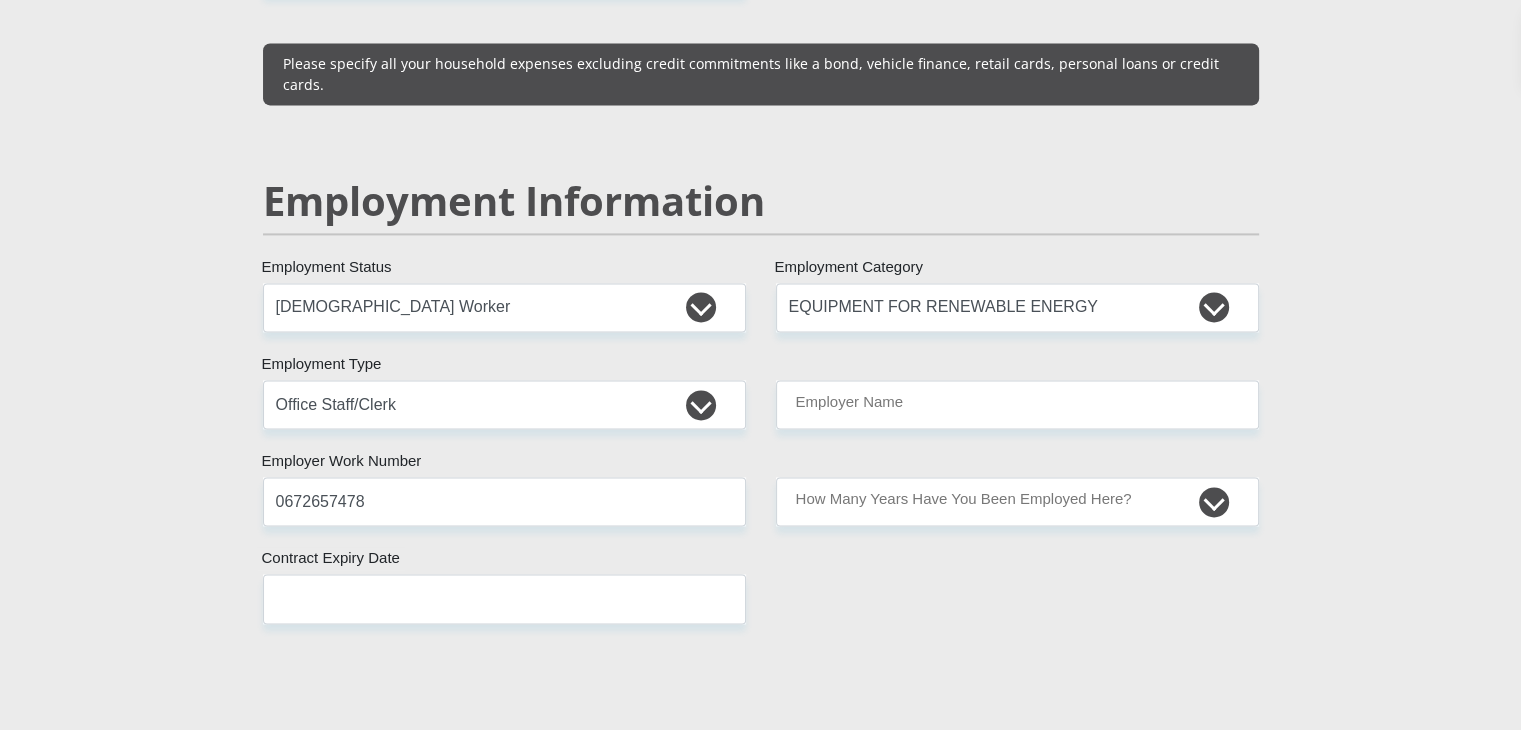 click on "Employer Name" at bounding box center [1017, 404] 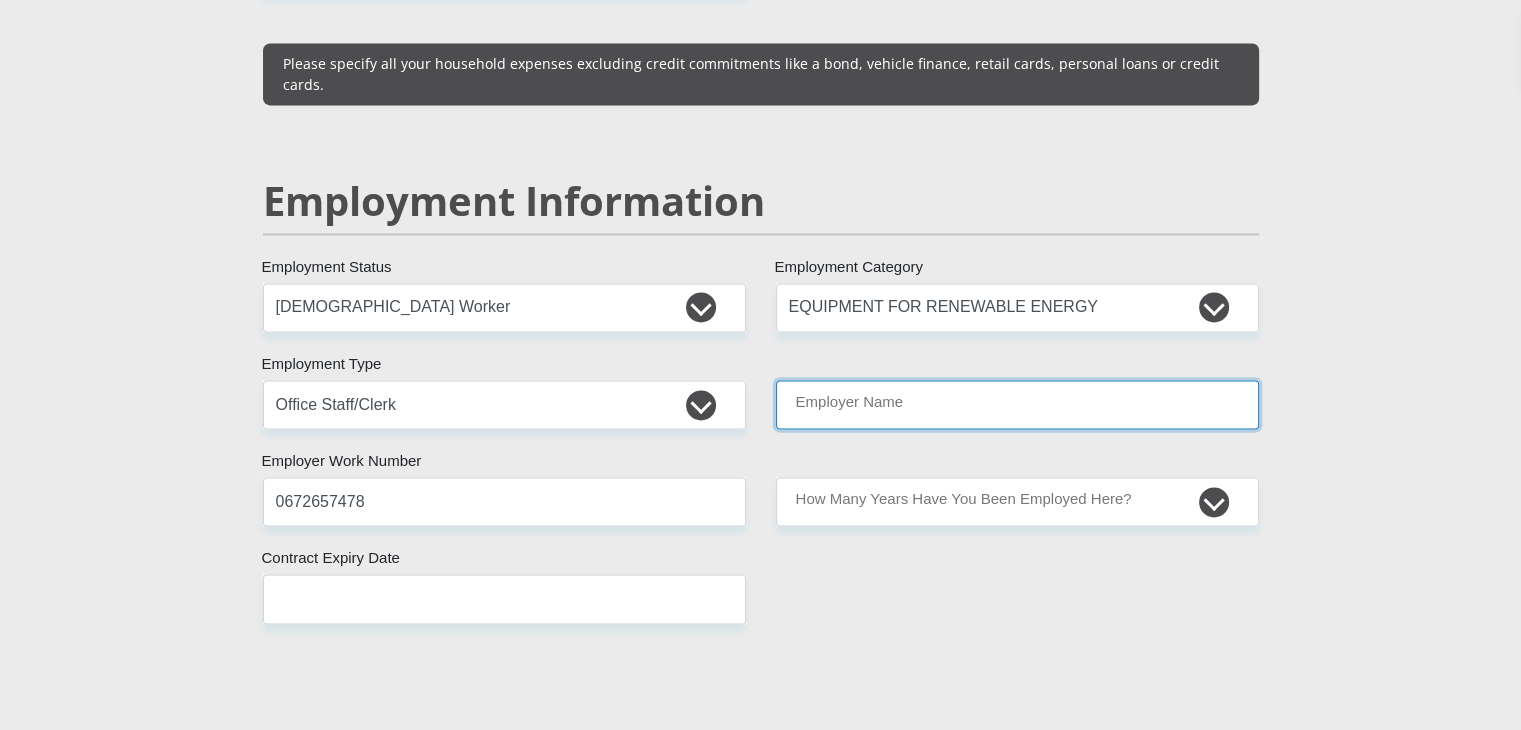 click on "Employer Name" at bounding box center [1017, 404] 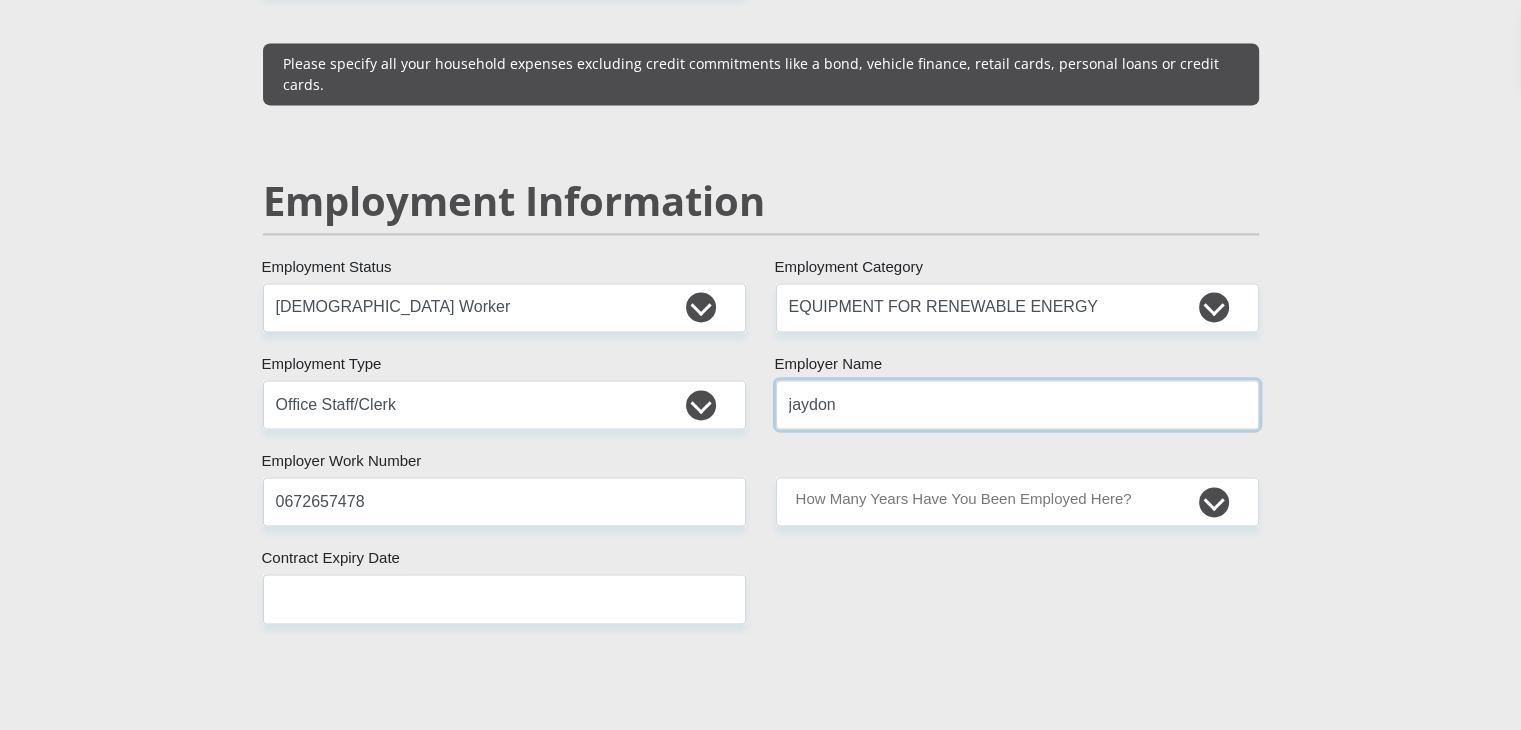 type on "jaydon" 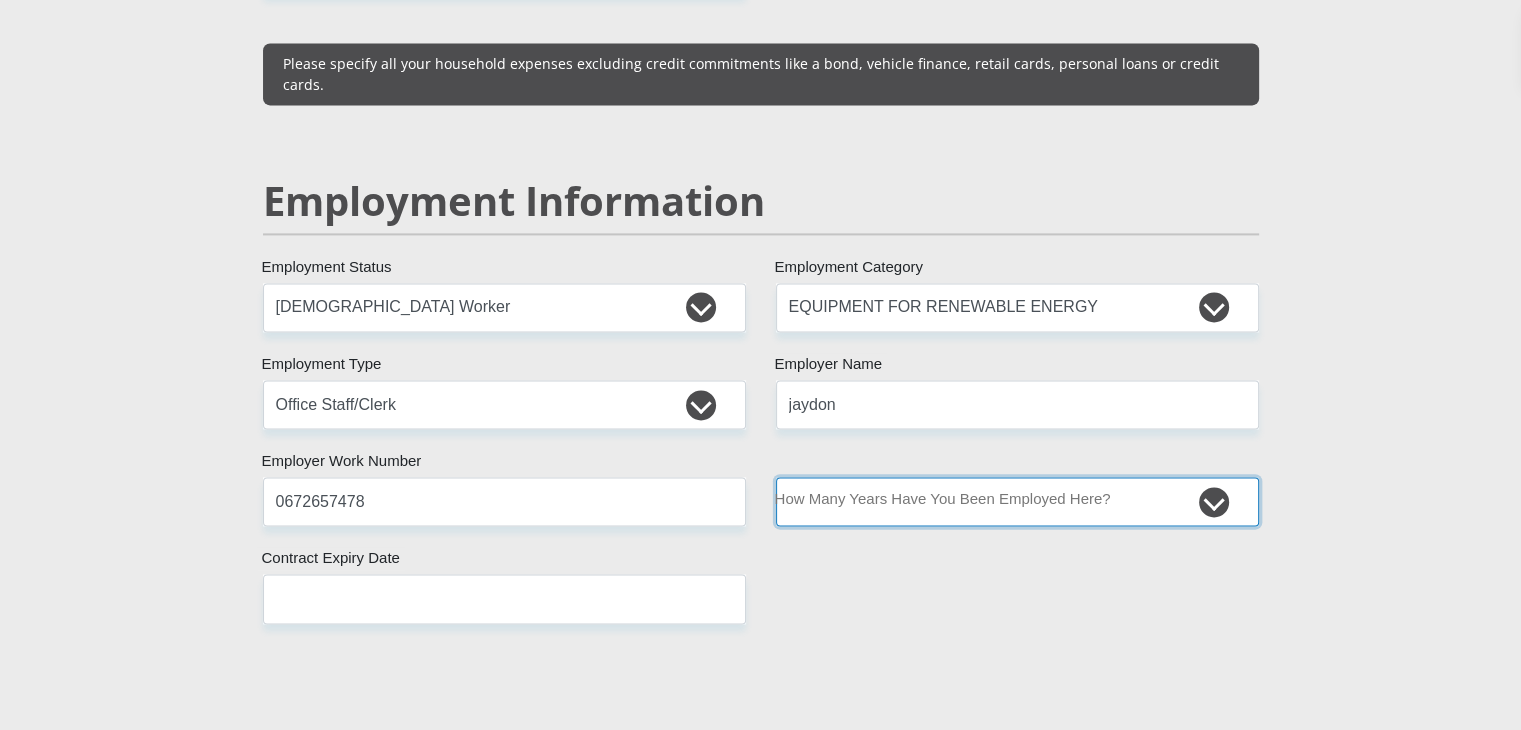 click on "less than 1 year
1-3 years
3-5 years
5+ years" at bounding box center [1017, 501] 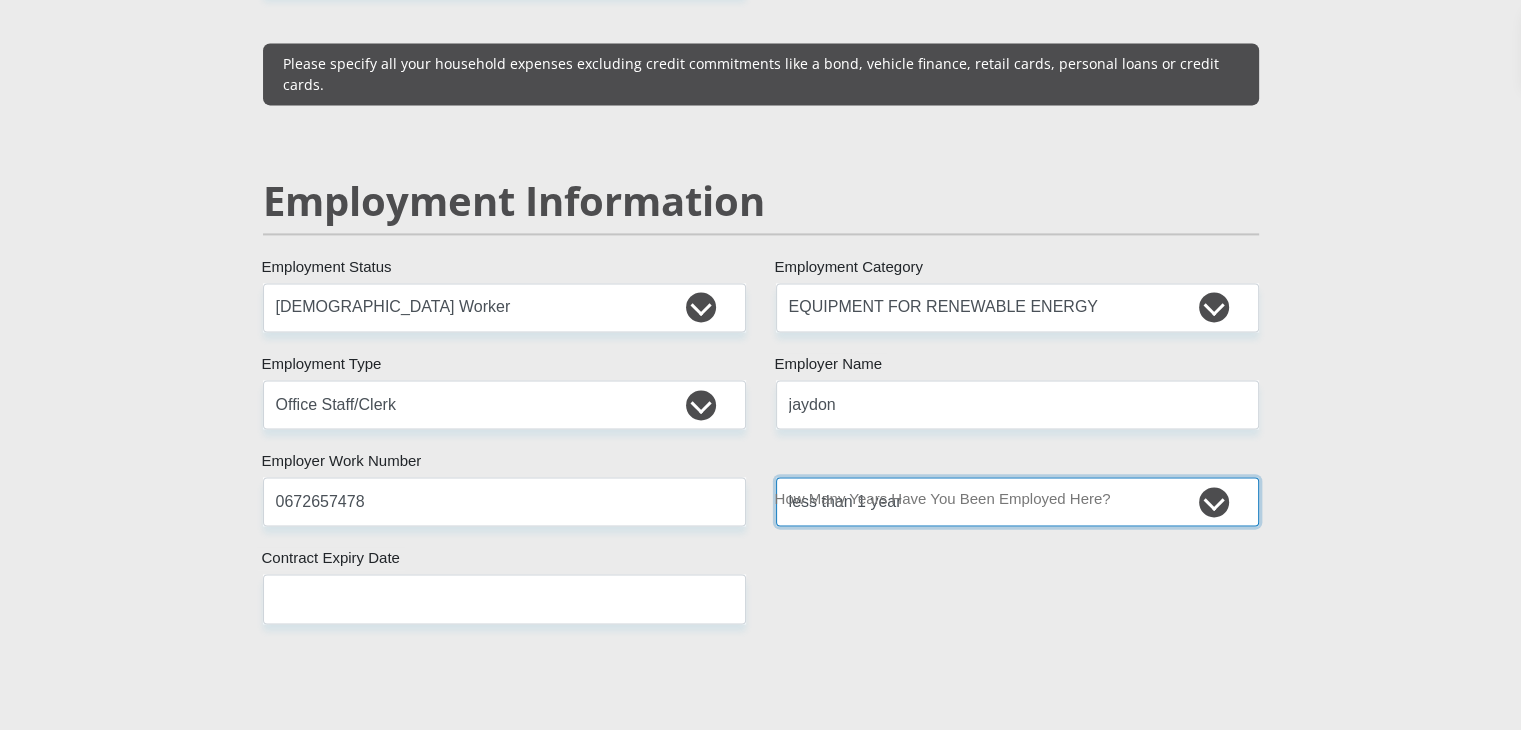 click on "less than 1 year
1-3 years
3-5 years
5+ years" at bounding box center (1017, 501) 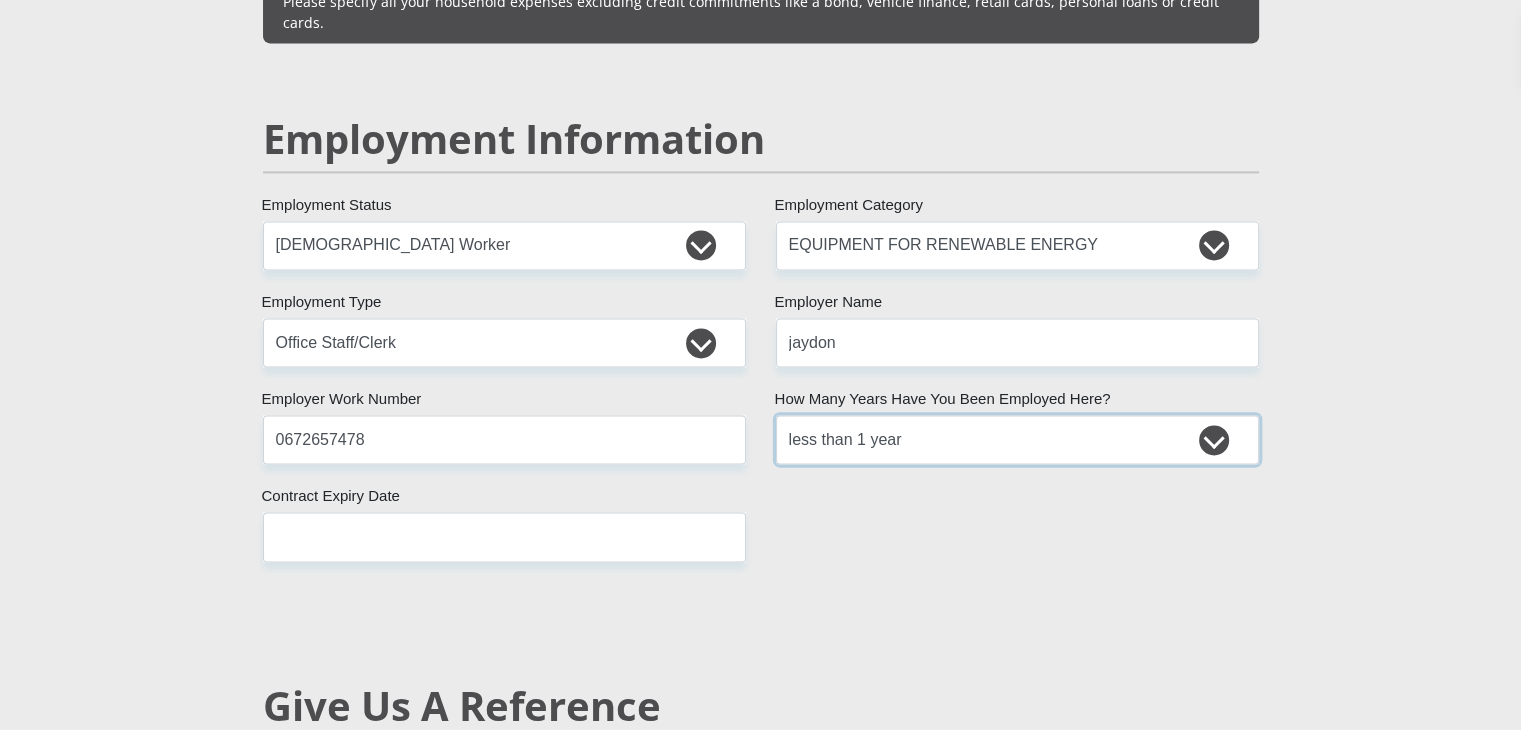 scroll, scrollTop: 2994, scrollLeft: 0, axis: vertical 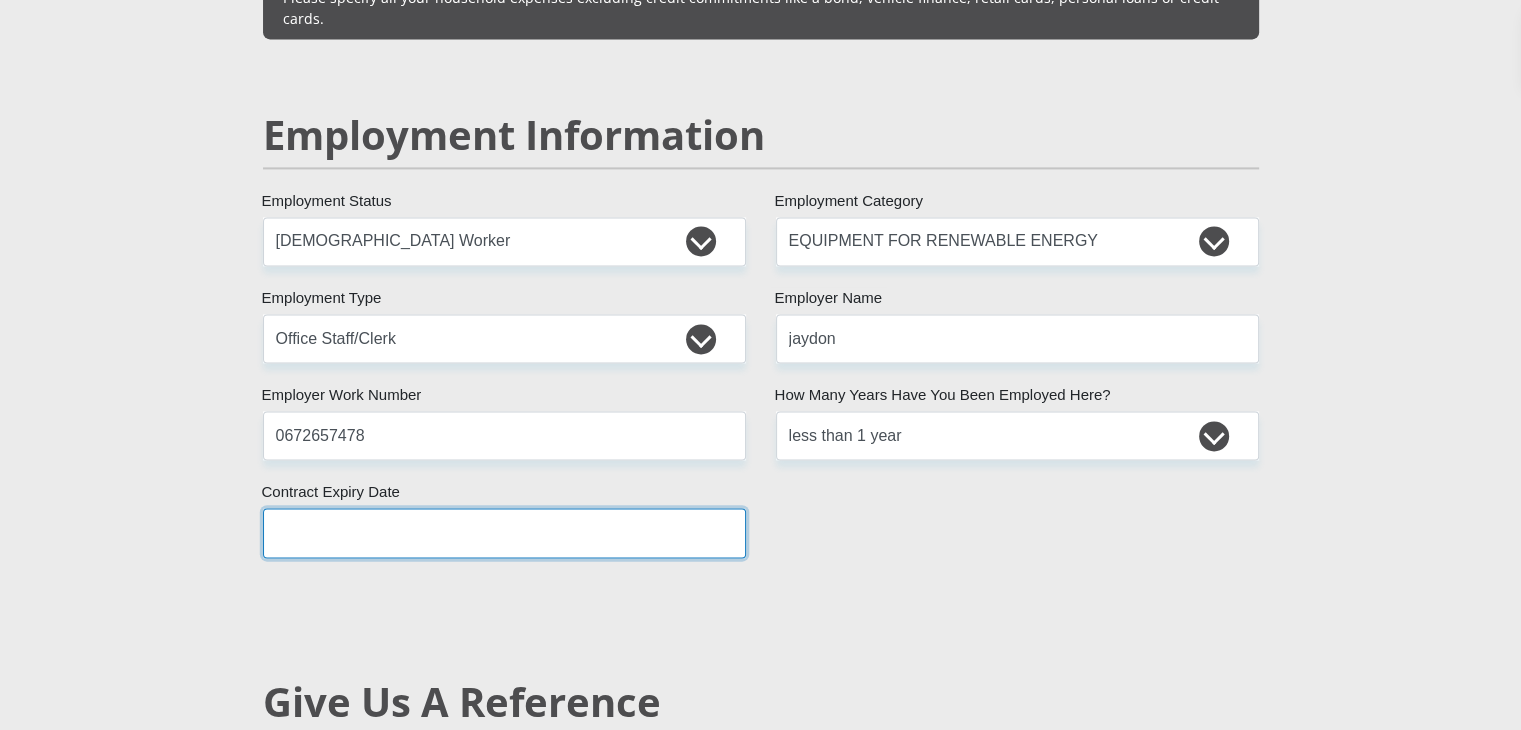 click at bounding box center (504, 532) 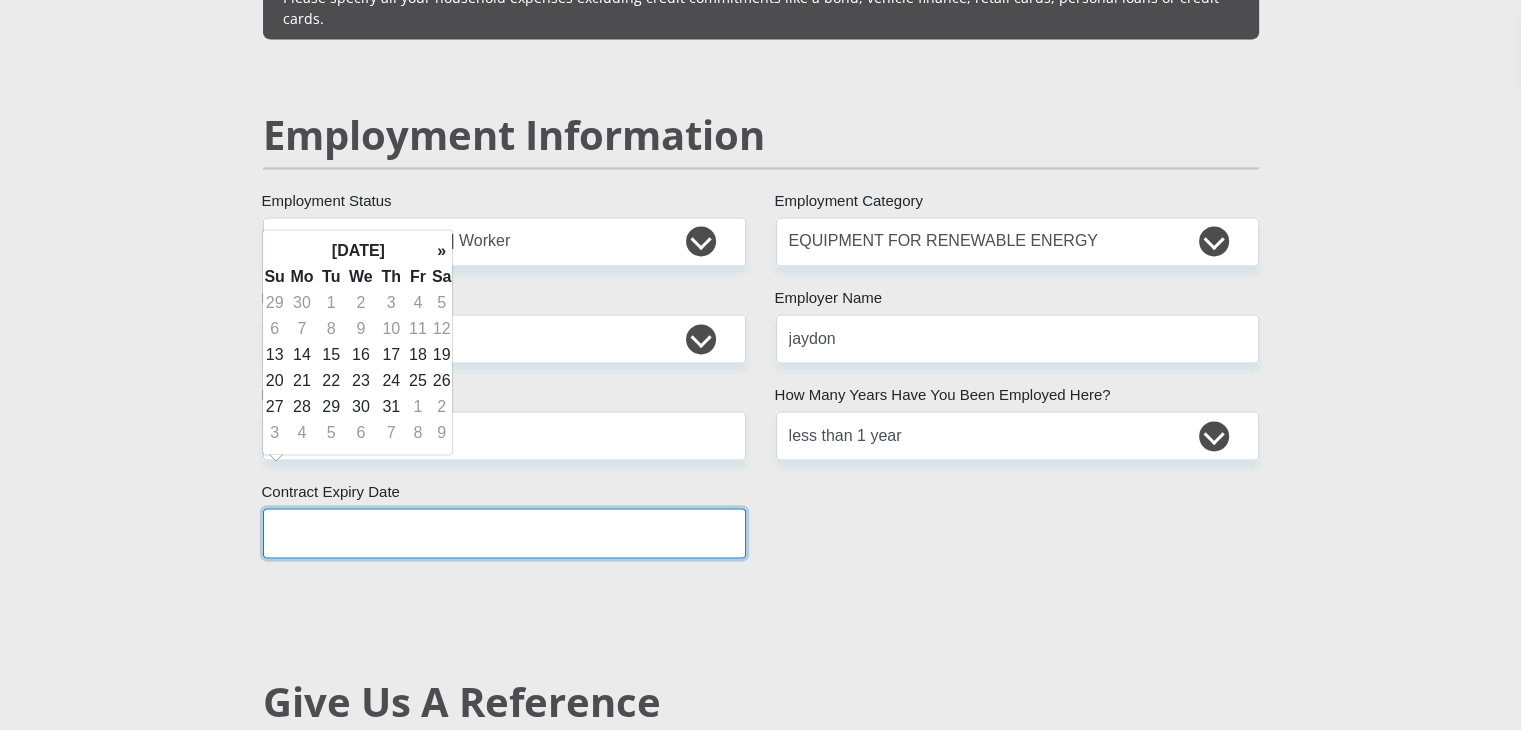 click at bounding box center [504, 532] 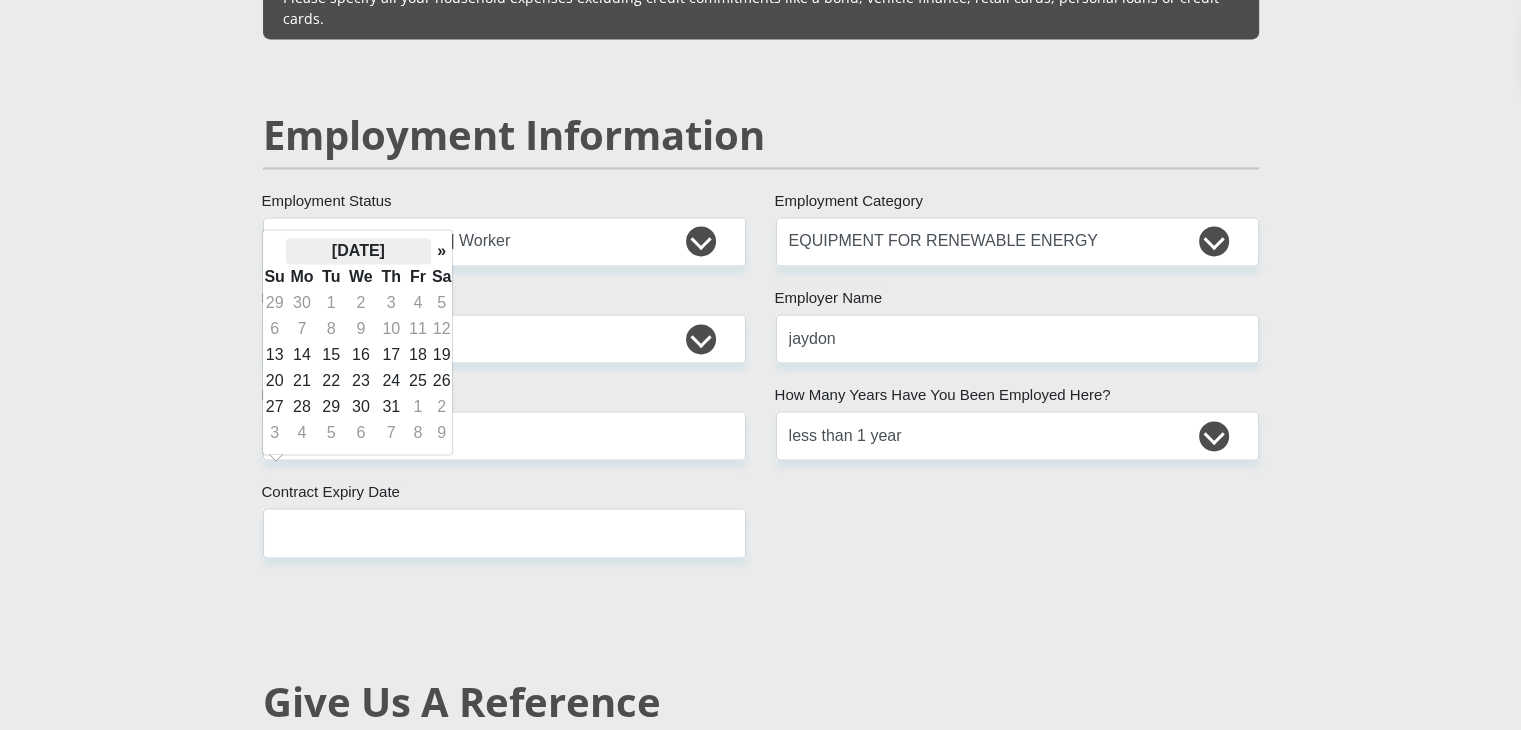 click on "July 2025" at bounding box center (358, 251) 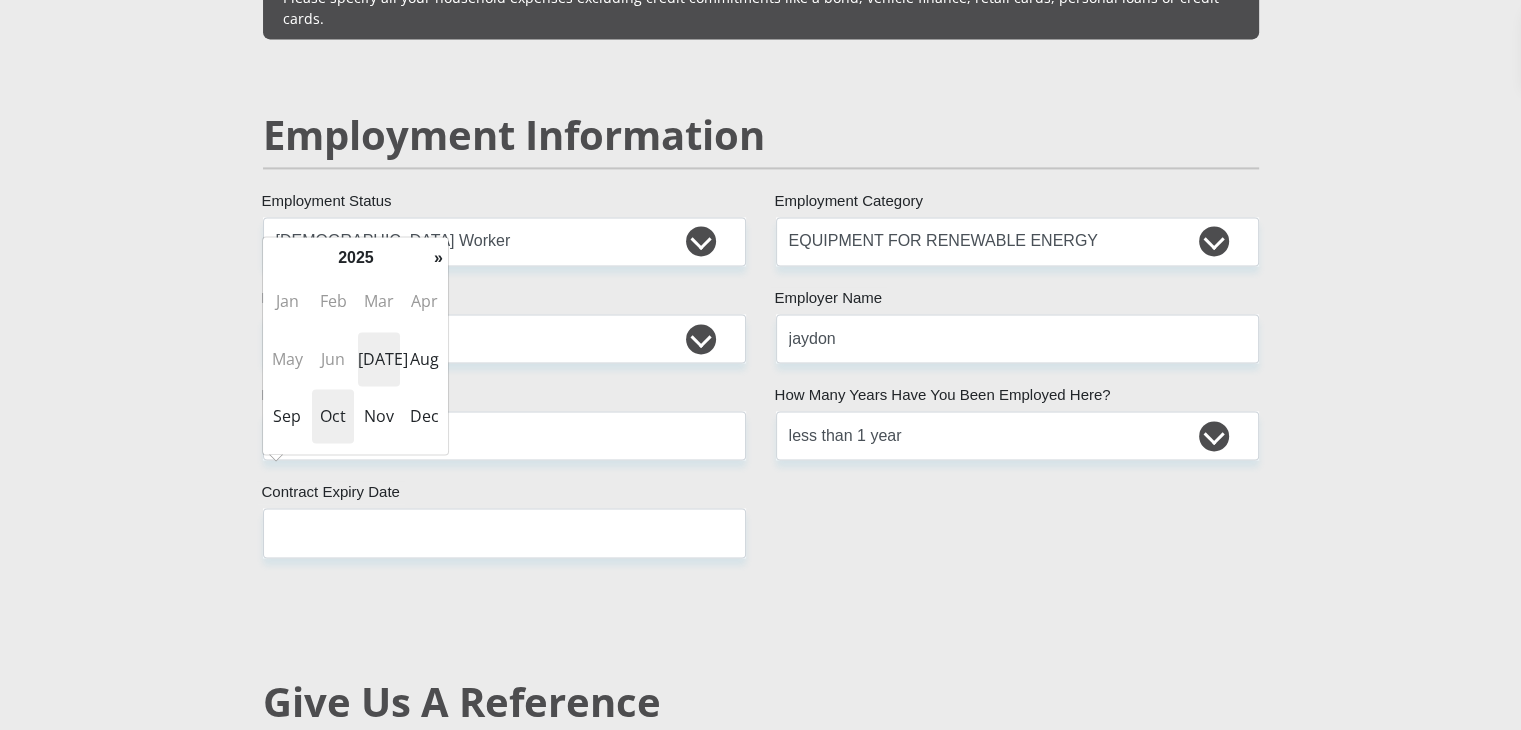 click on "Oct" at bounding box center [333, 416] 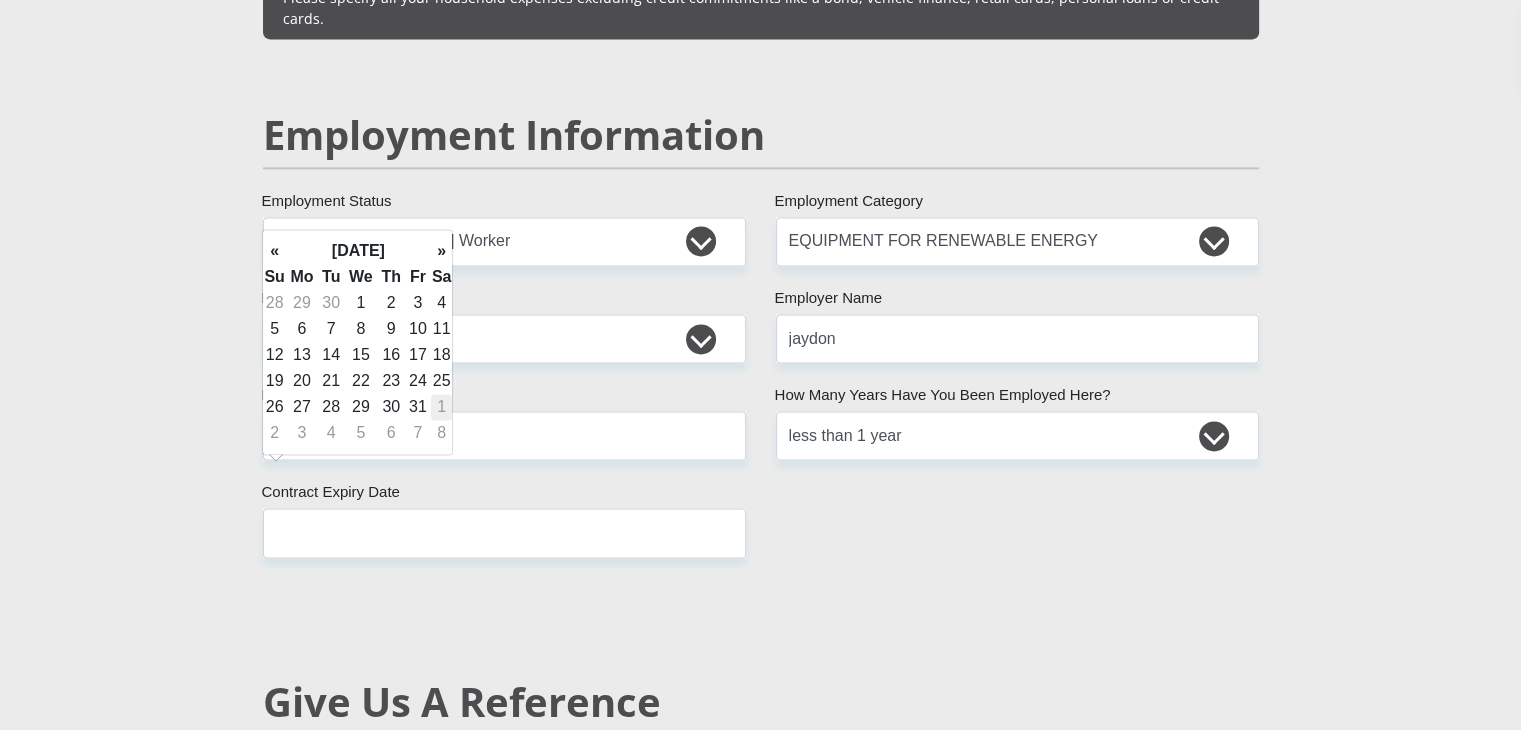 click on "1" at bounding box center [442, 407] 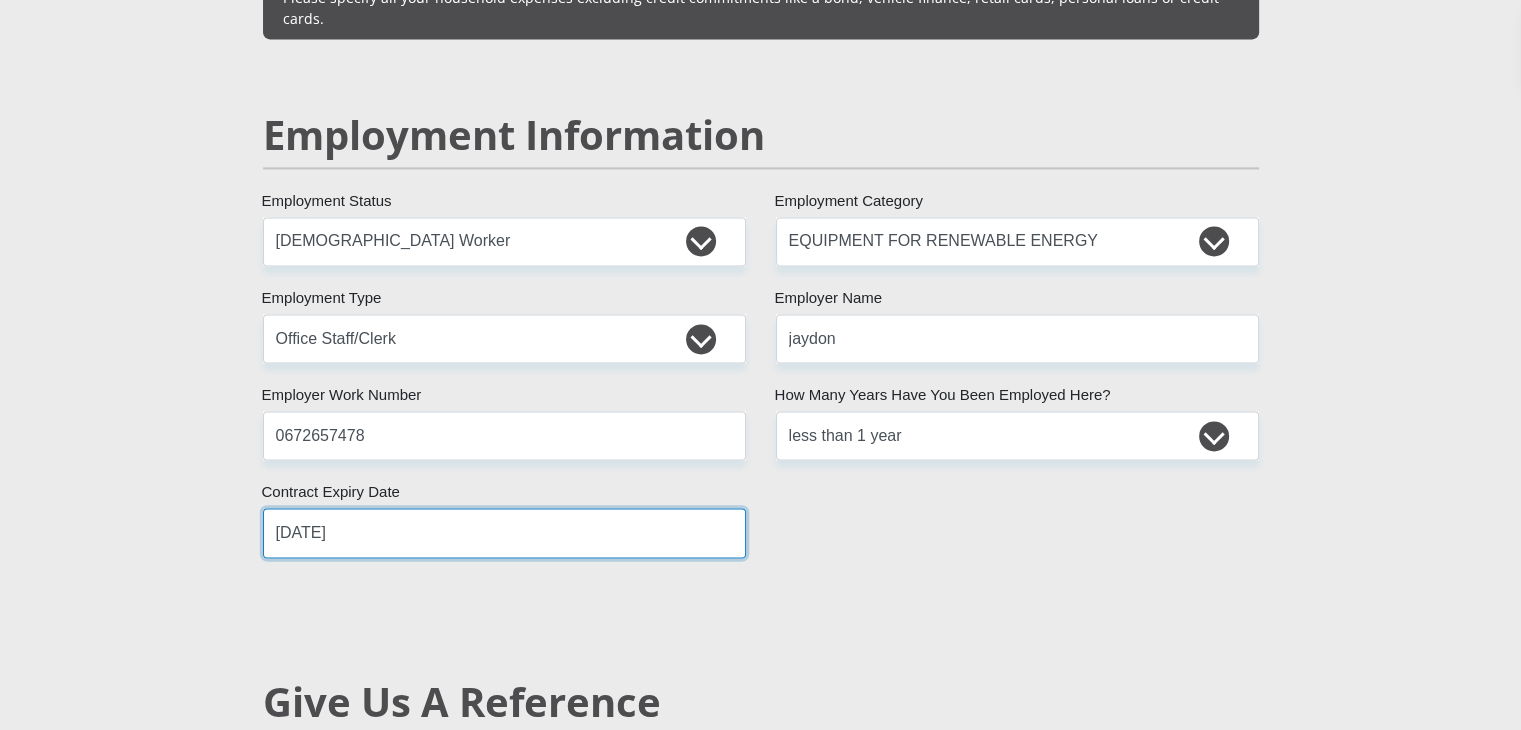 click on "2025/11/01" at bounding box center (504, 532) 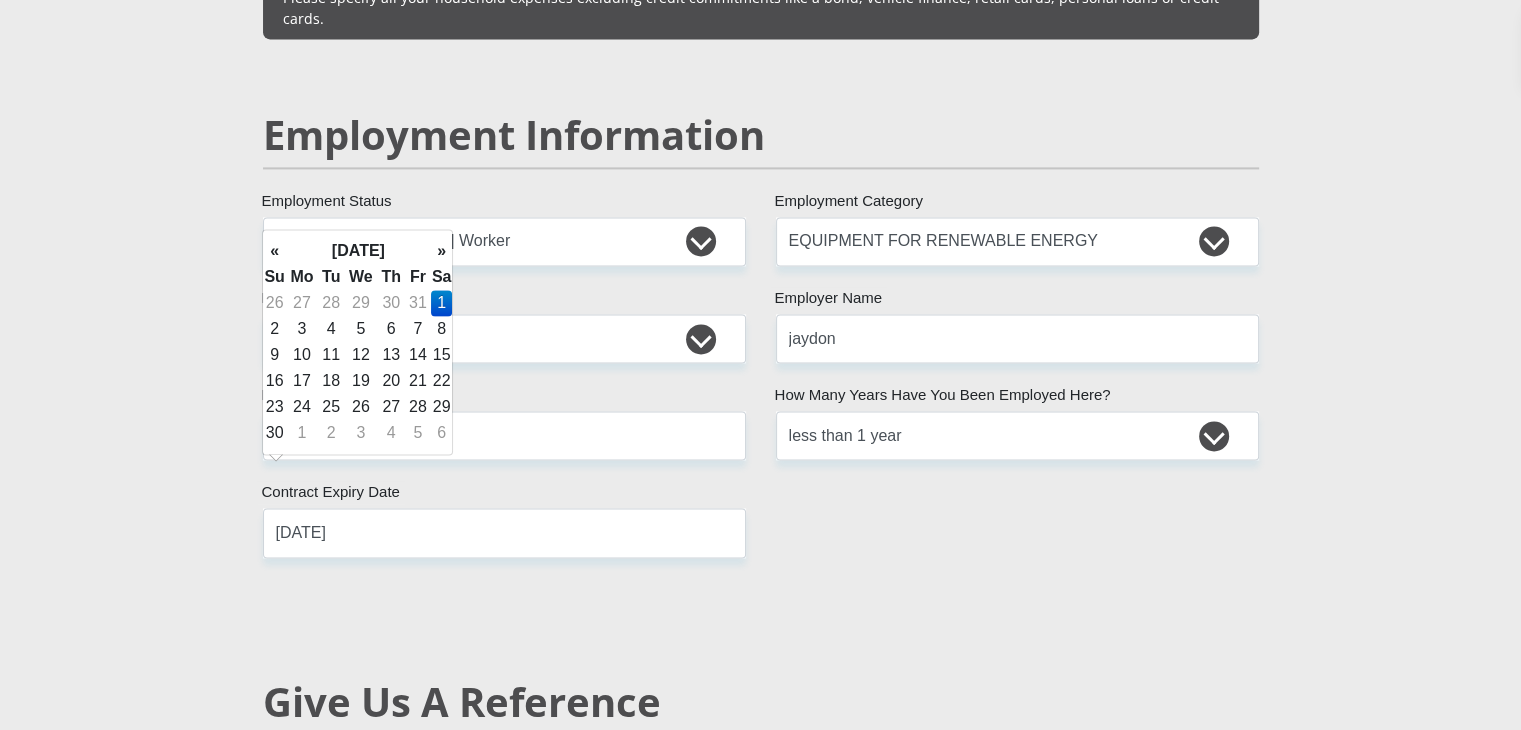 click on "Mr
Ms
Mrs
Dr
Other
Title
Jaydon
First Name
Genga
Surname
0407315234085
South African ID Number
Please input valid ID number
South Africa
Afghanistan
Aland Islands
Albania
Algeria
America Samoa
American Virgin Islands
Andorra
Angola
Anguilla
Antarctica
Antigua and Barbuda
Argentina" at bounding box center [761, 245] 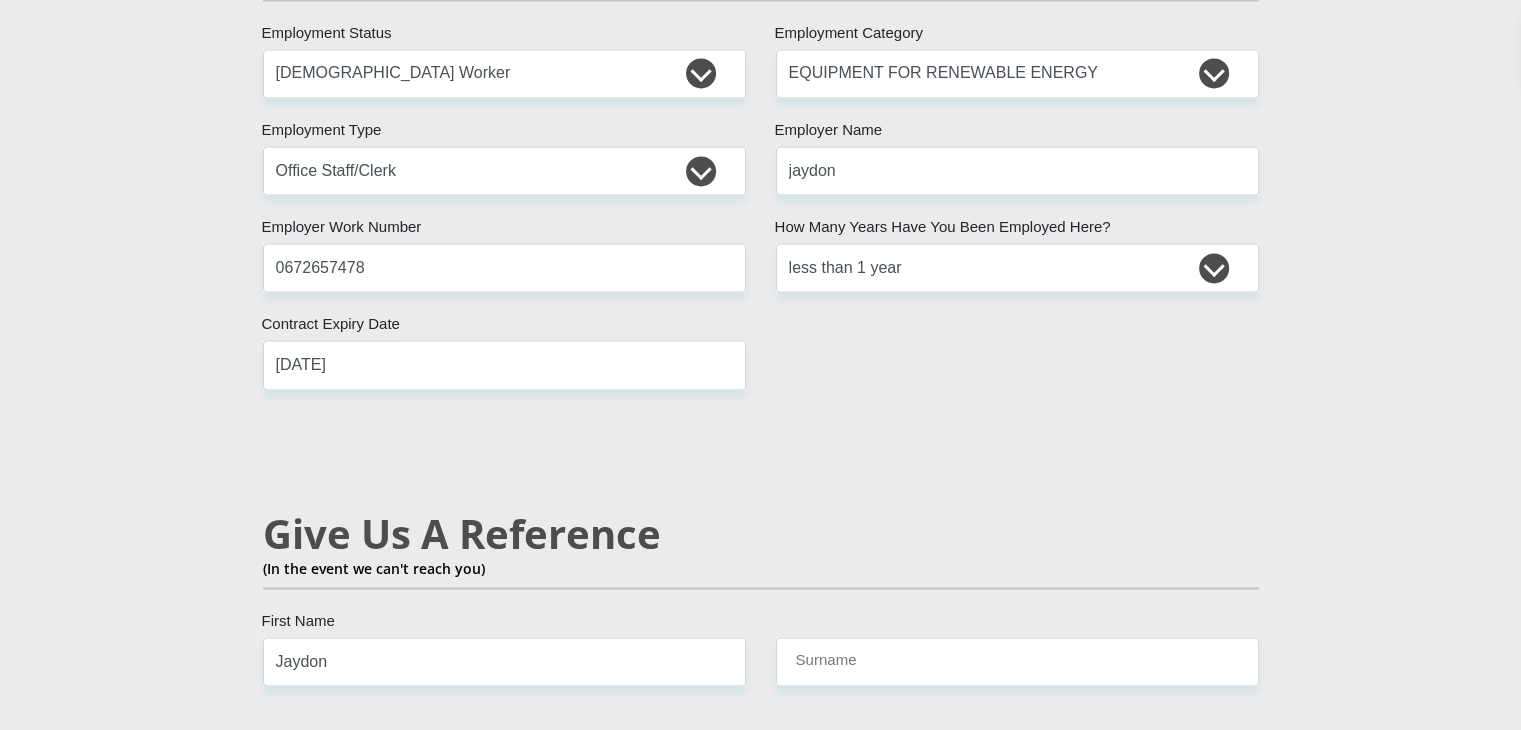 scroll, scrollTop: 3166, scrollLeft: 0, axis: vertical 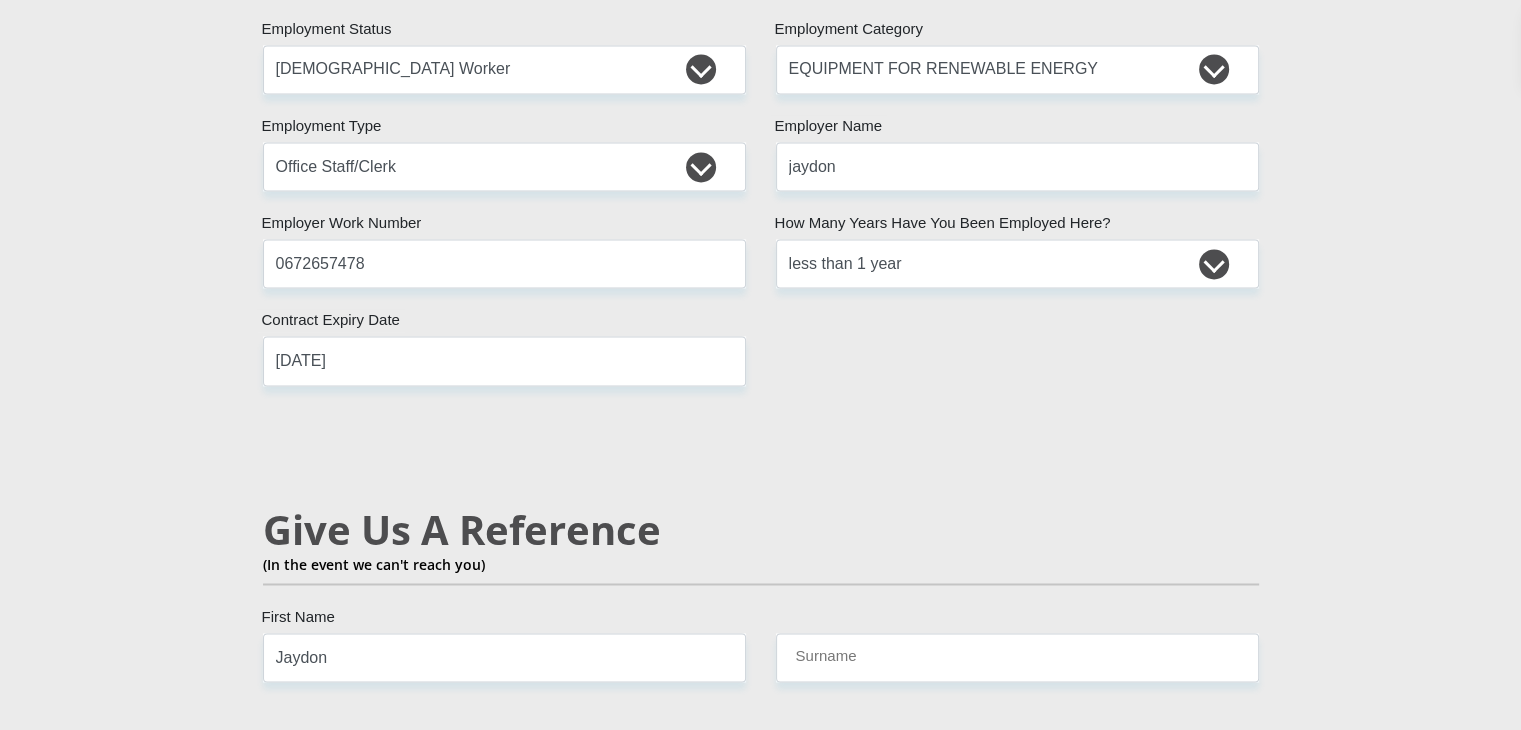 click on "(In the event we can't reach you)" at bounding box center [761, 564] 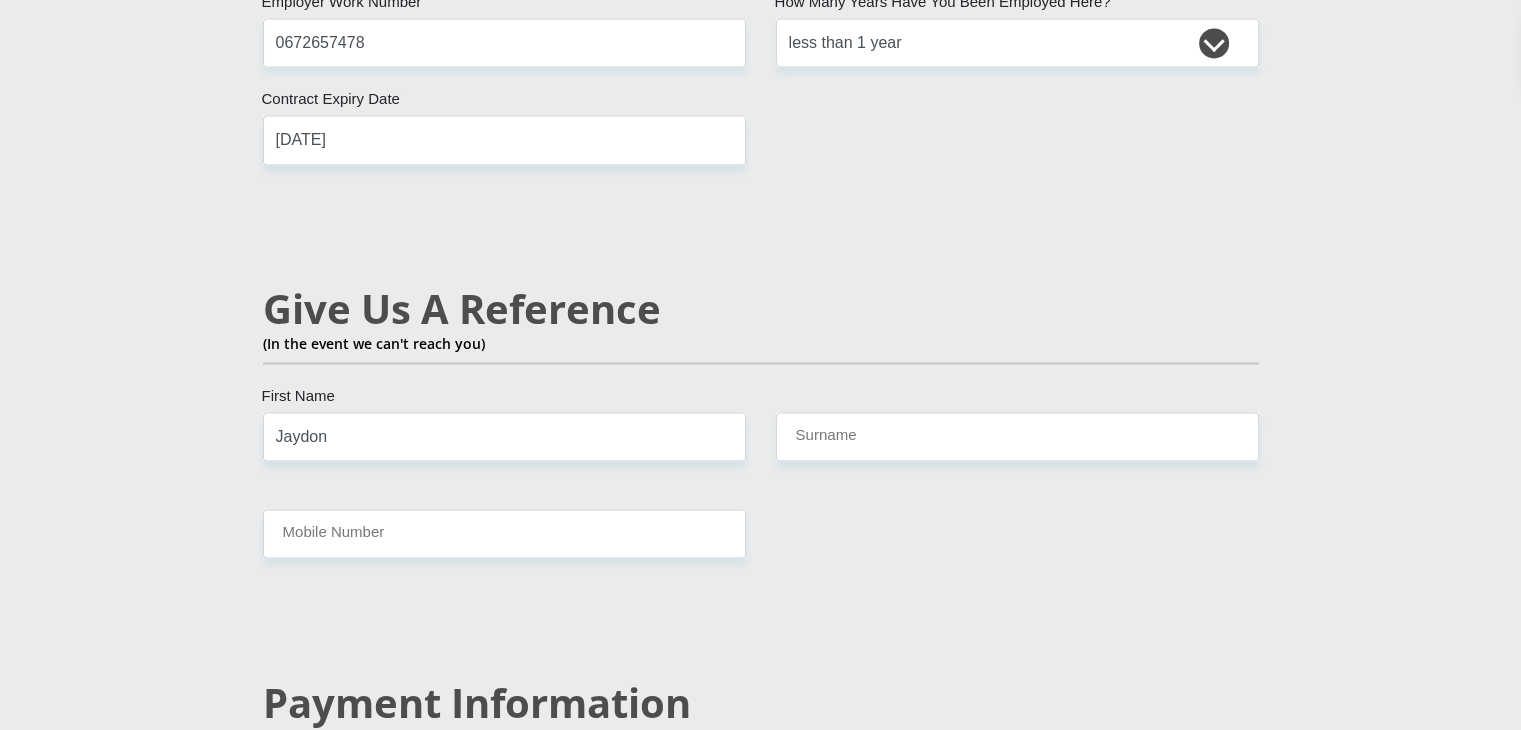 scroll, scrollTop: 3399, scrollLeft: 0, axis: vertical 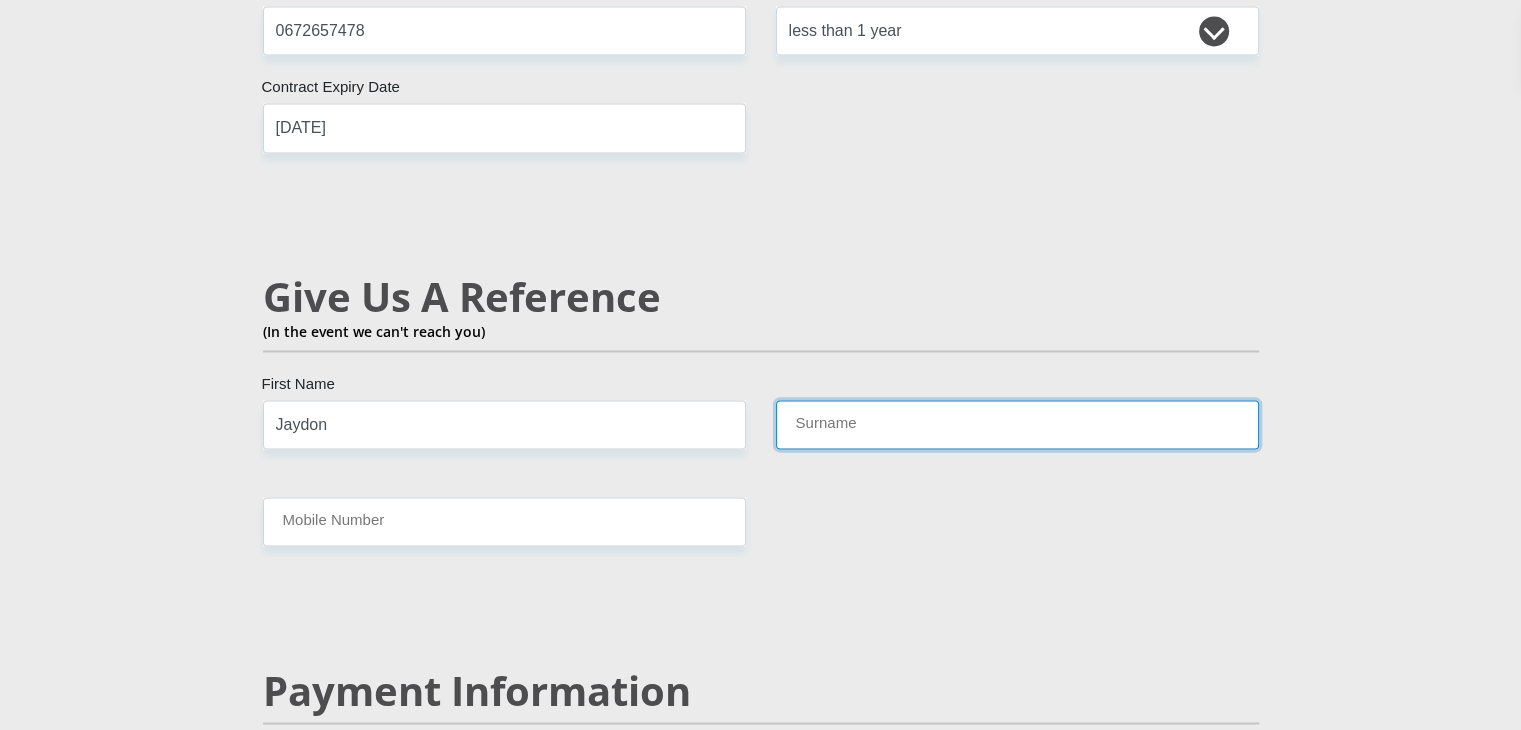 click on "Surname" at bounding box center [1017, 424] 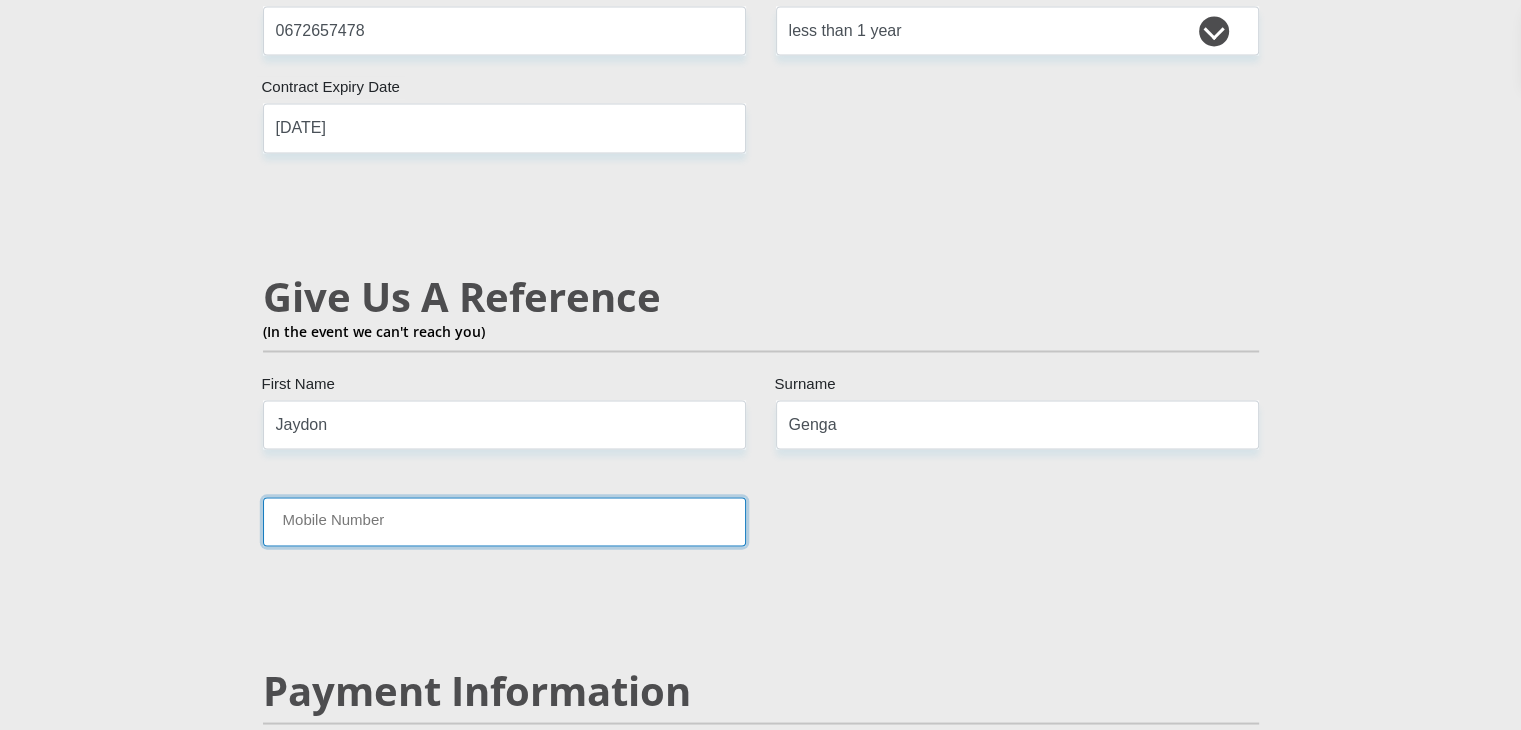click on "Mobile Number" at bounding box center [504, 521] 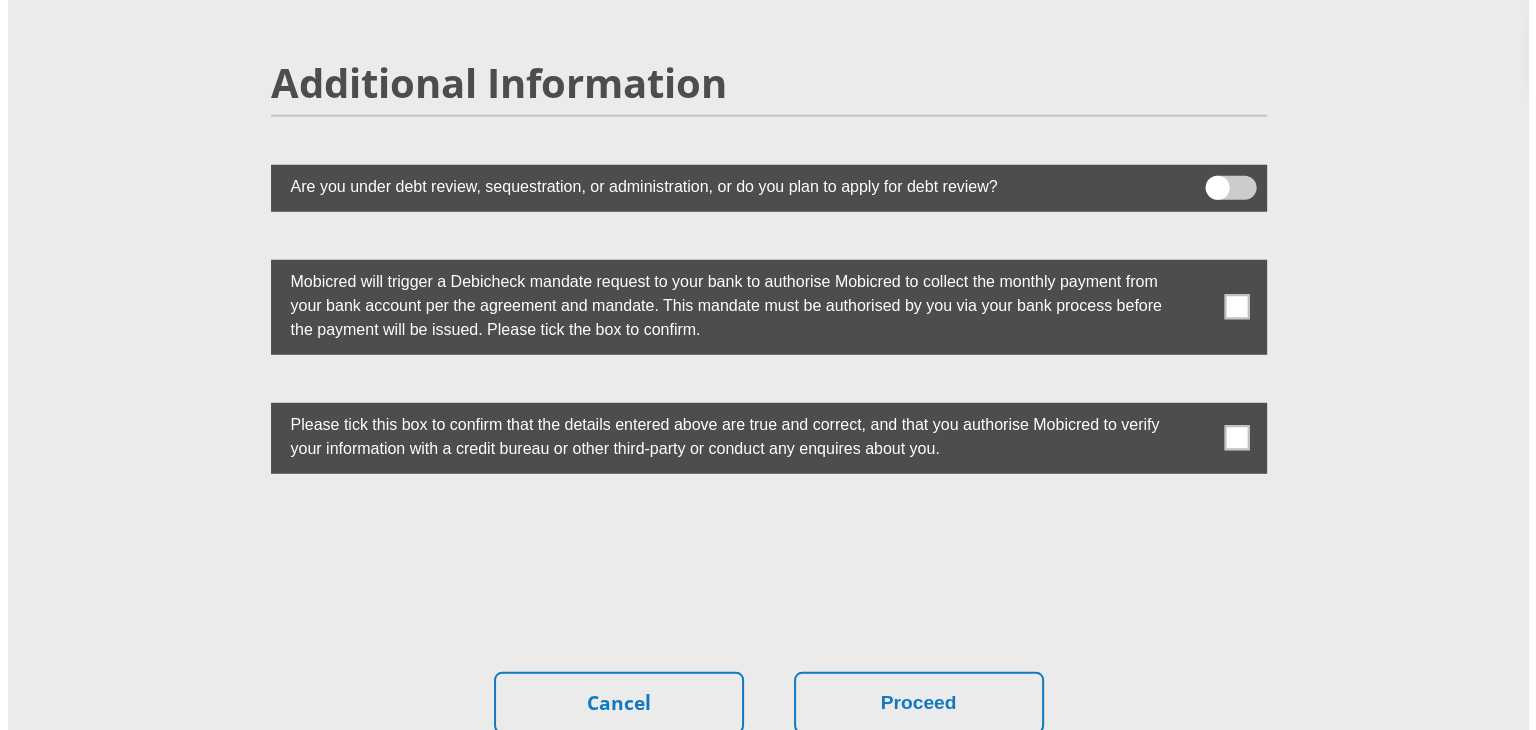 scroll, scrollTop: 5540, scrollLeft: 0, axis: vertical 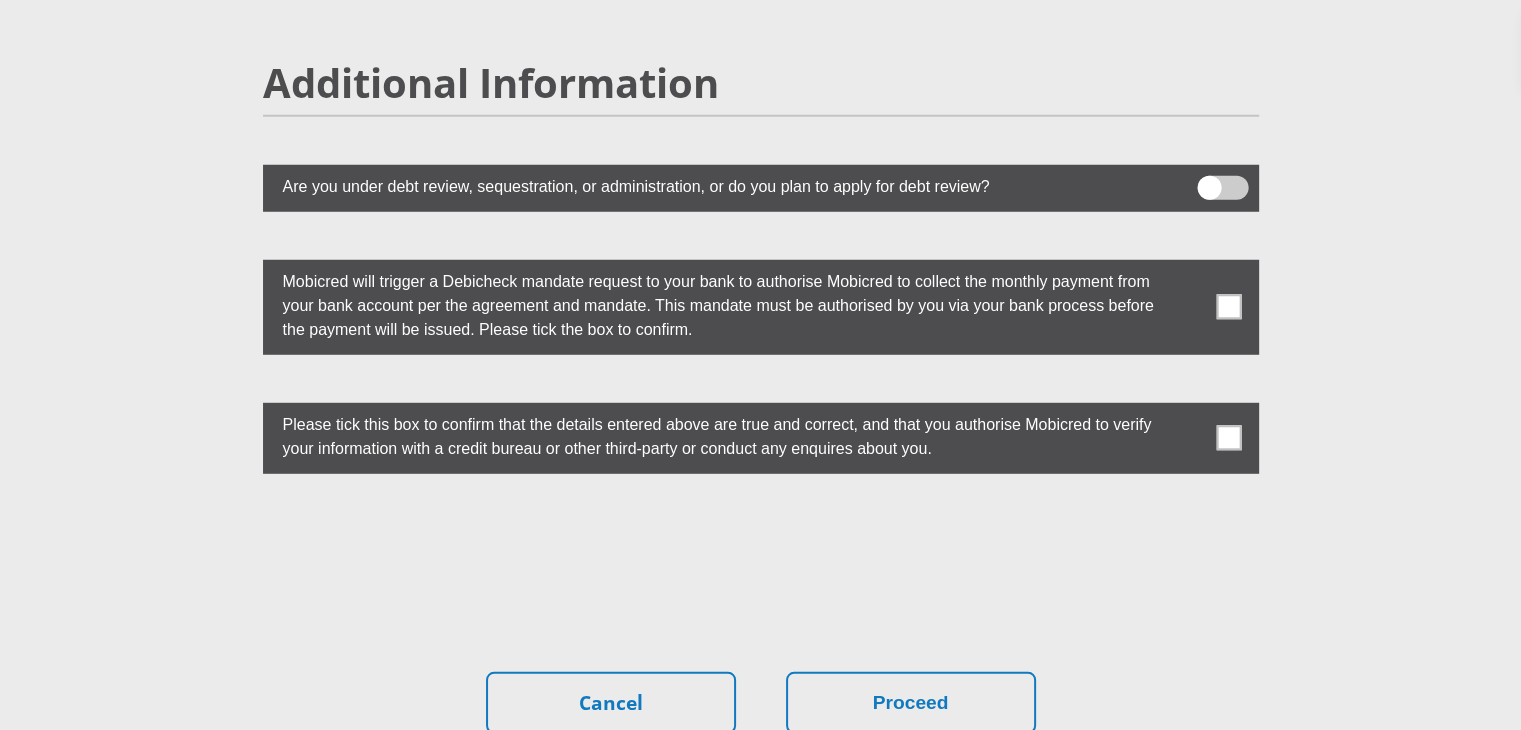 click at bounding box center [1228, 438] 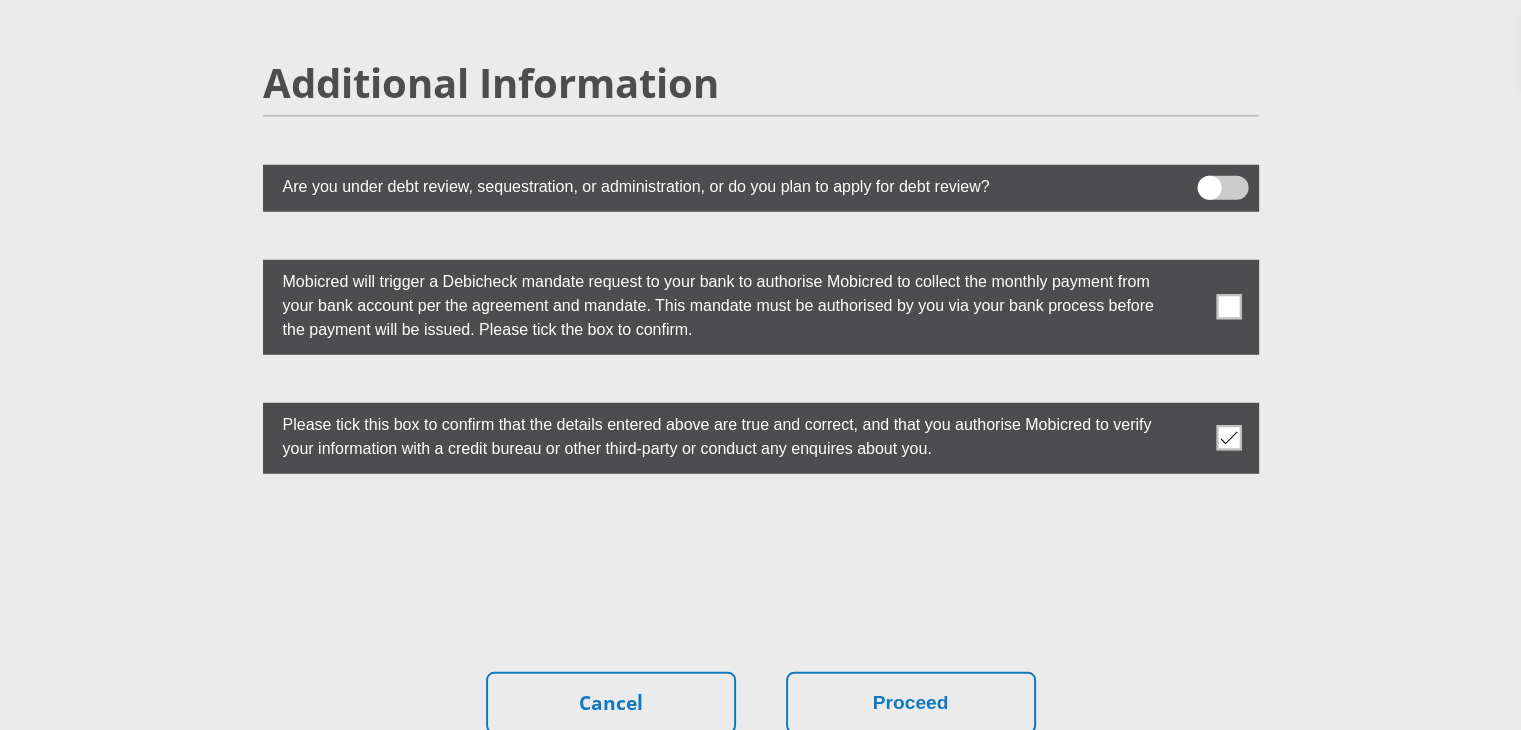 click at bounding box center [1228, 307] 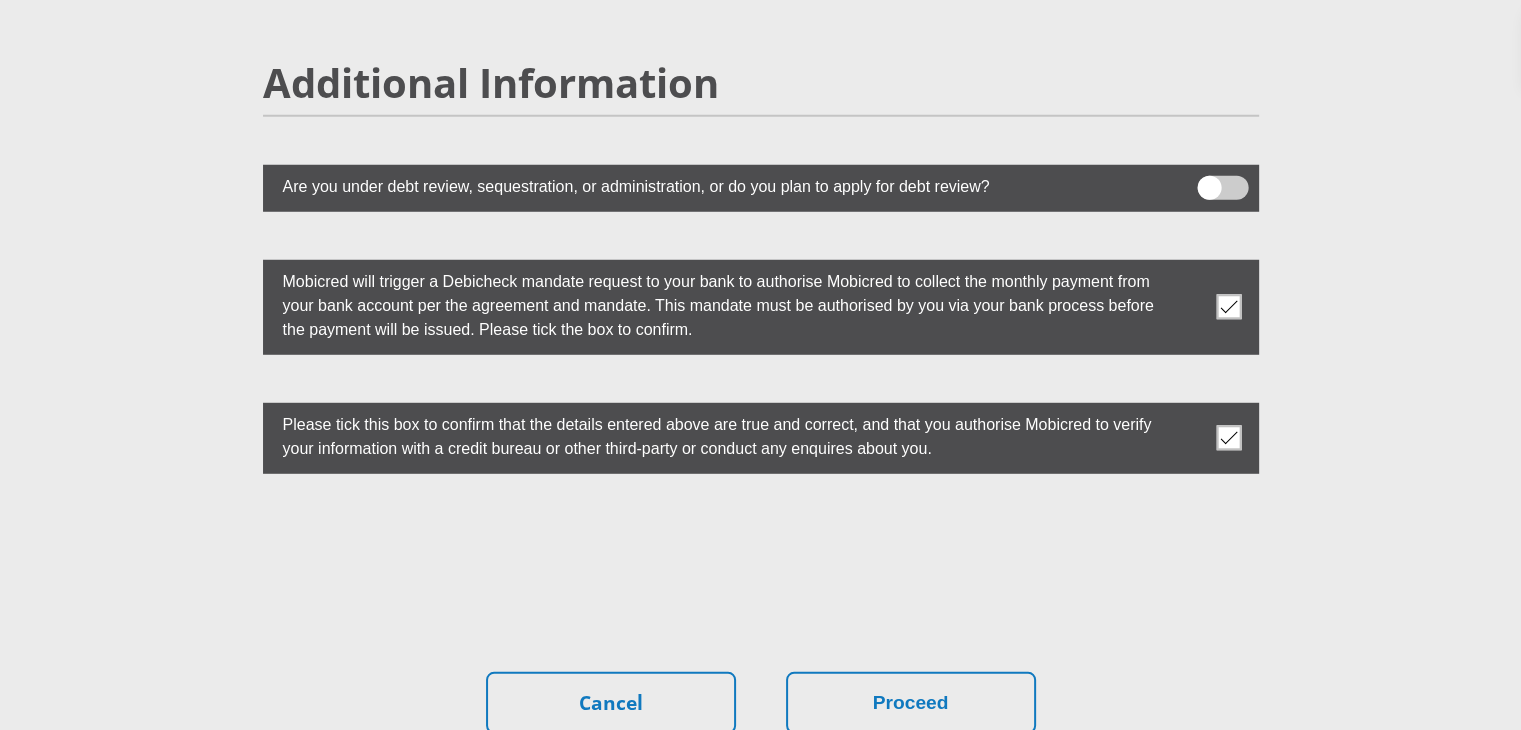 click at bounding box center (1228, 307) 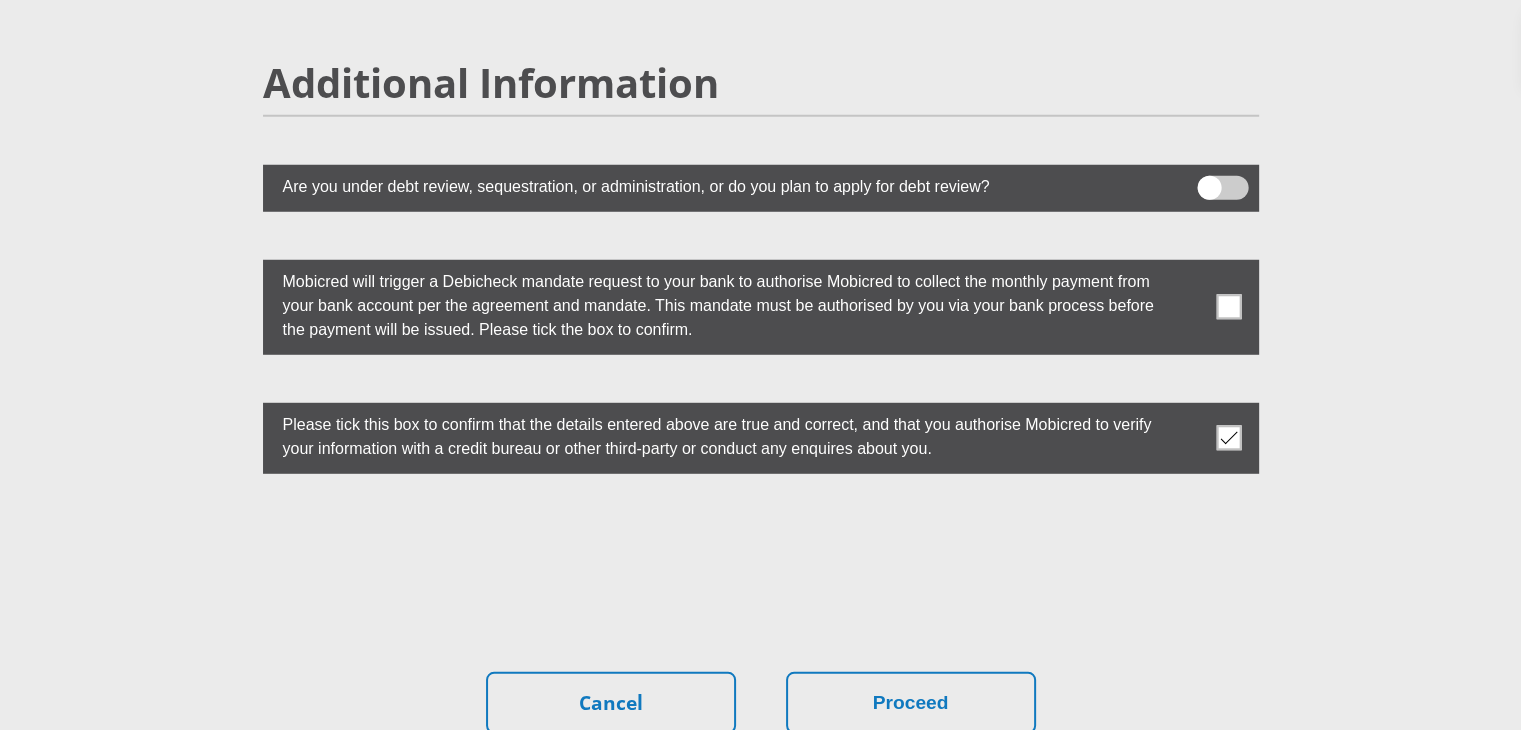 click at bounding box center [1228, 307] 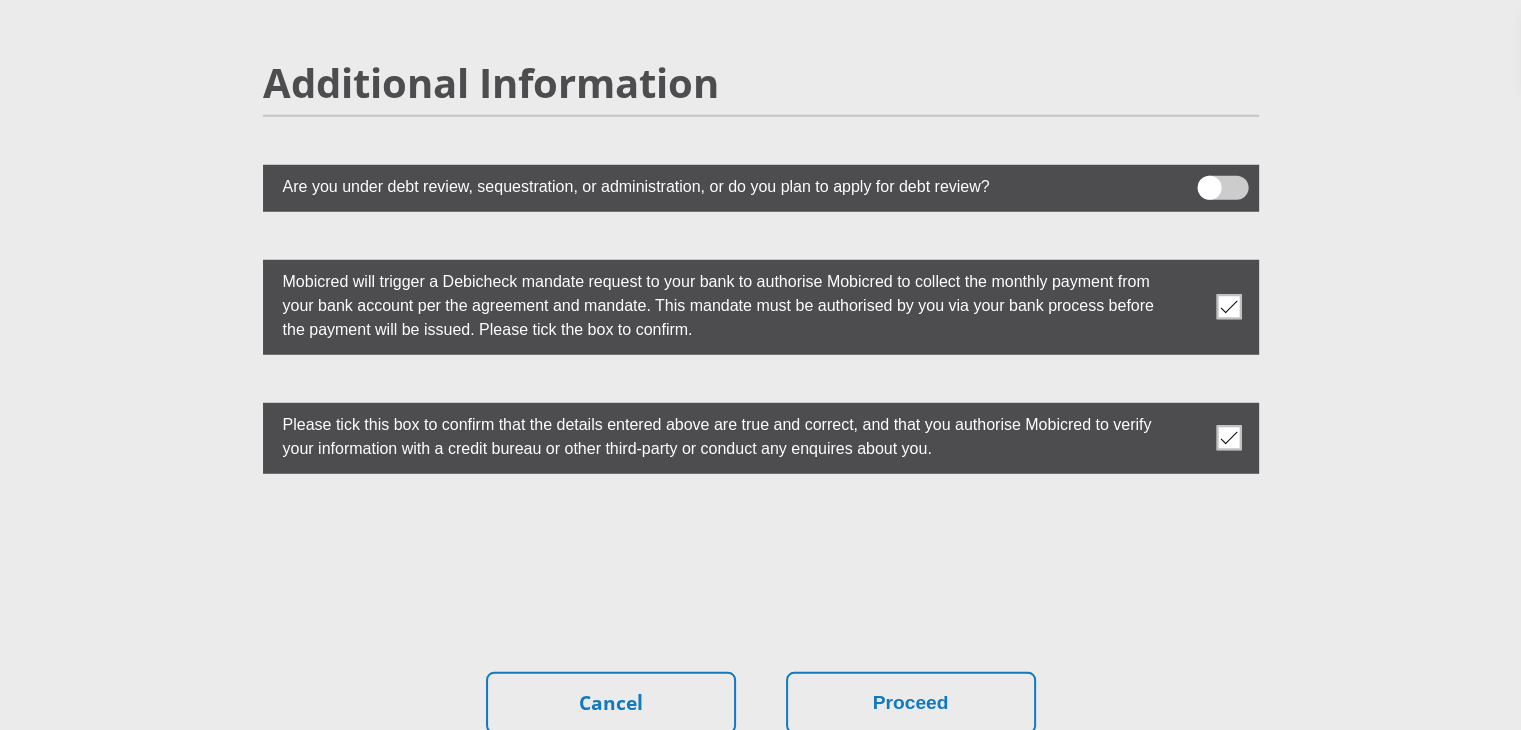 click at bounding box center (761, 188) 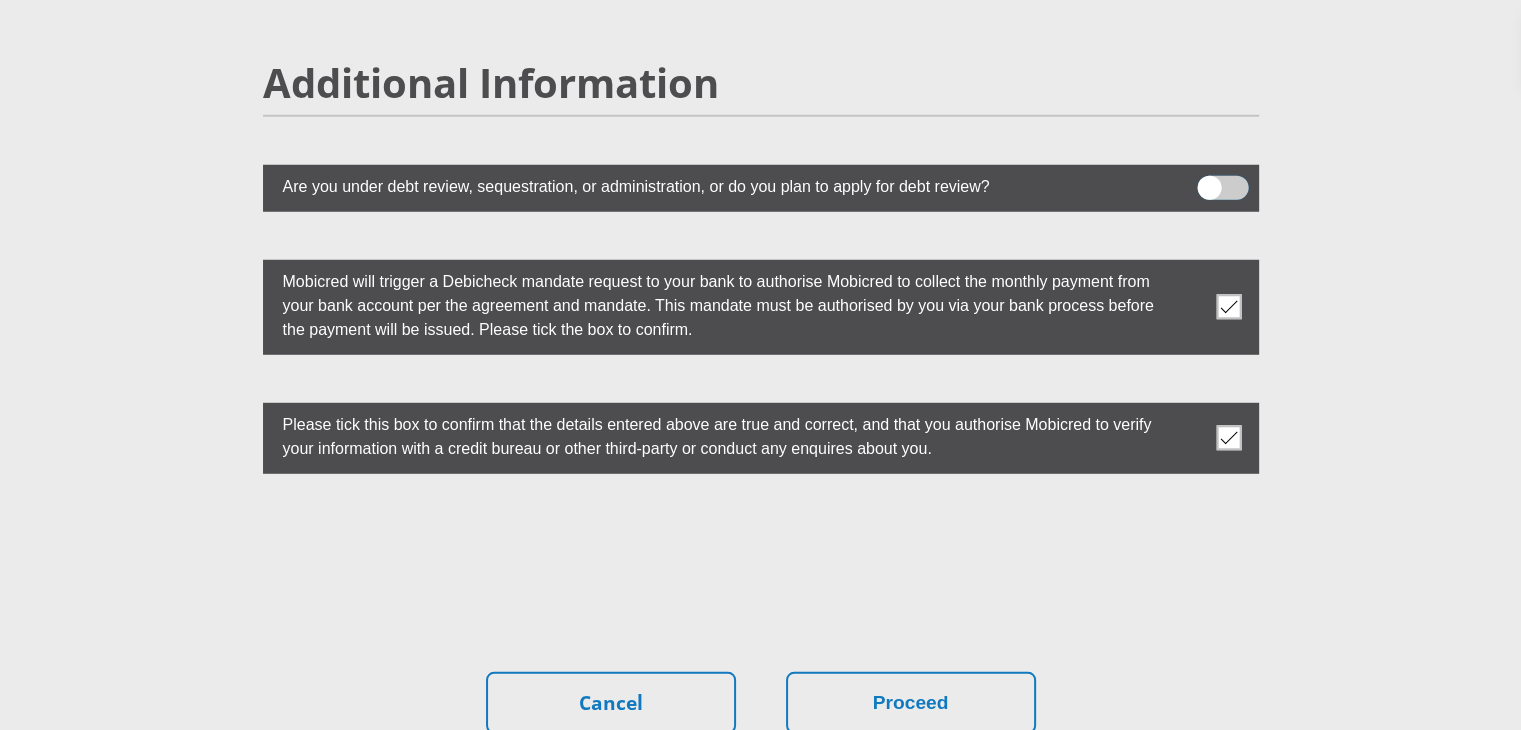 click at bounding box center [1209, 182] 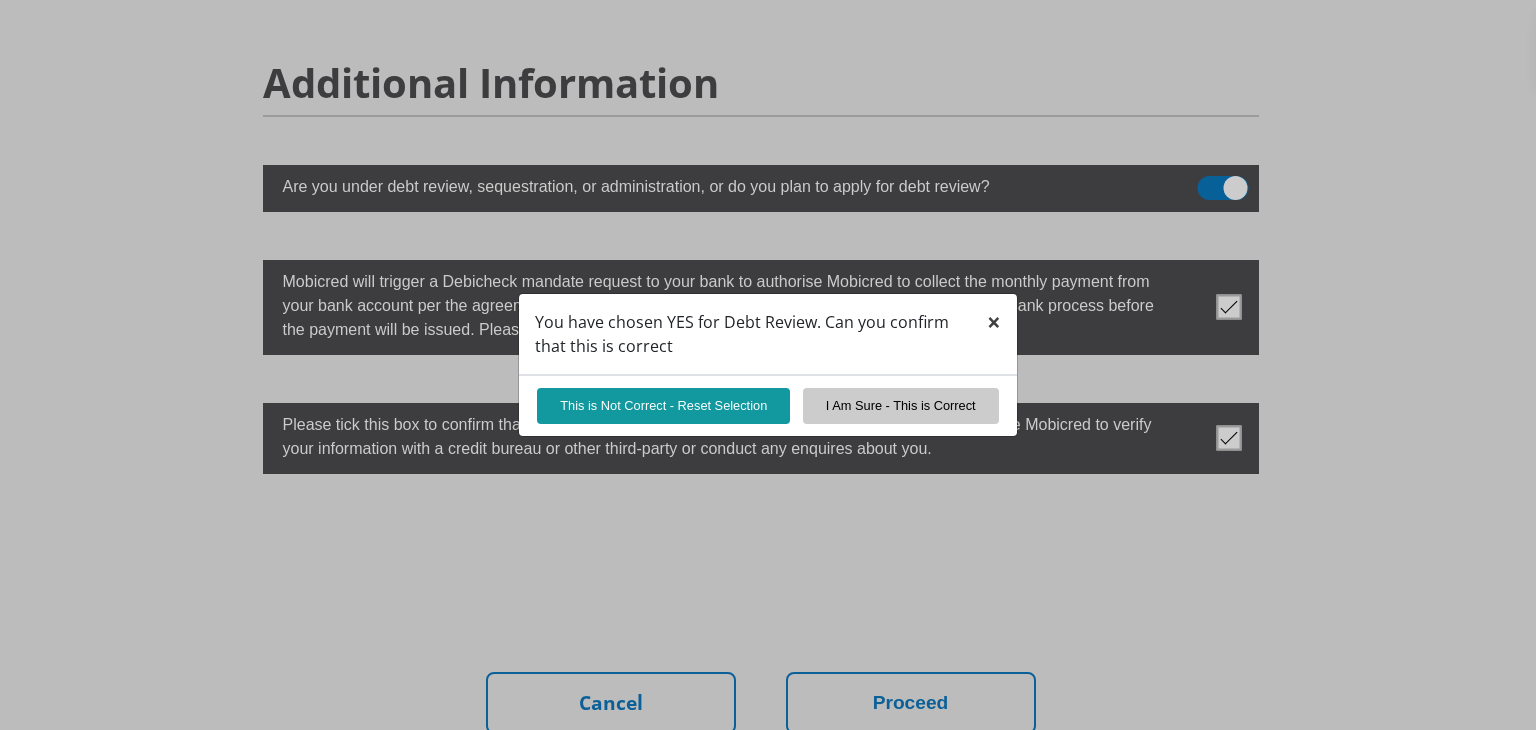 click on "×" at bounding box center (994, 321) 